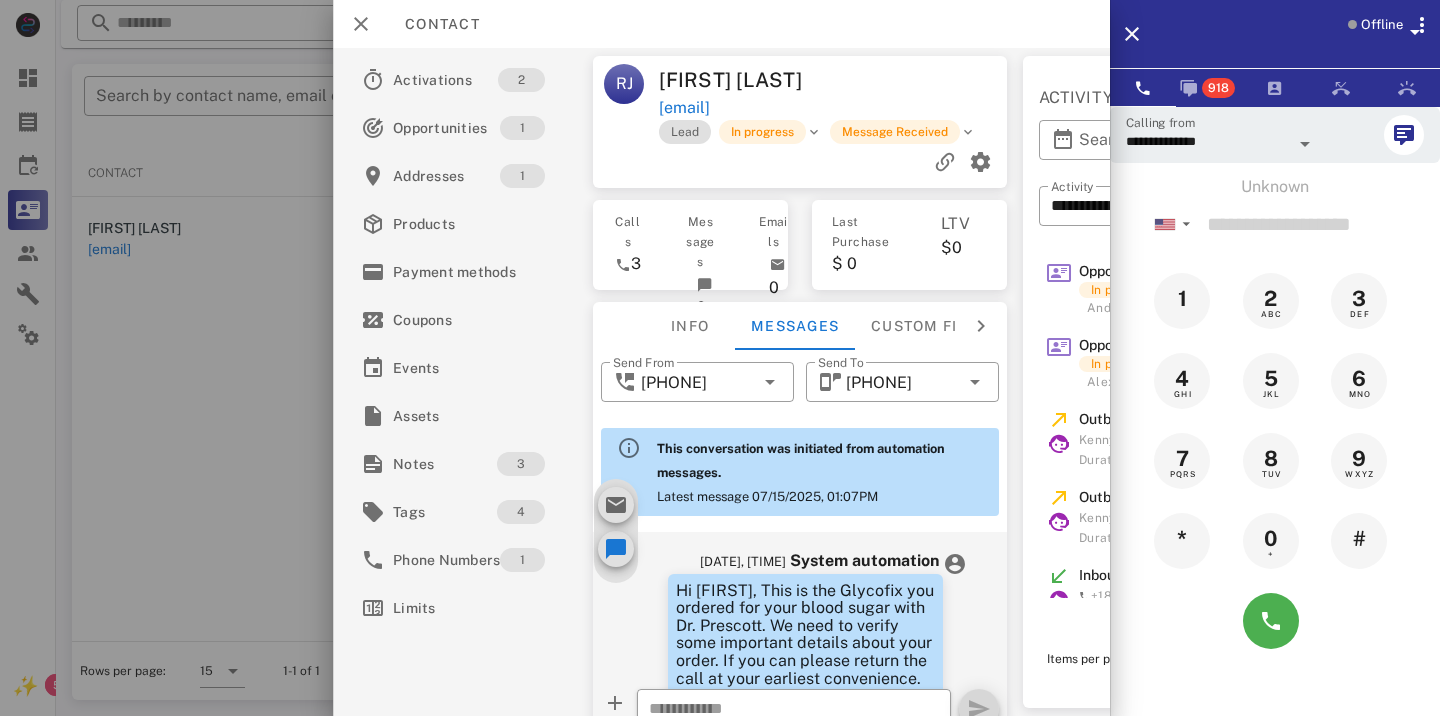 scroll, scrollTop: 0, scrollLeft: 0, axis: both 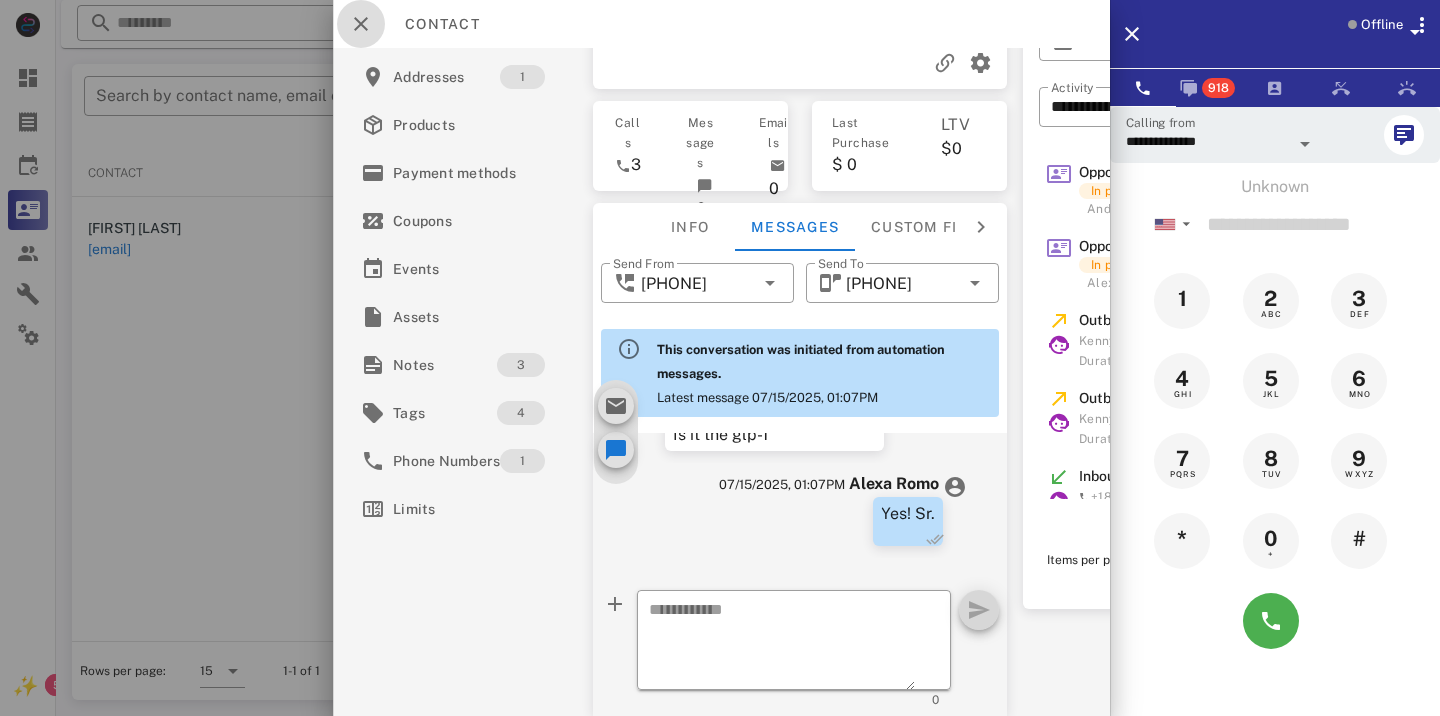 click at bounding box center [361, 24] 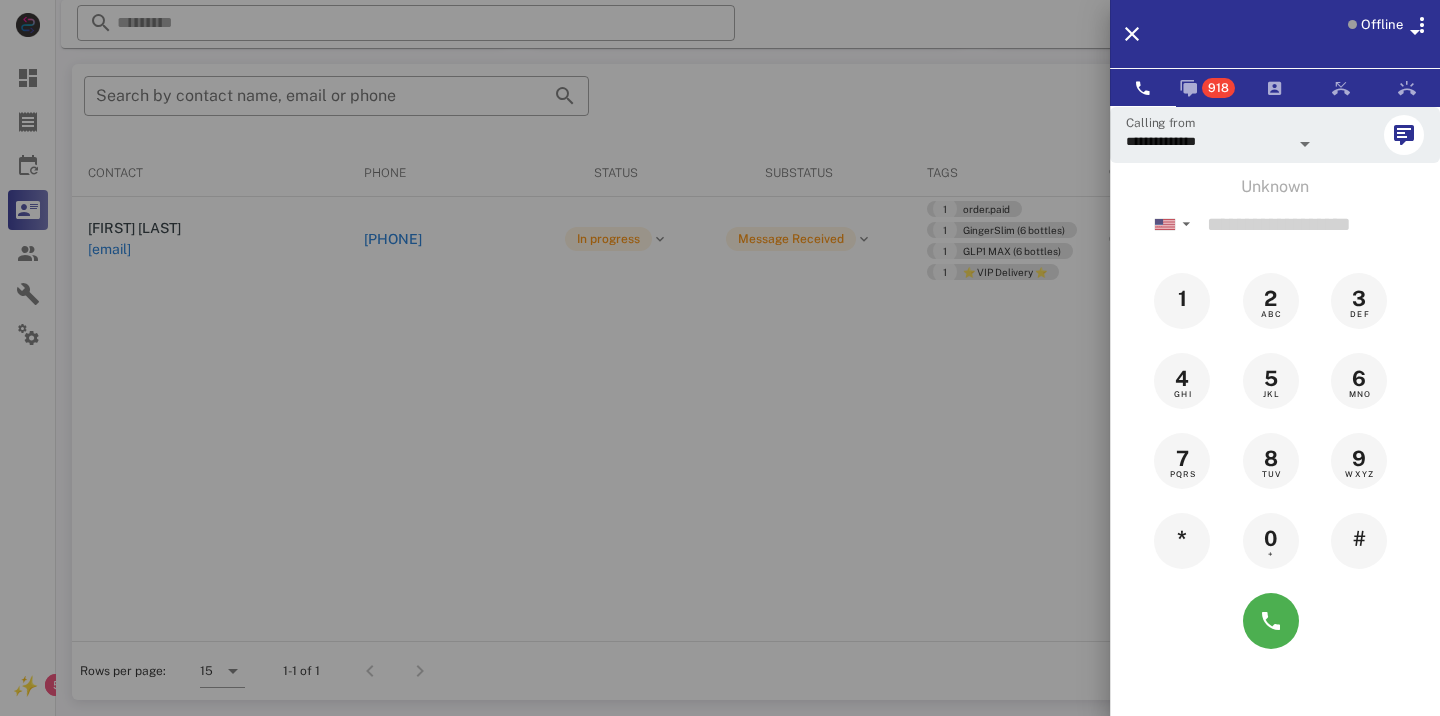 click at bounding box center (720, 358) 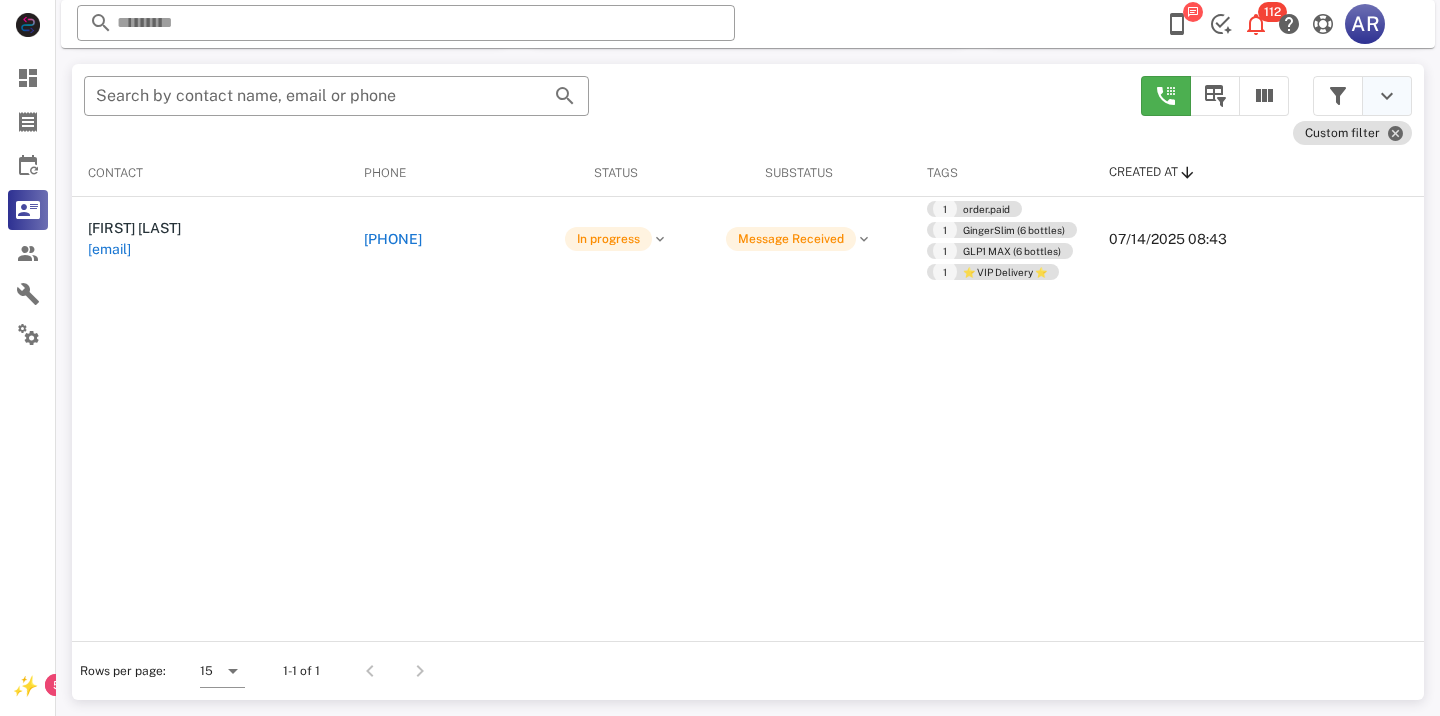 click at bounding box center [1387, 96] 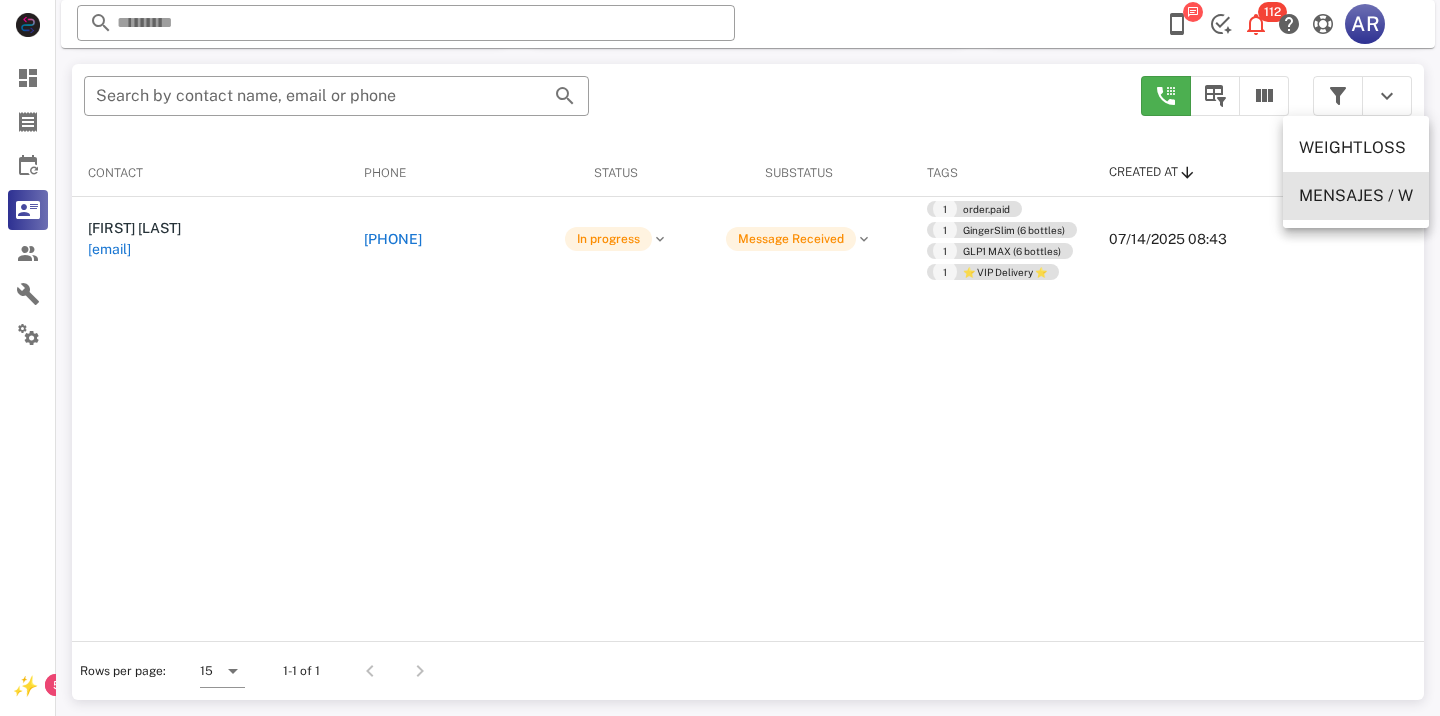 click on "MENSAJES / W" at bounding box center (1356, 195) 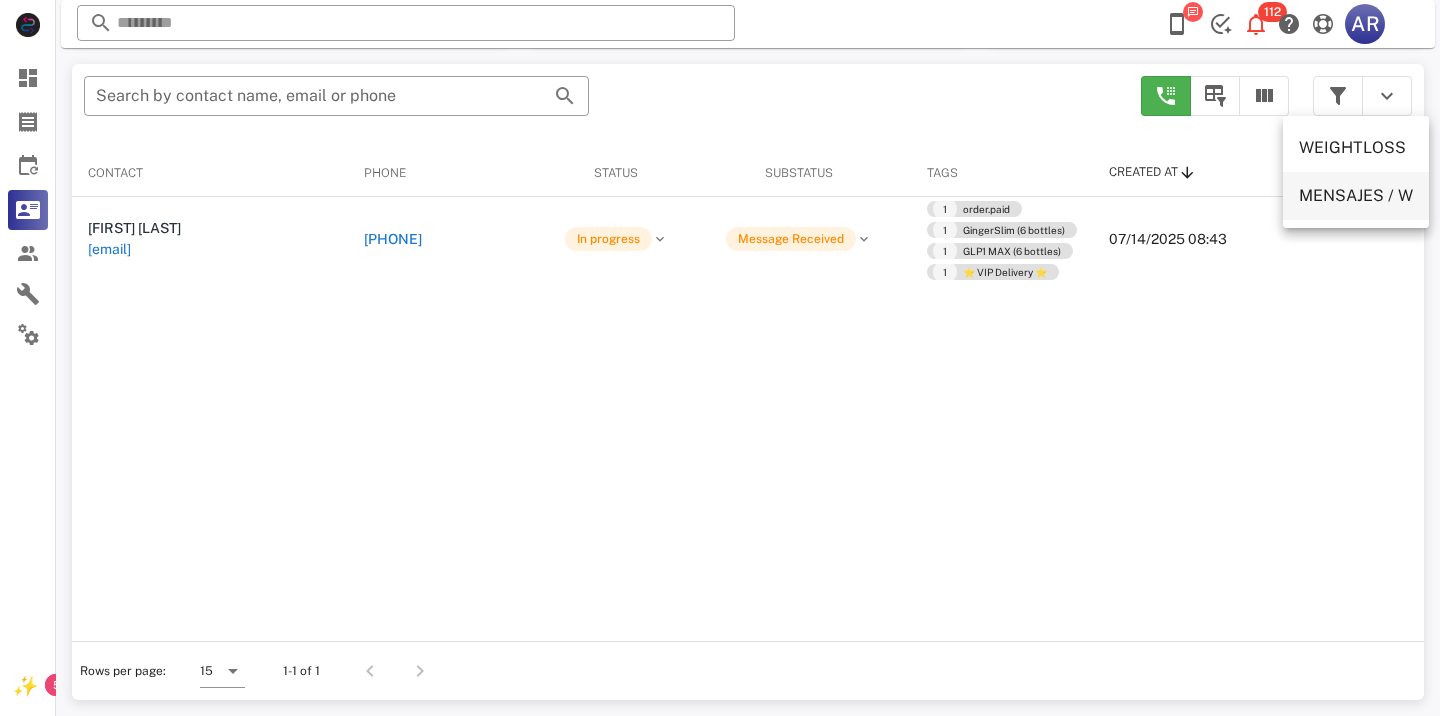 type on "**********" 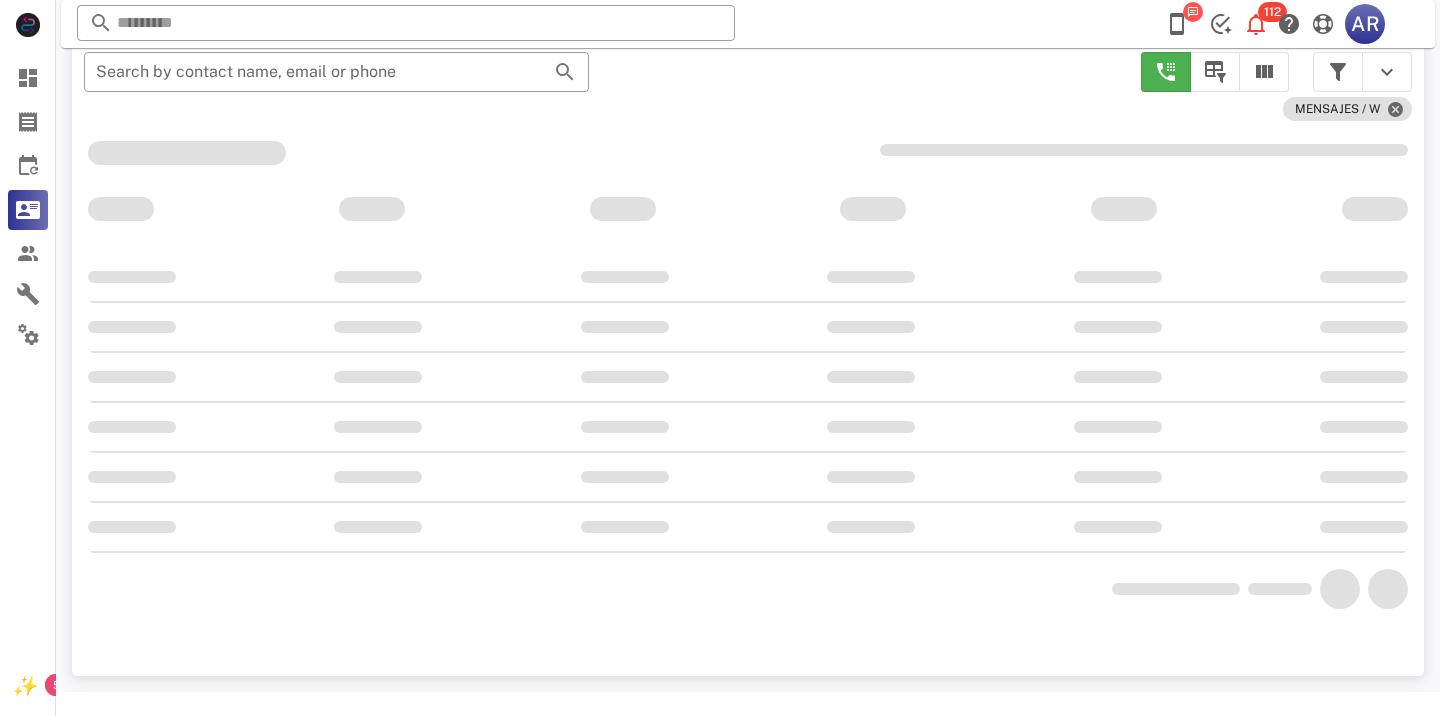 scroll, scrollTop: 356, scrollLeft: 0, axis: vertical 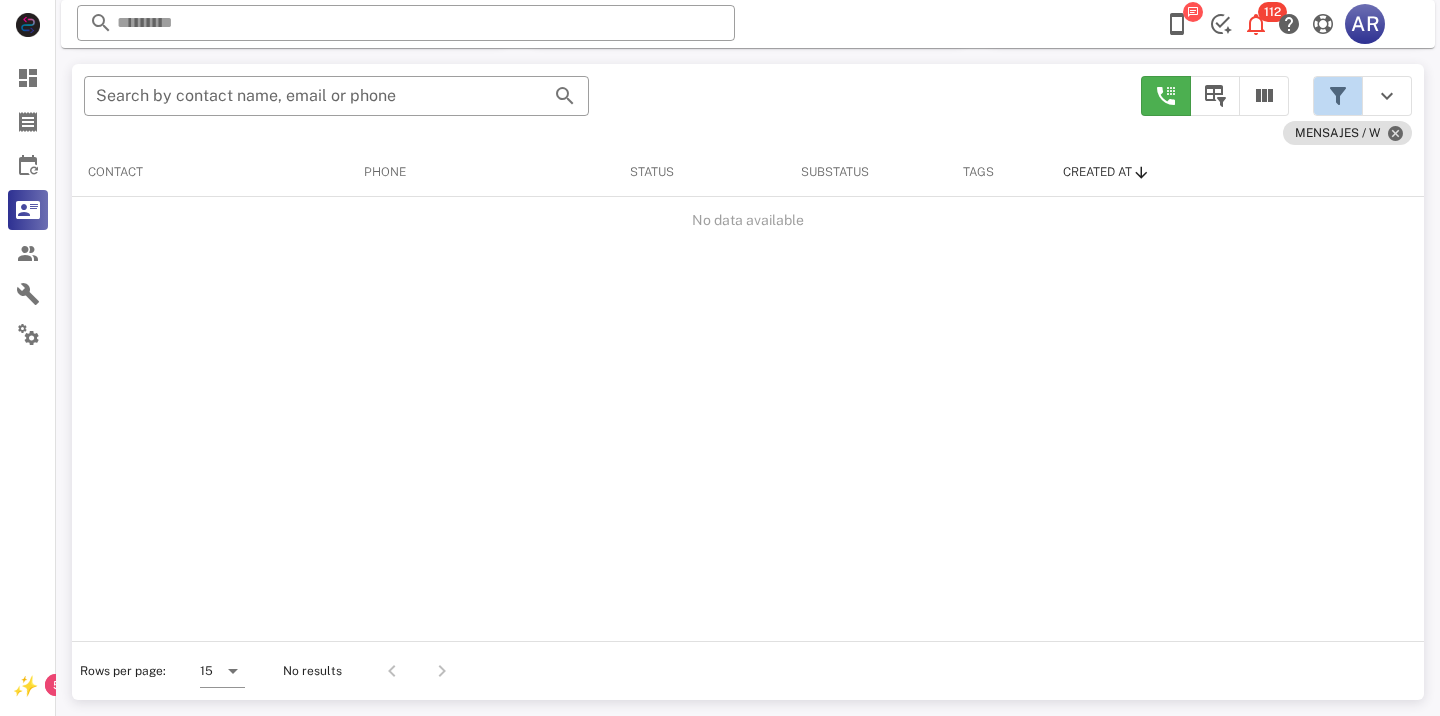 click at bounding box center [1362, 96] 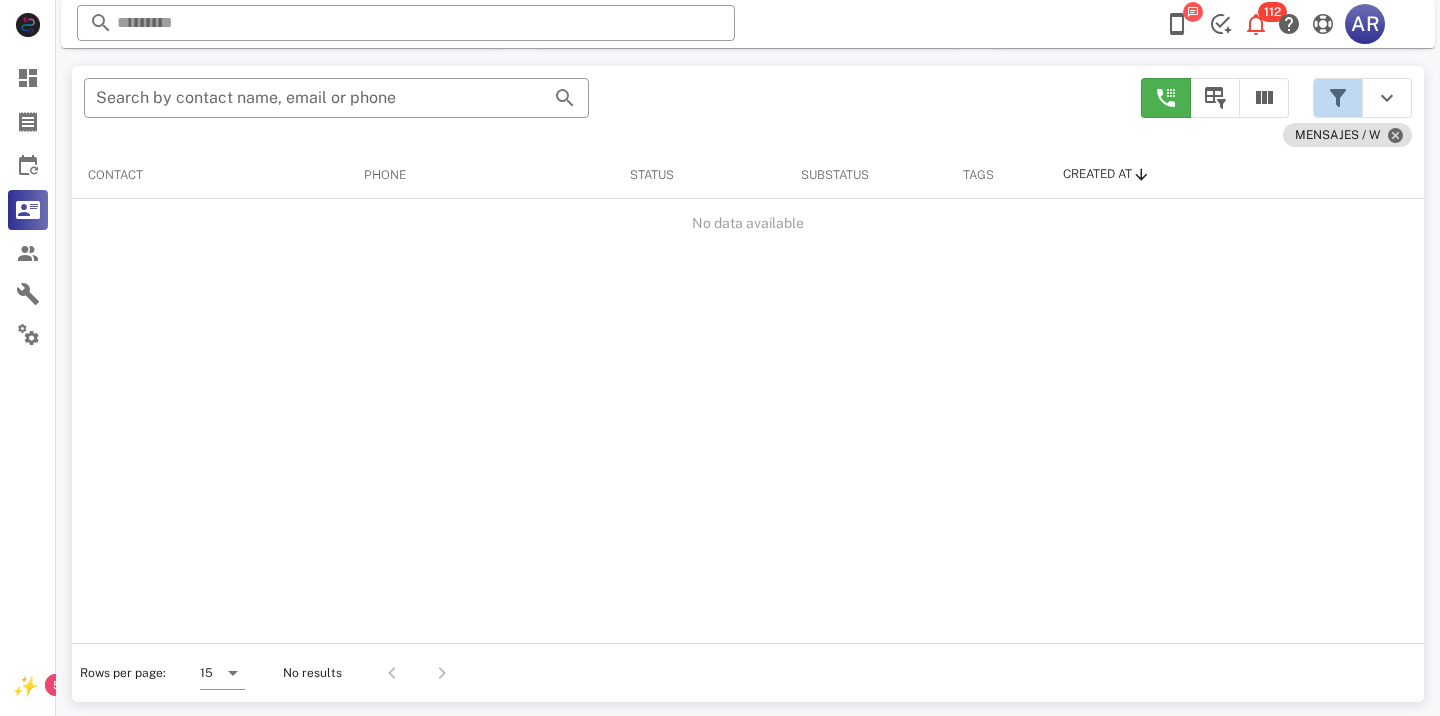 click at bounding box center [1338, 98] 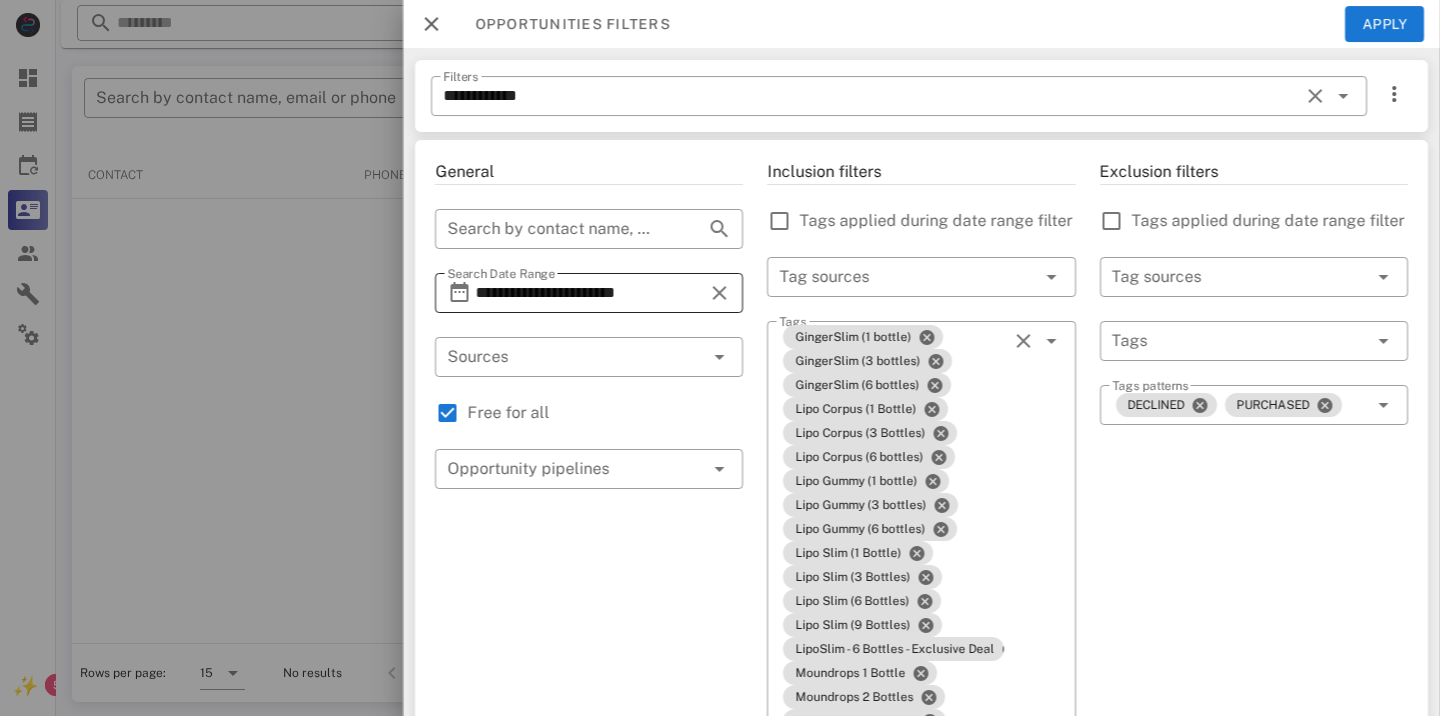 click on "**********" at bounding box center [589, 293] 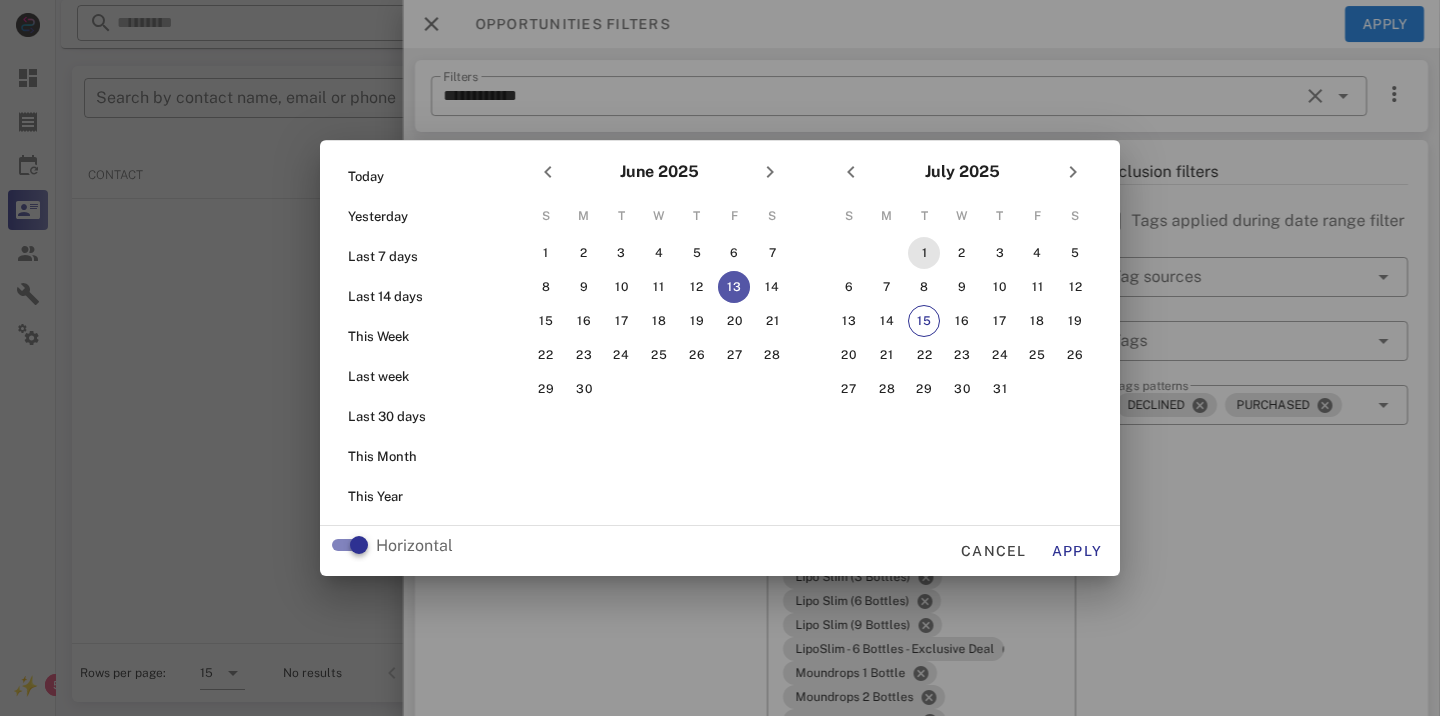 click on "1" at bounding box center (924, 253) 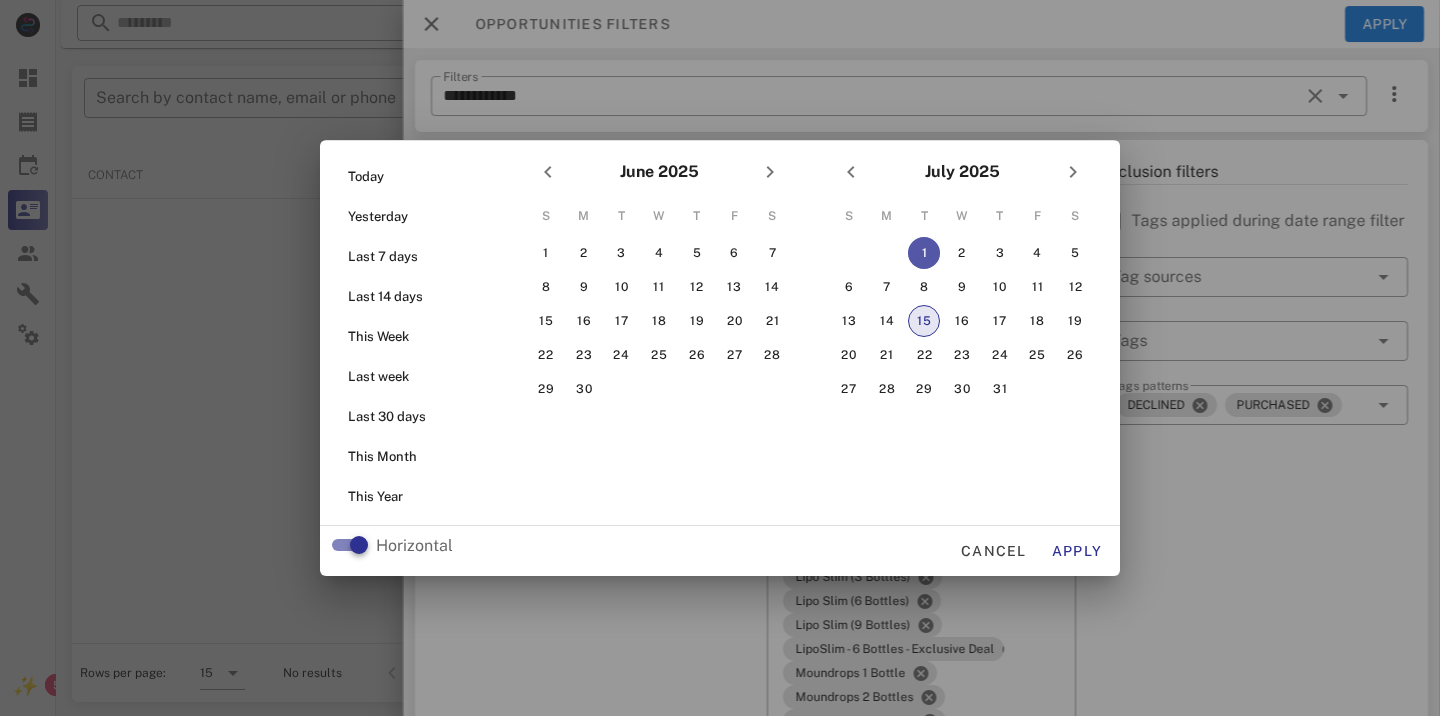 click on "15" at bounding box center [924, 321] 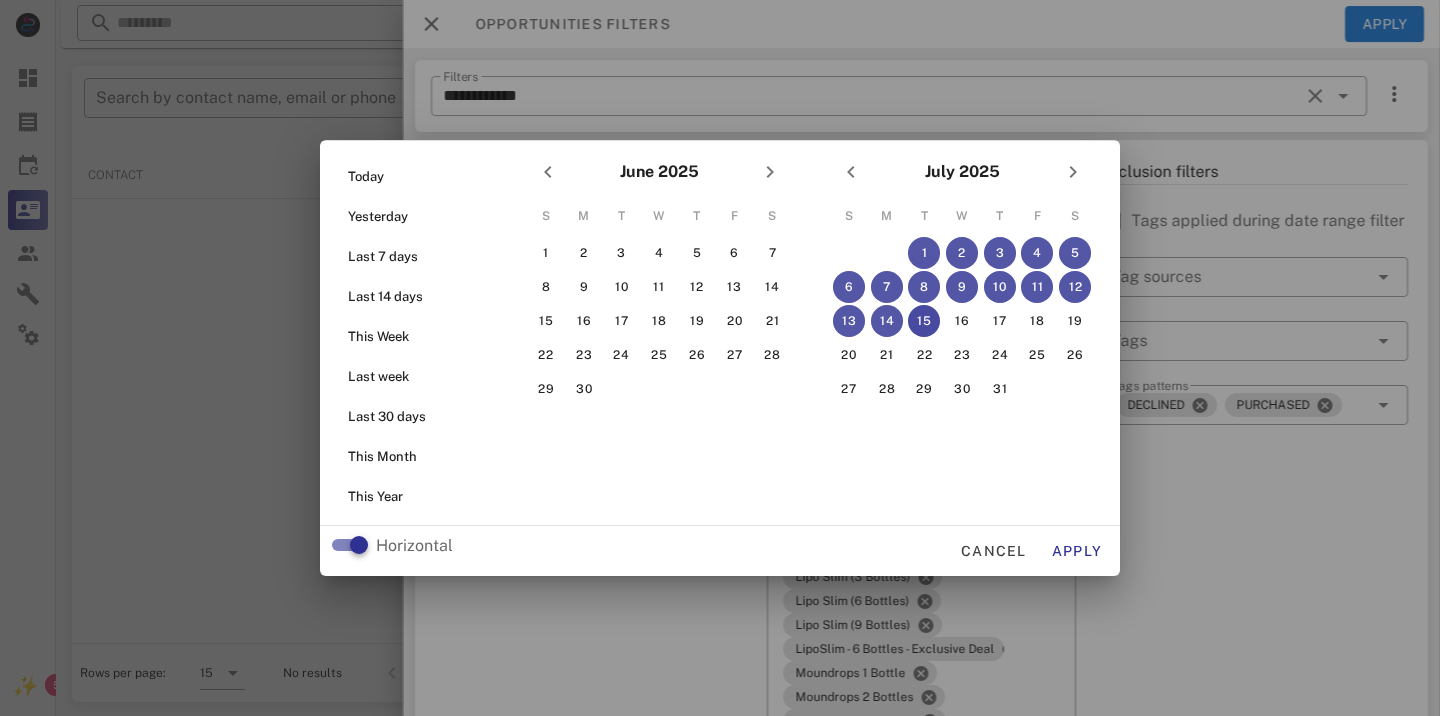 click on "Horizontal Cancel Apply" at bounding box center [720, 551] 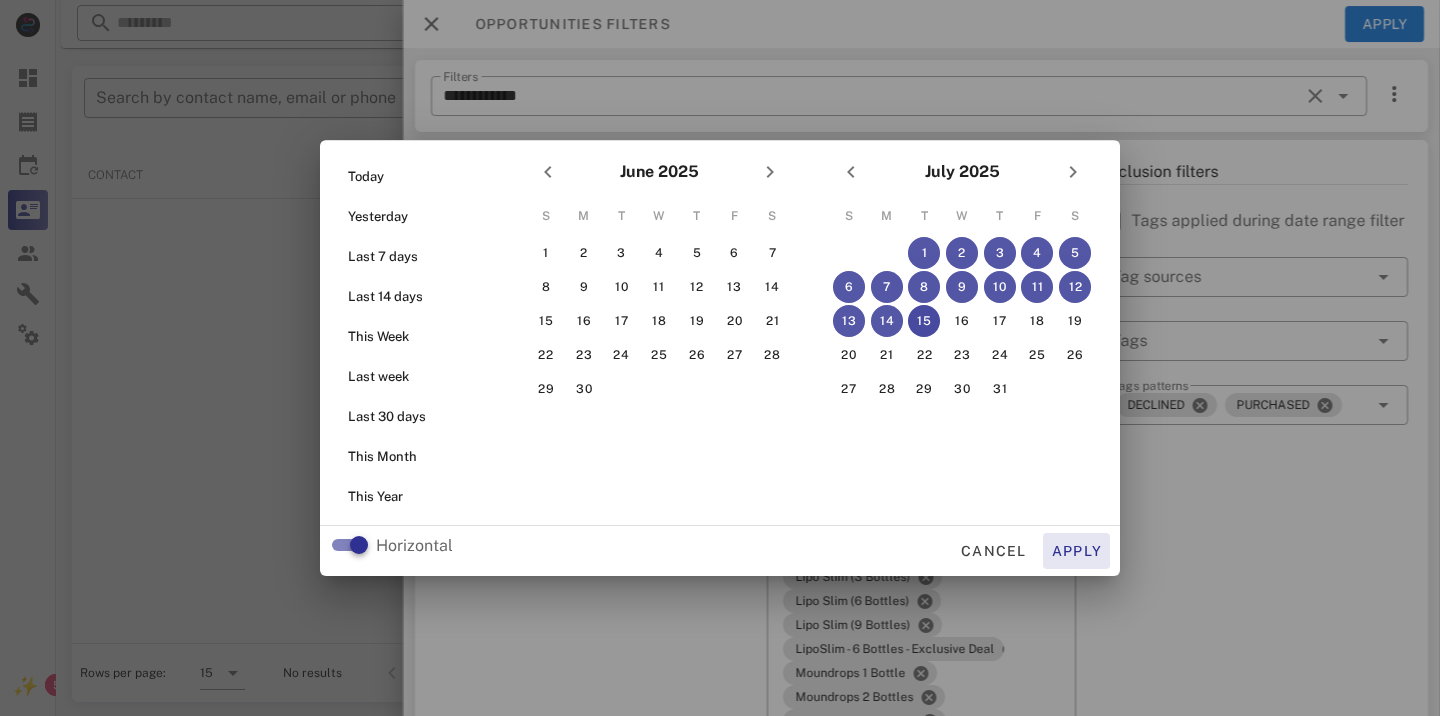 click on "Apply" at bounding box center (1077, 551) 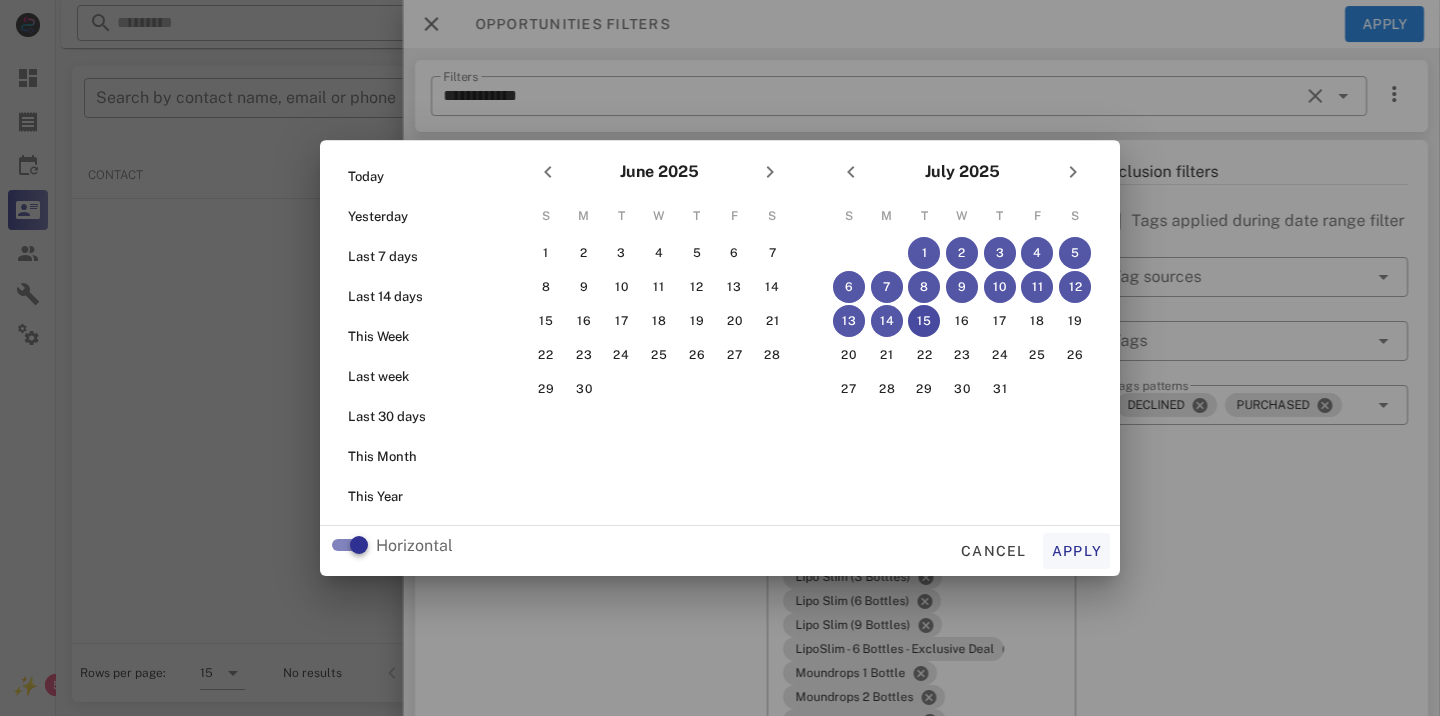 type 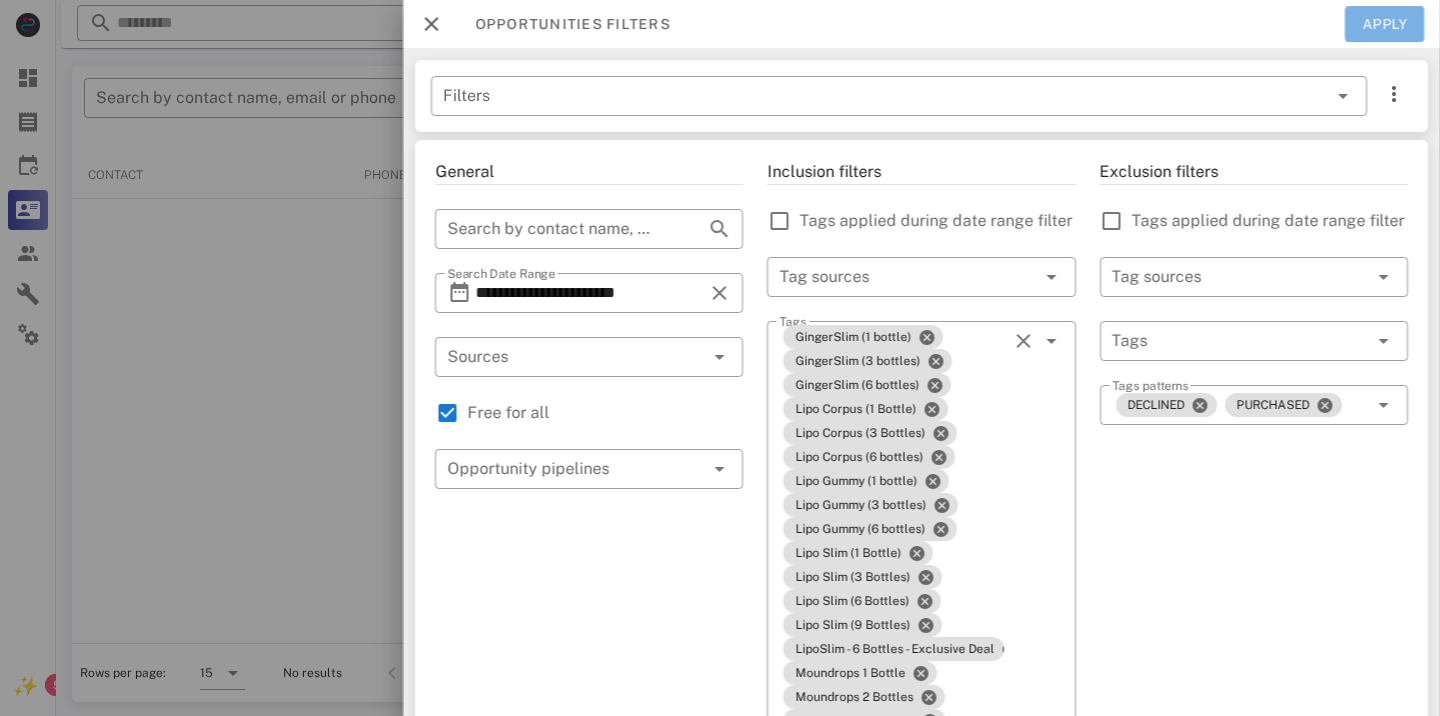 click on "Apply" at bounding box center [1385, 24] 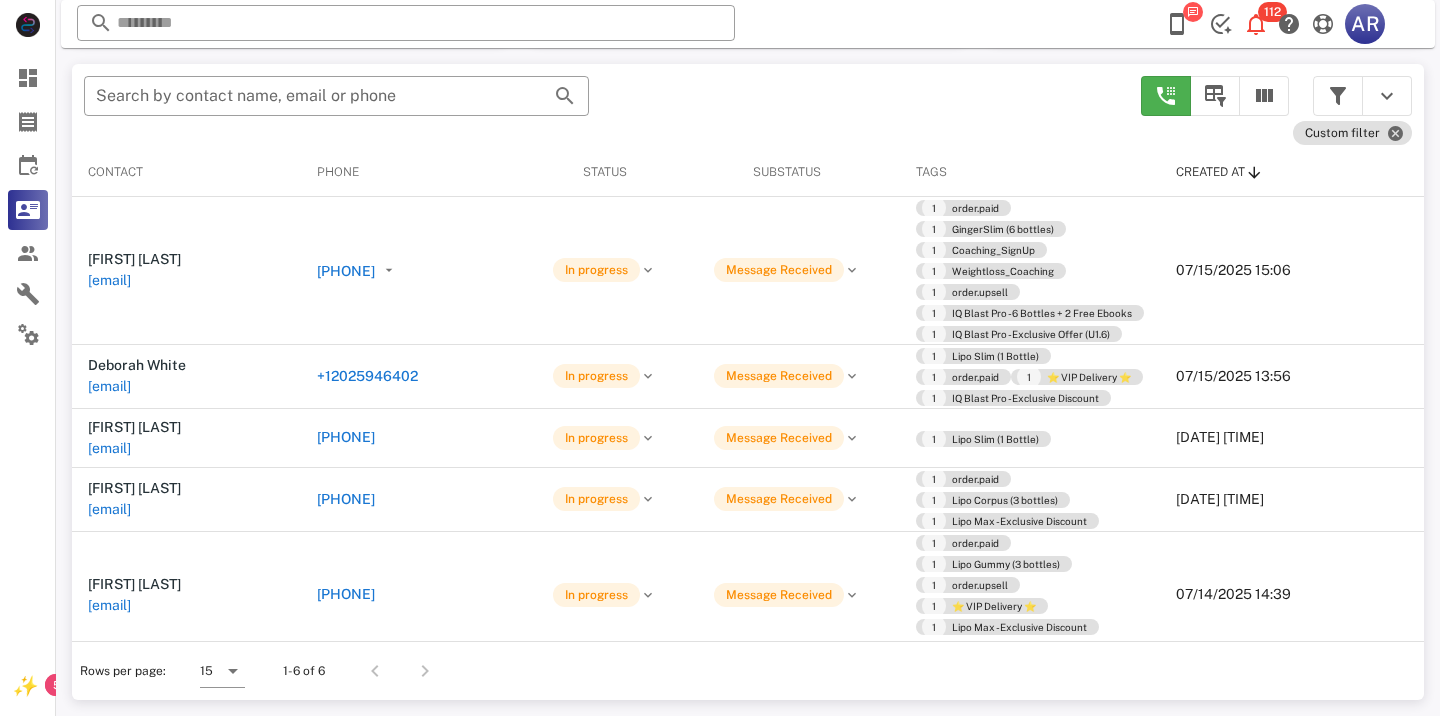 scroll, scrollTop: 378, scrollLeft: 0, axis: vertical 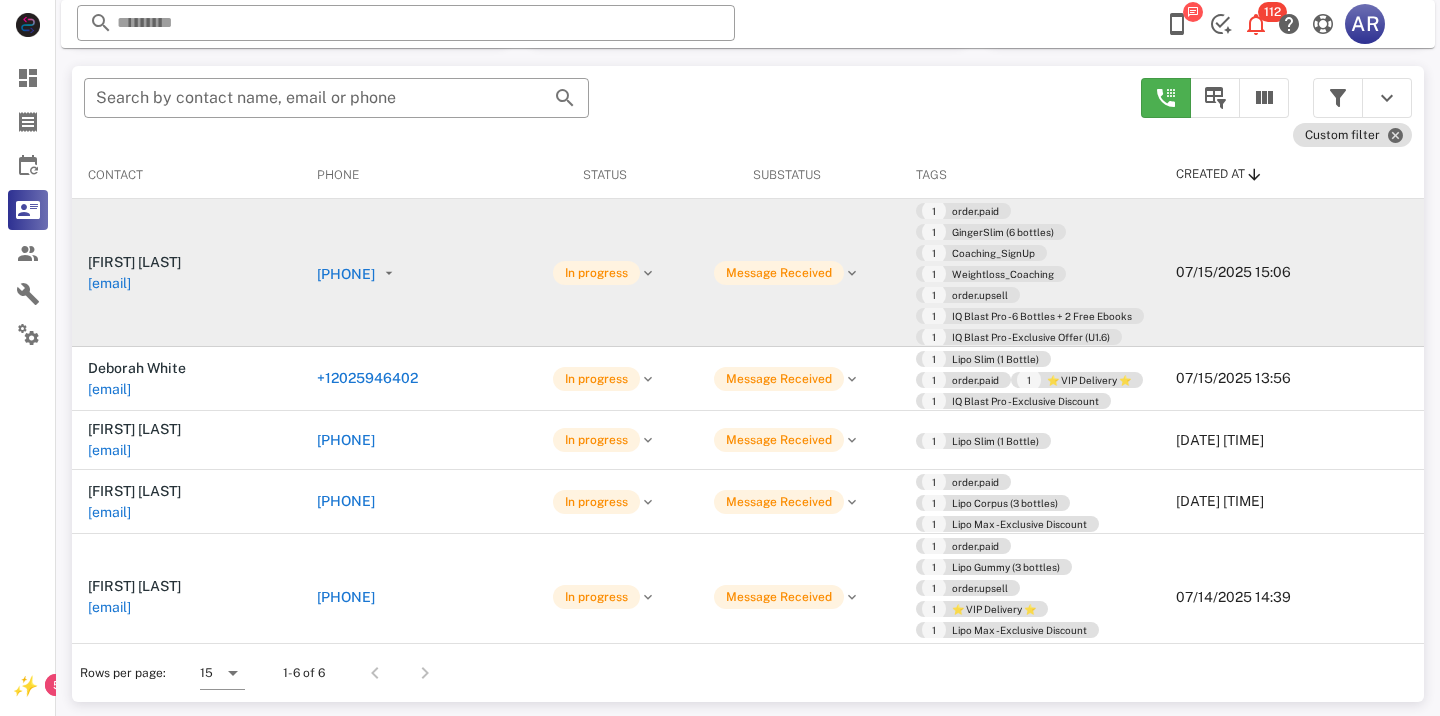 click on "[PHONE]" at bounding box center (346, 274) 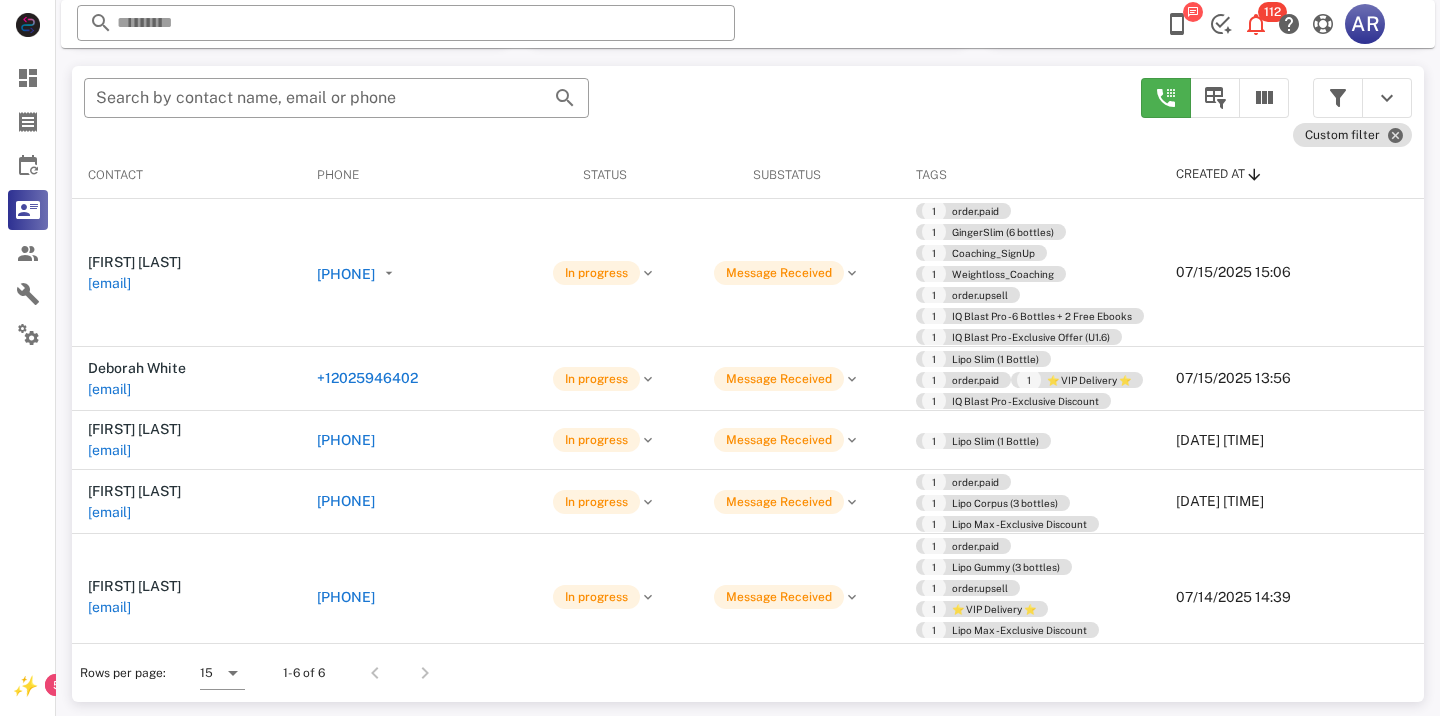 type on "**********" 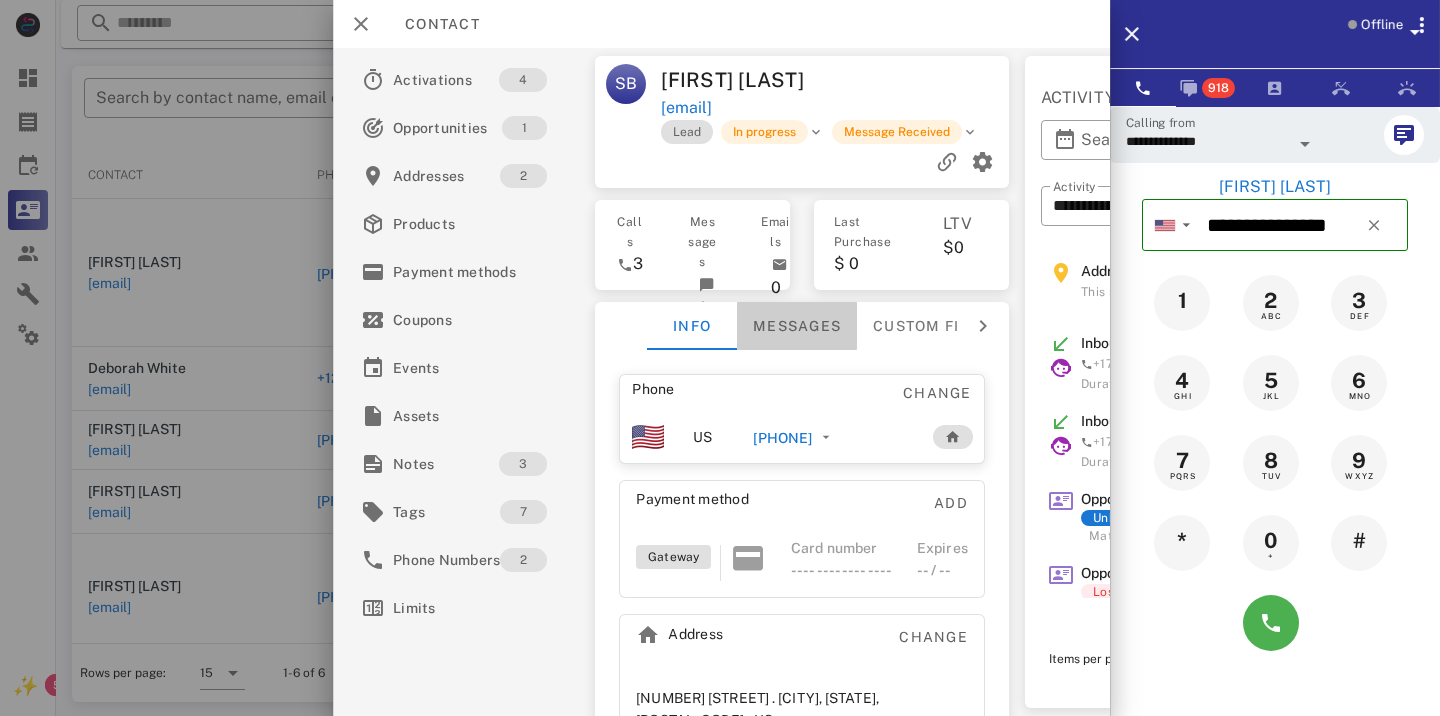 click on "Messages" at bounding box center [797, 326] 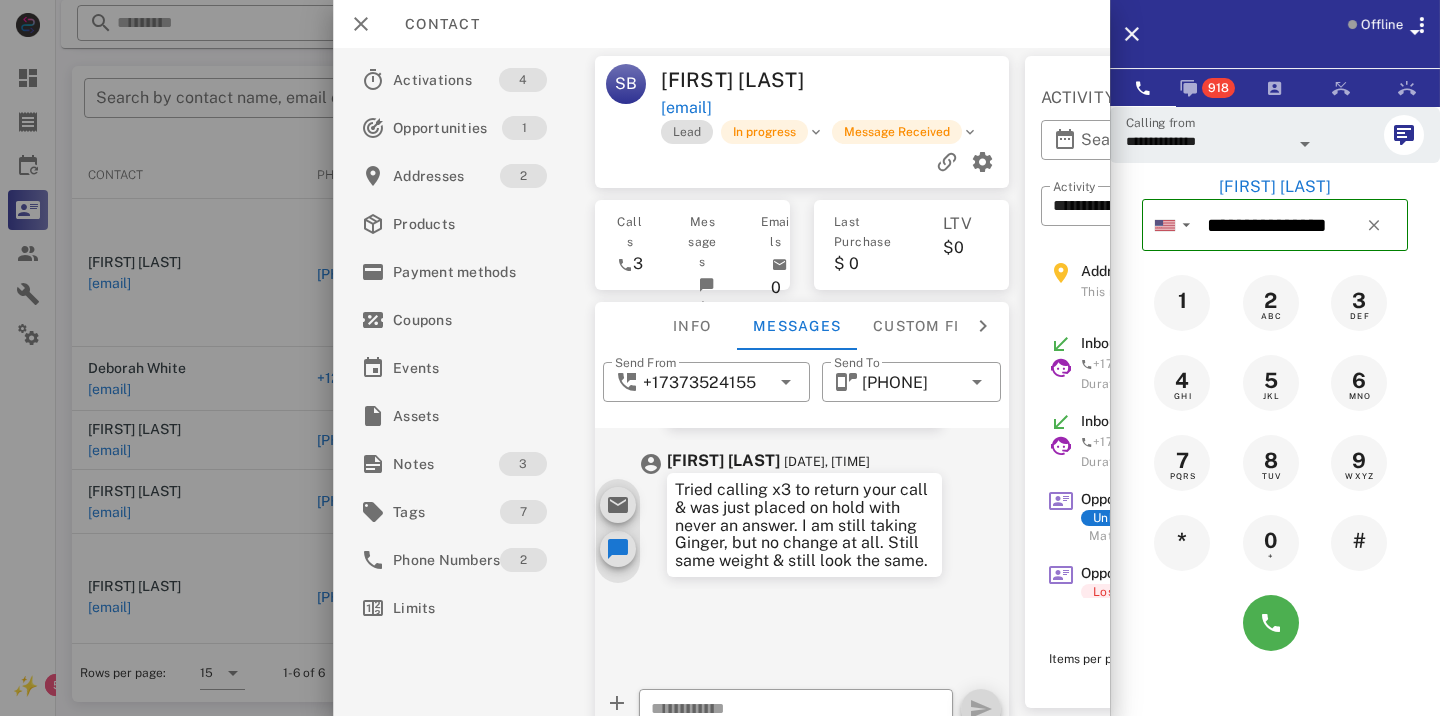 scroll, scrollTop: 87, scrollLeft: 0, axis: vertical 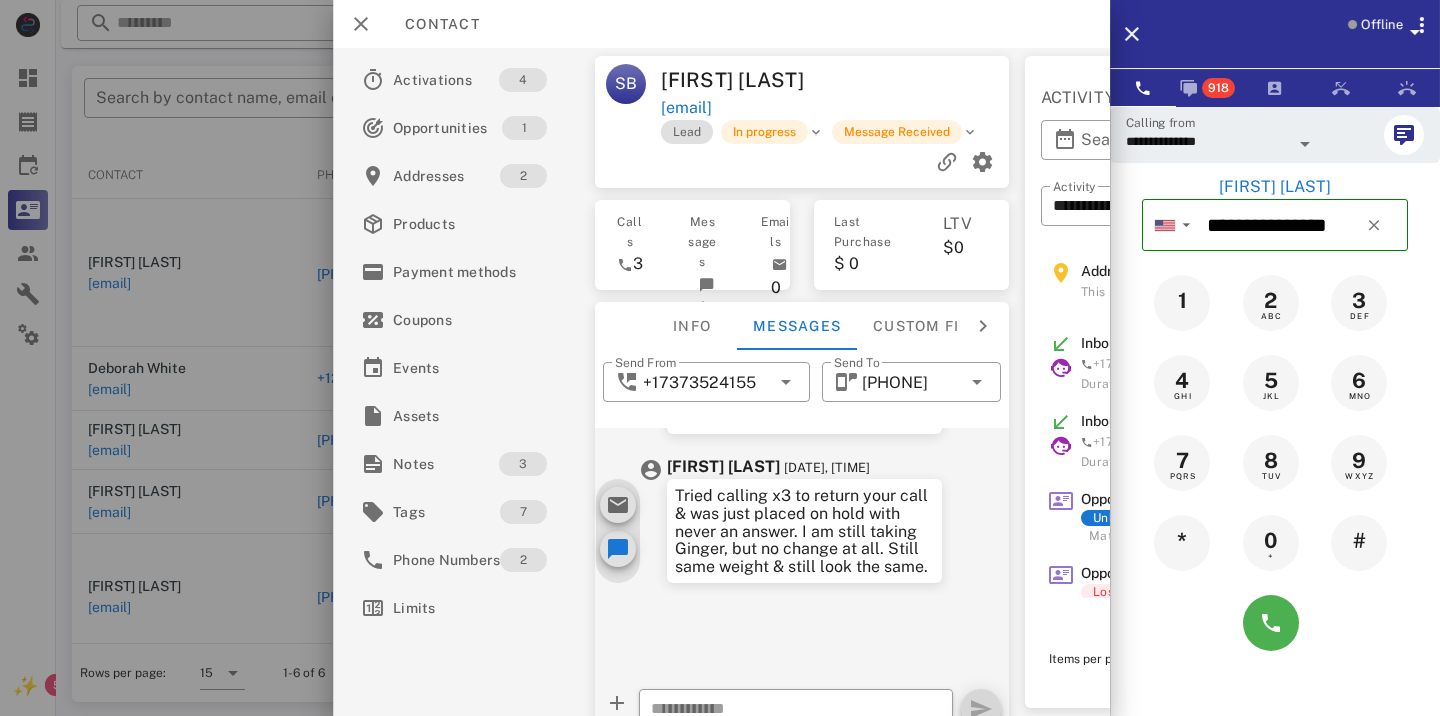 click at bounding box center (720, 358) 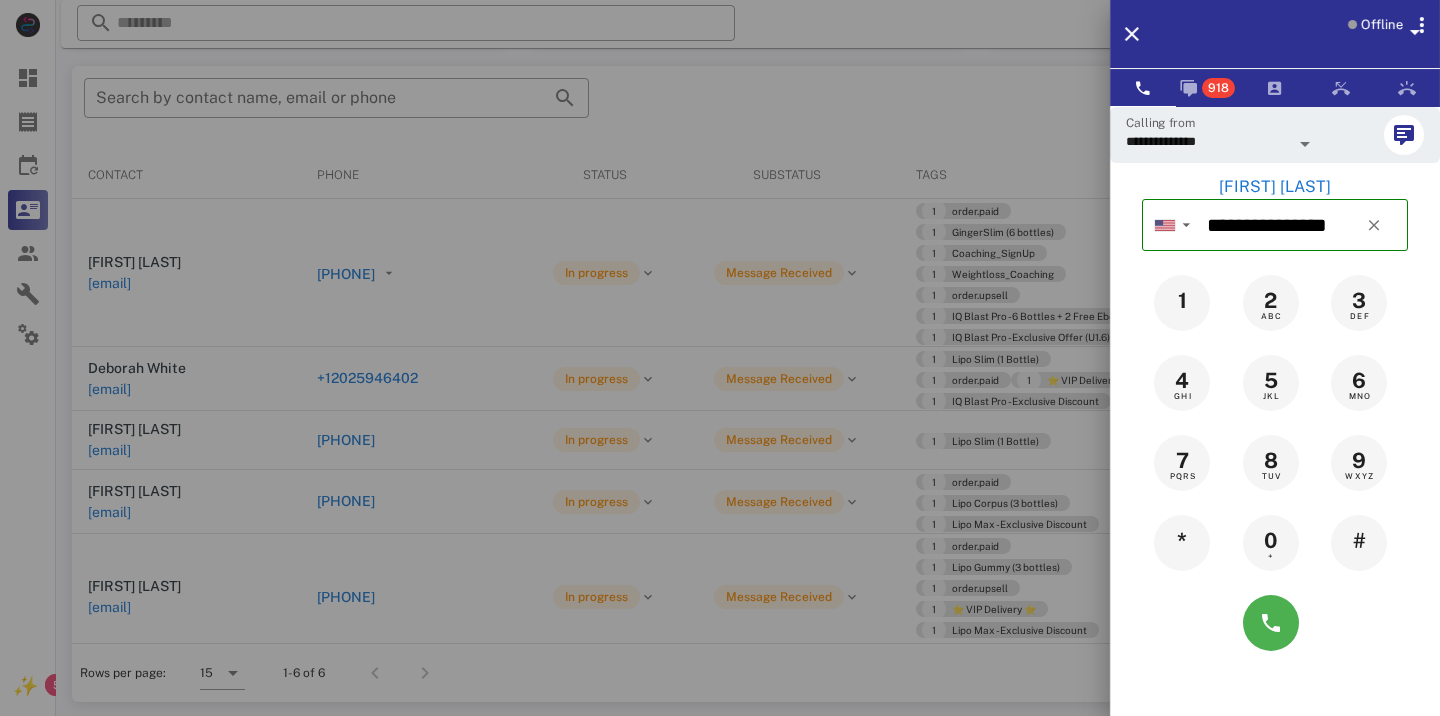 click at bounding box center [720, 358] 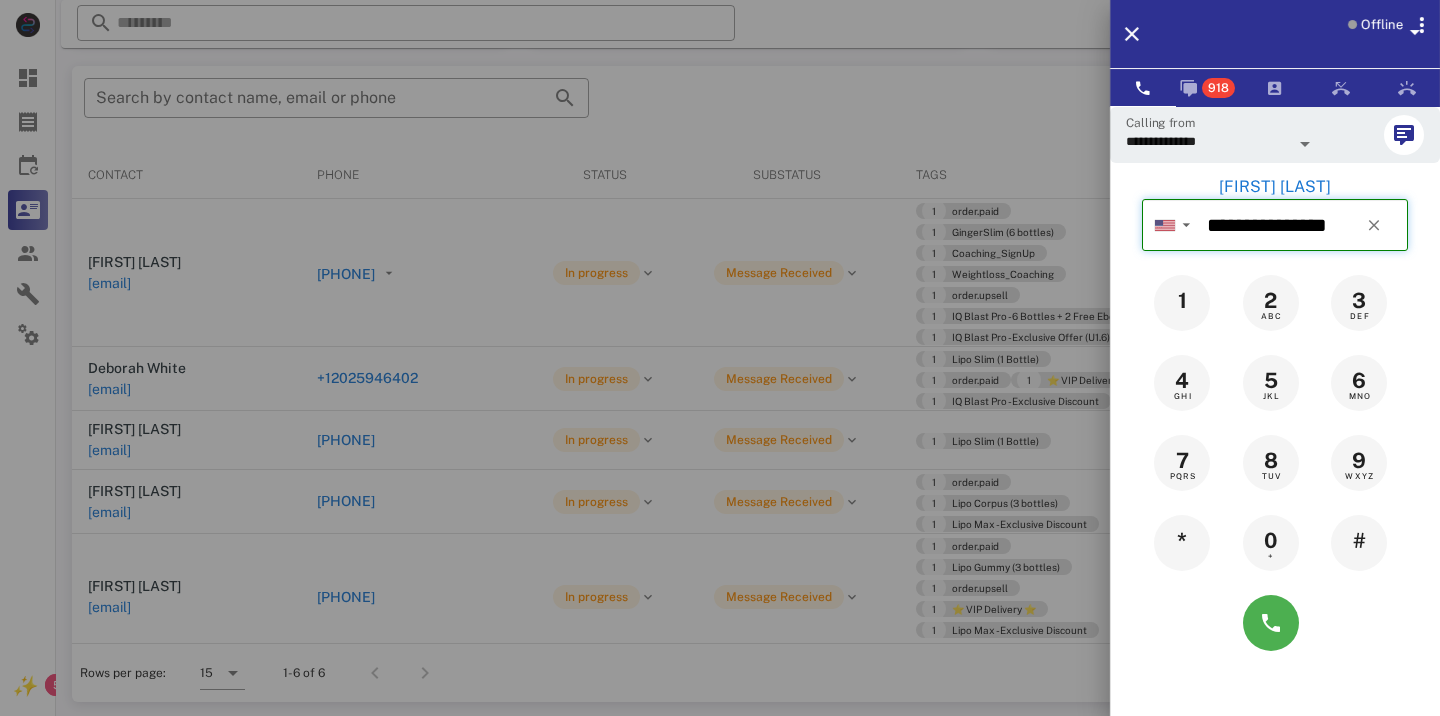 type 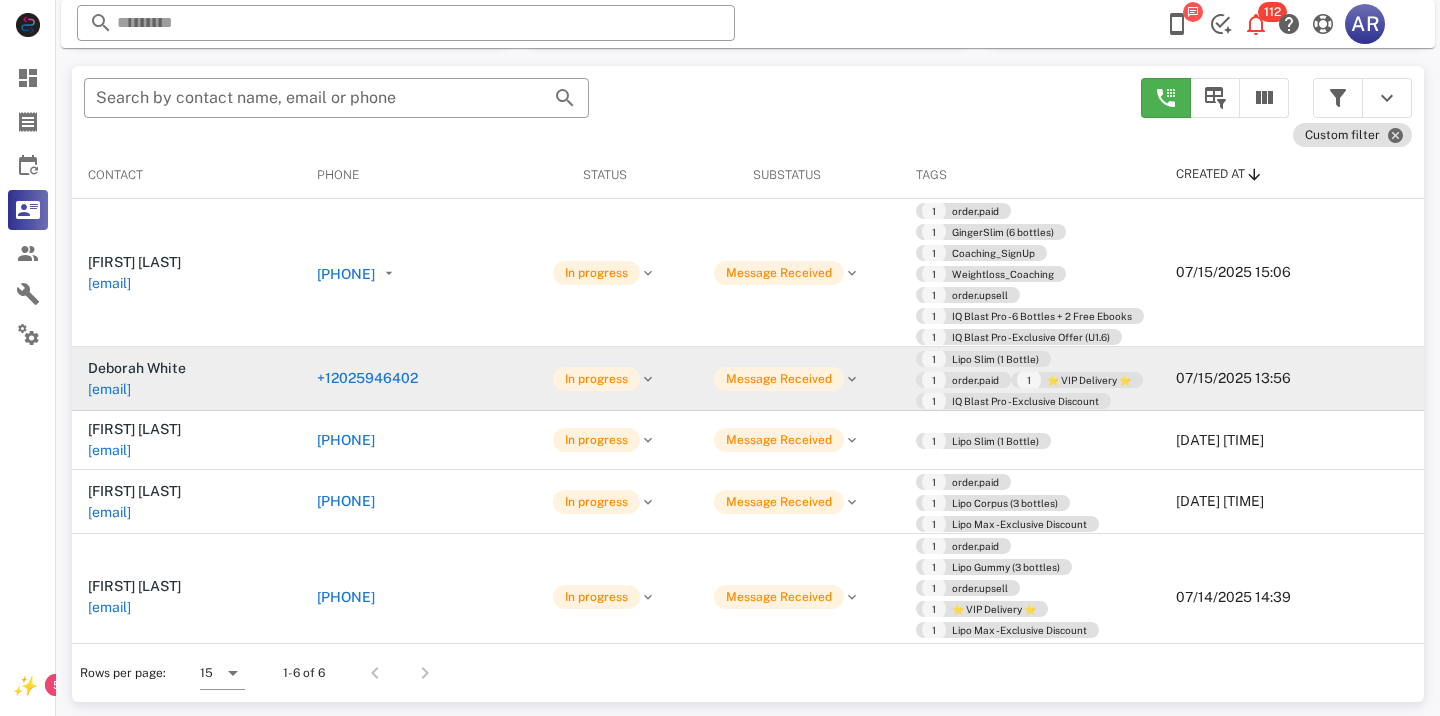 click on "+12025946402" at bounding box center [367, 378] 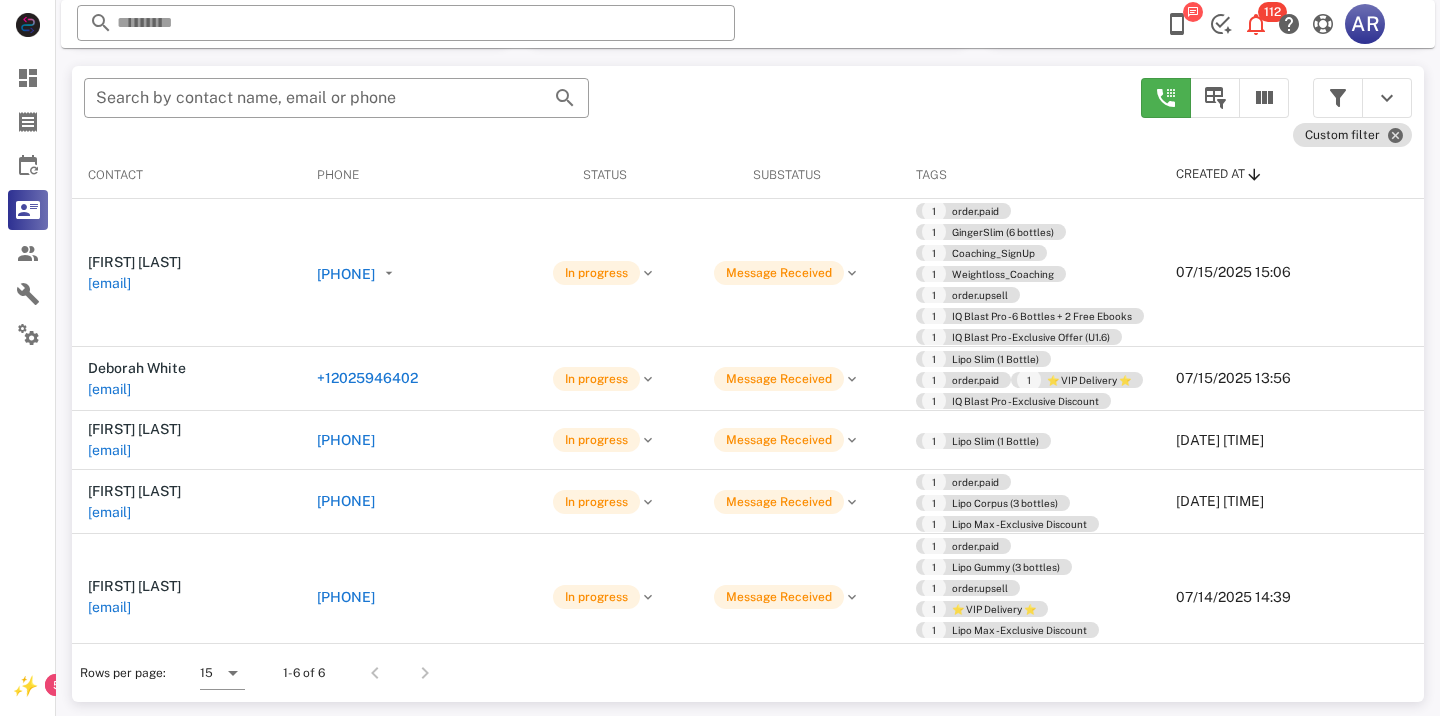 type on "**********" 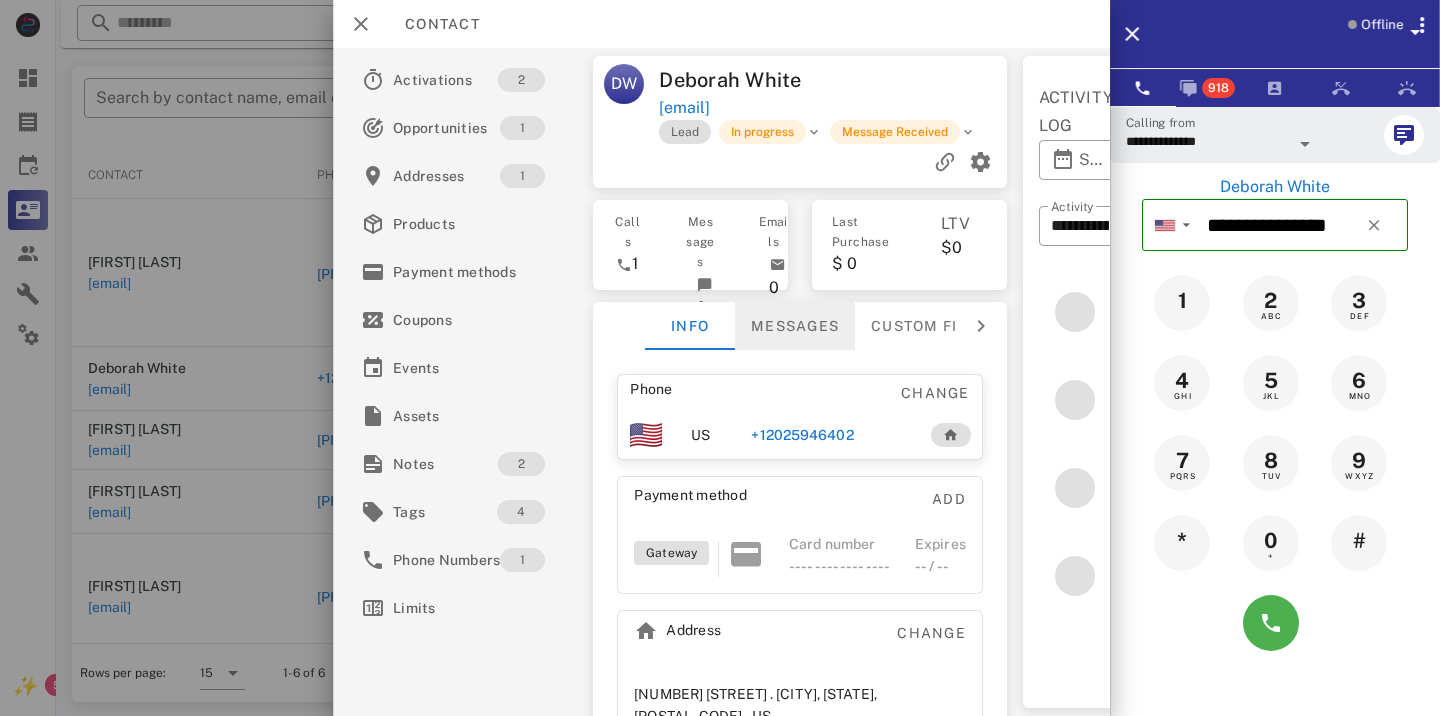 click on "Messages" at bounding box center (795, 326) 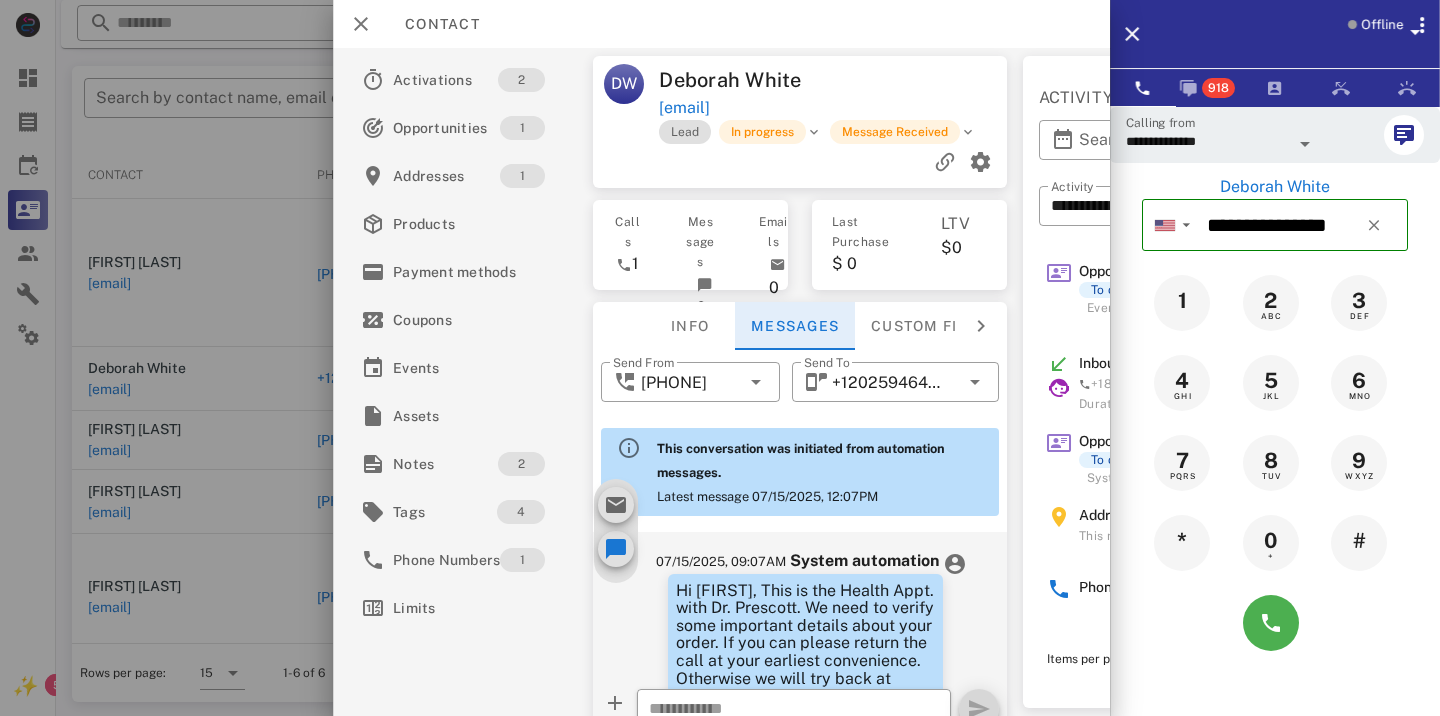 scroll, scrollTop: 754, scrollLeft: 0, axis: vertical 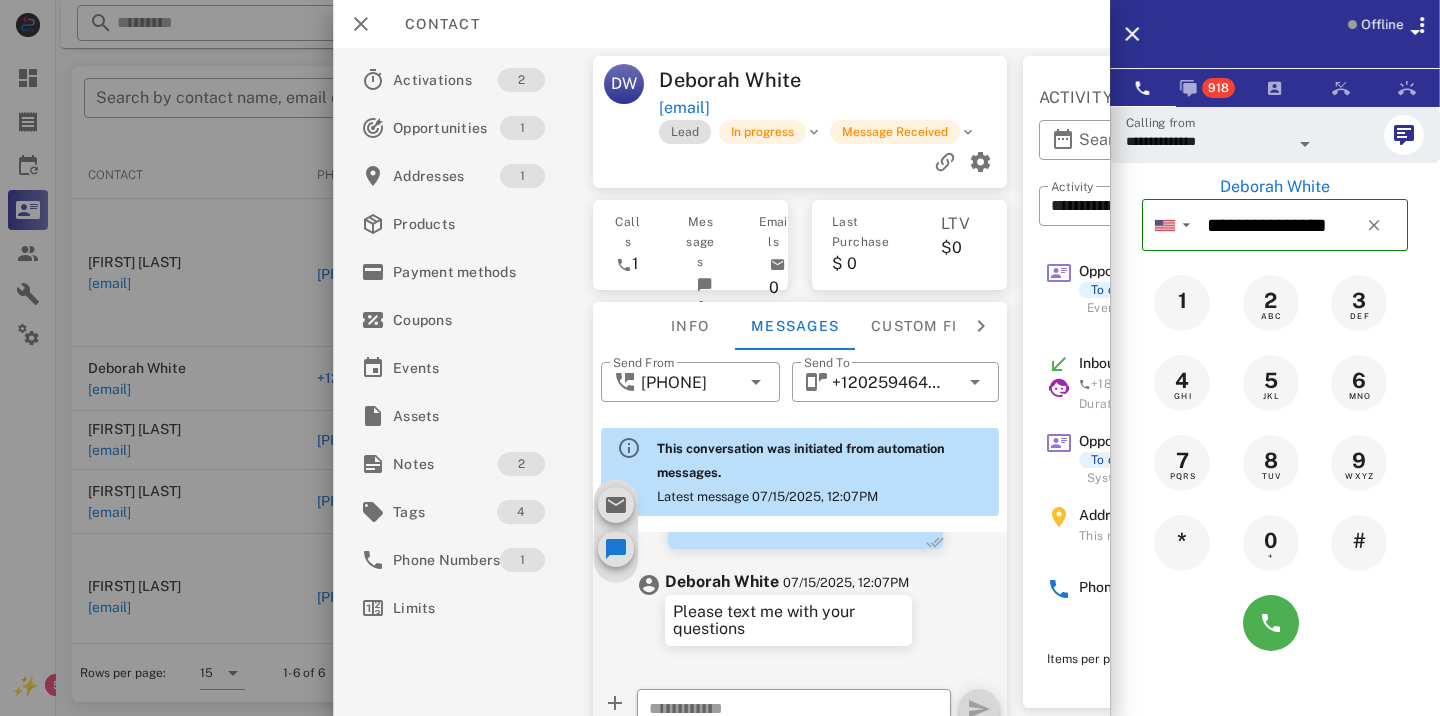 click at bounding box center [720, 358] 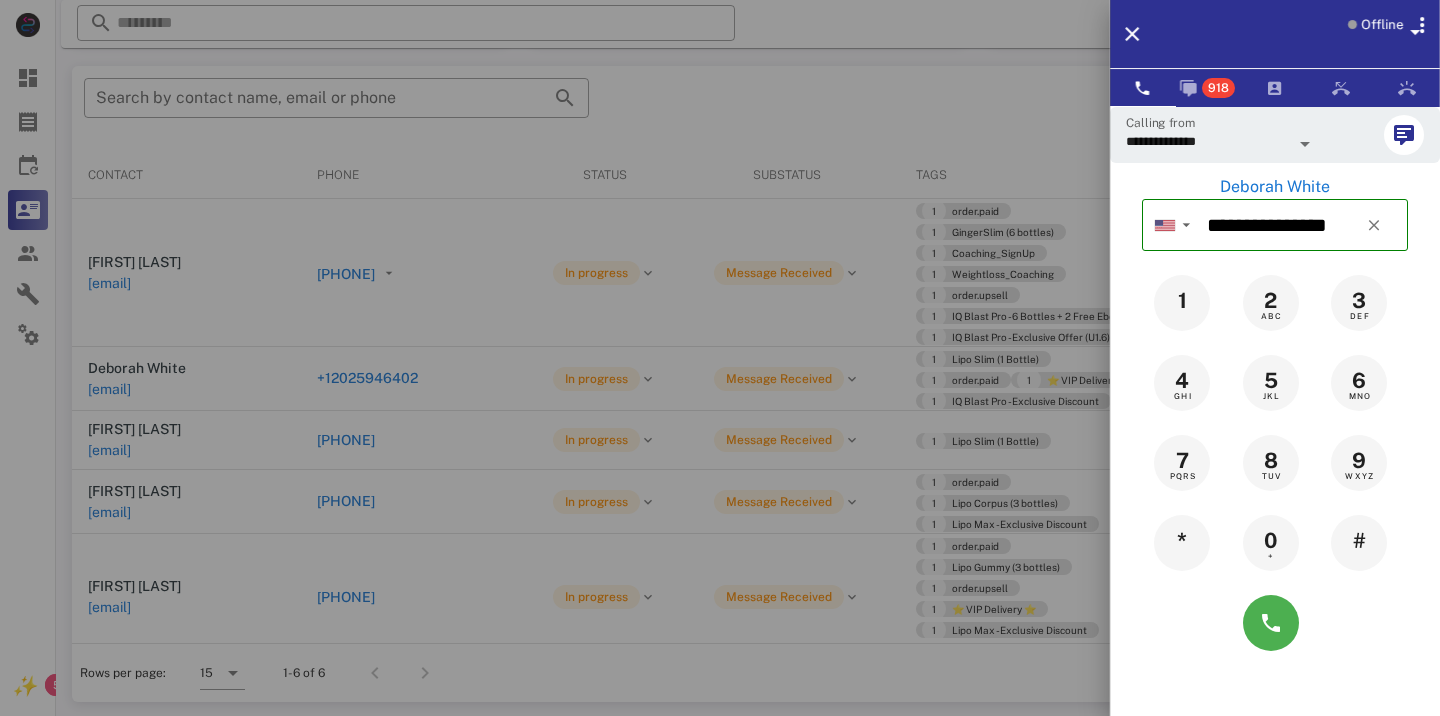 scroll, scrollTop: 380, scrollLeft: 0, axis: vertical 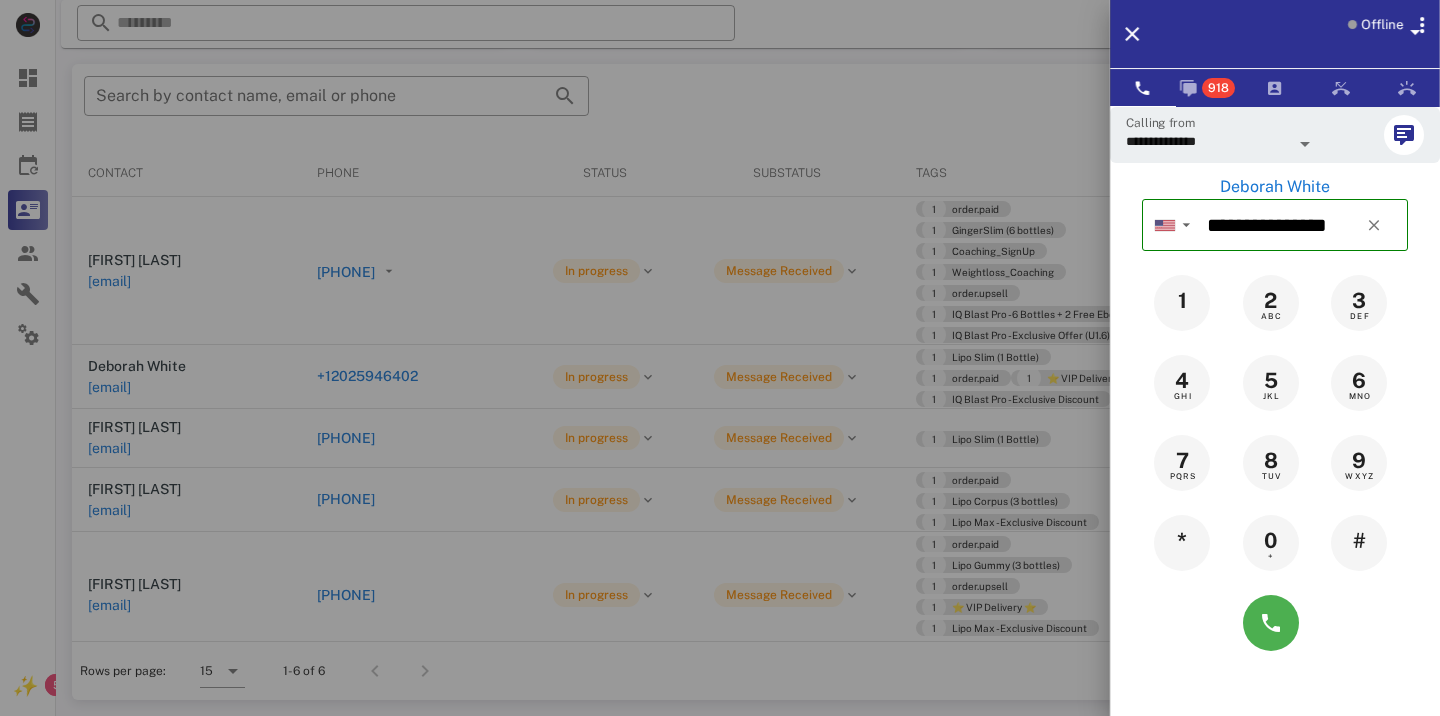 click at bounding box center [720, 358] 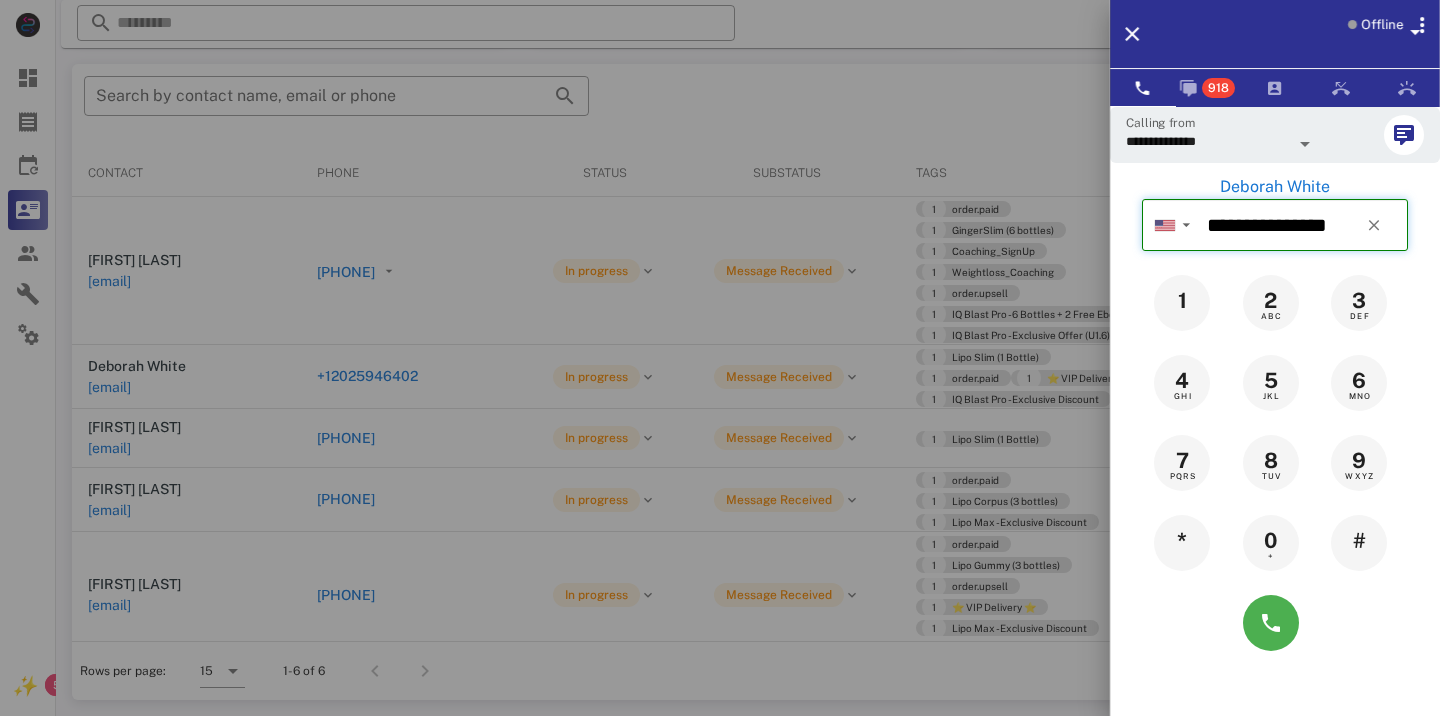 type 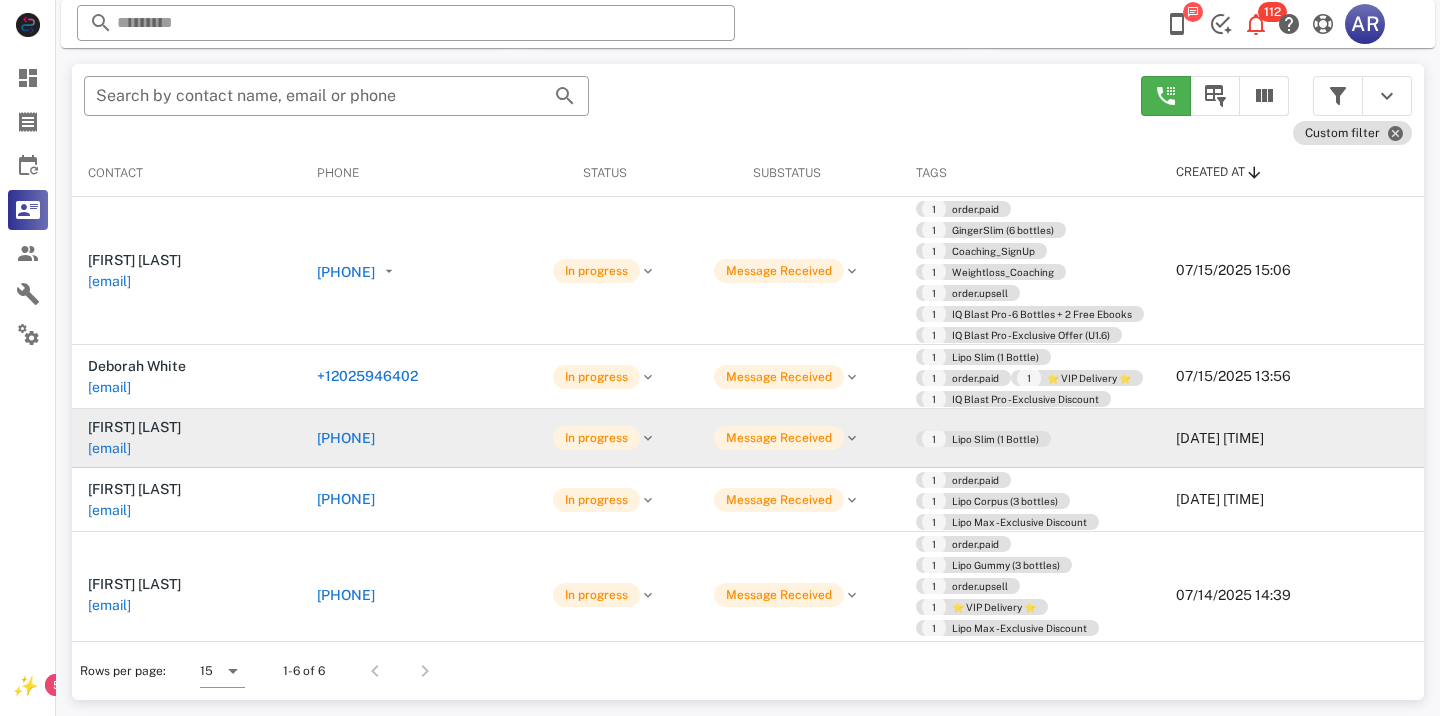 scroll, scrollTop: 104, scrollLeft: 0, axis: vertical 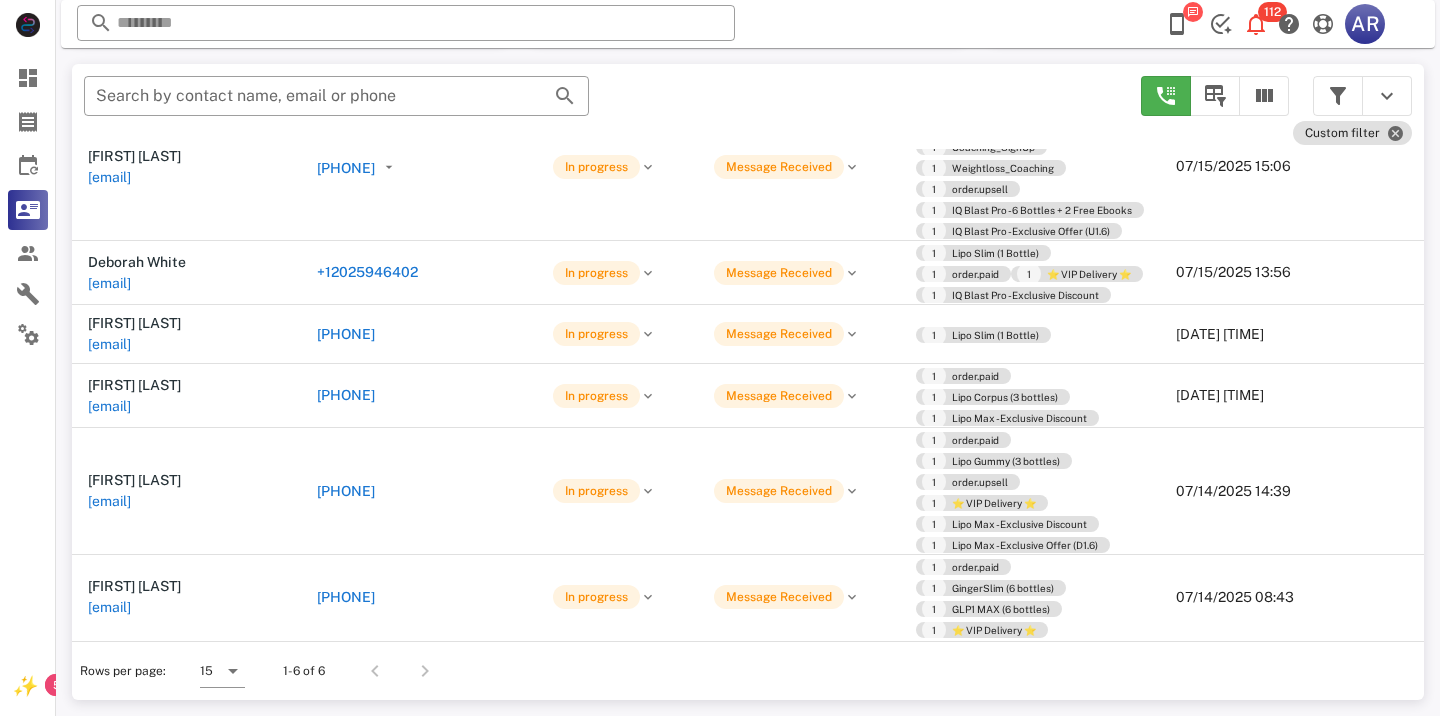 click on "[PHONE]" at bounding box center (346, 334) 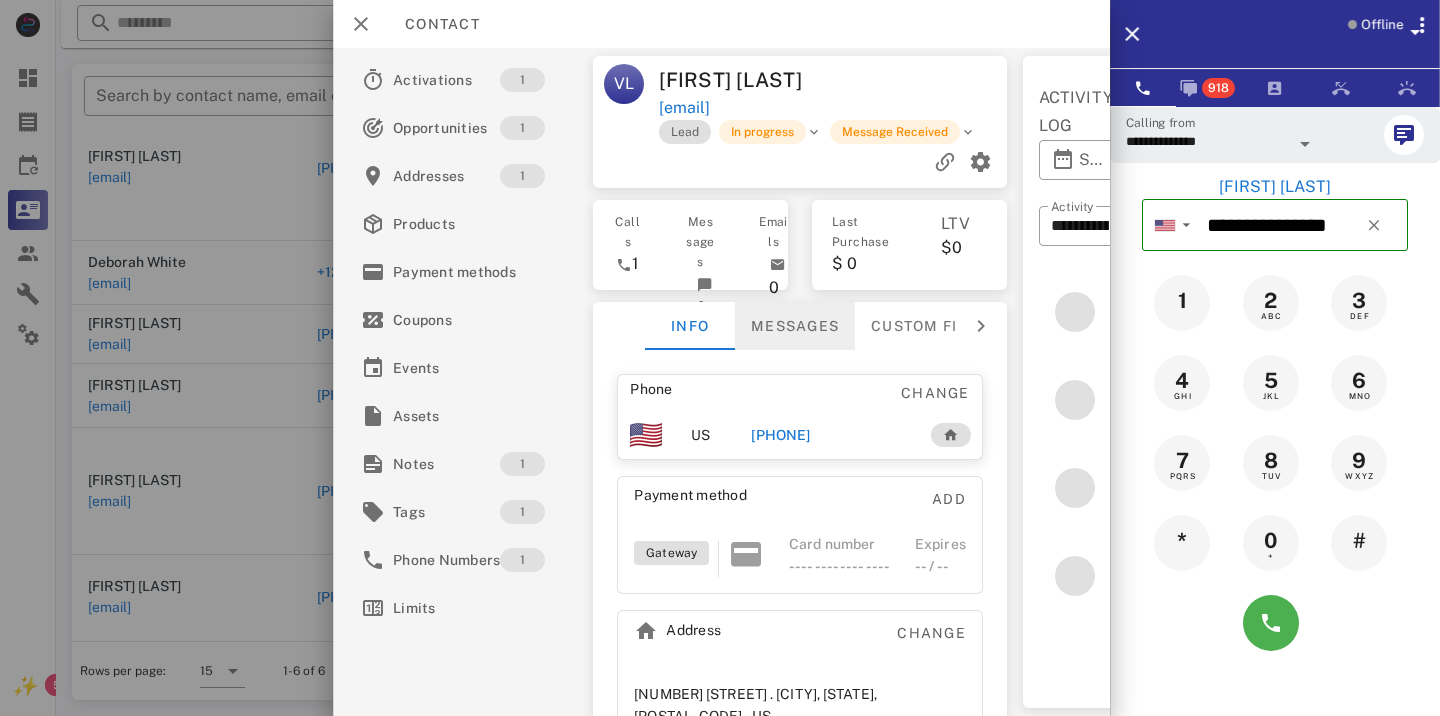 click on "Messages" at bounding box center [795, 326] 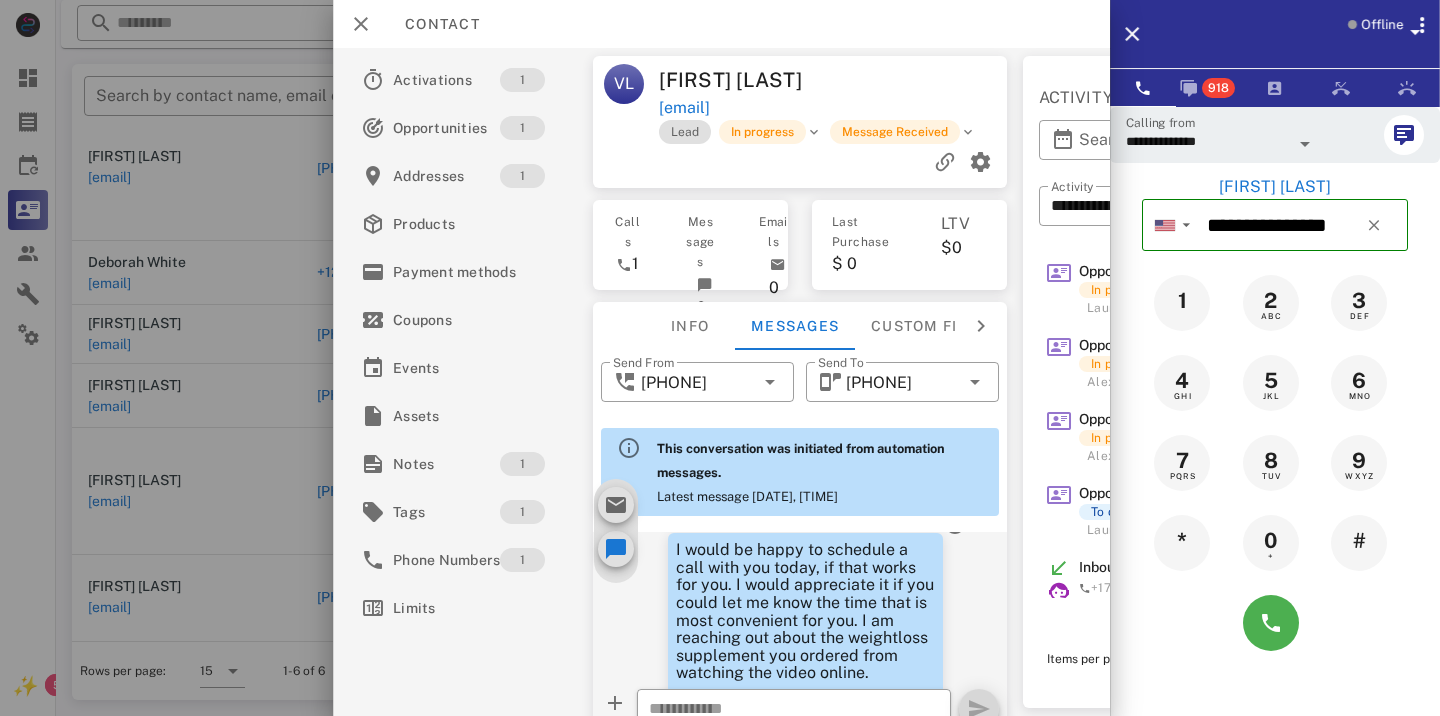 scroll, scrollTop: 990, scrollLeft: 0, axis: vertical 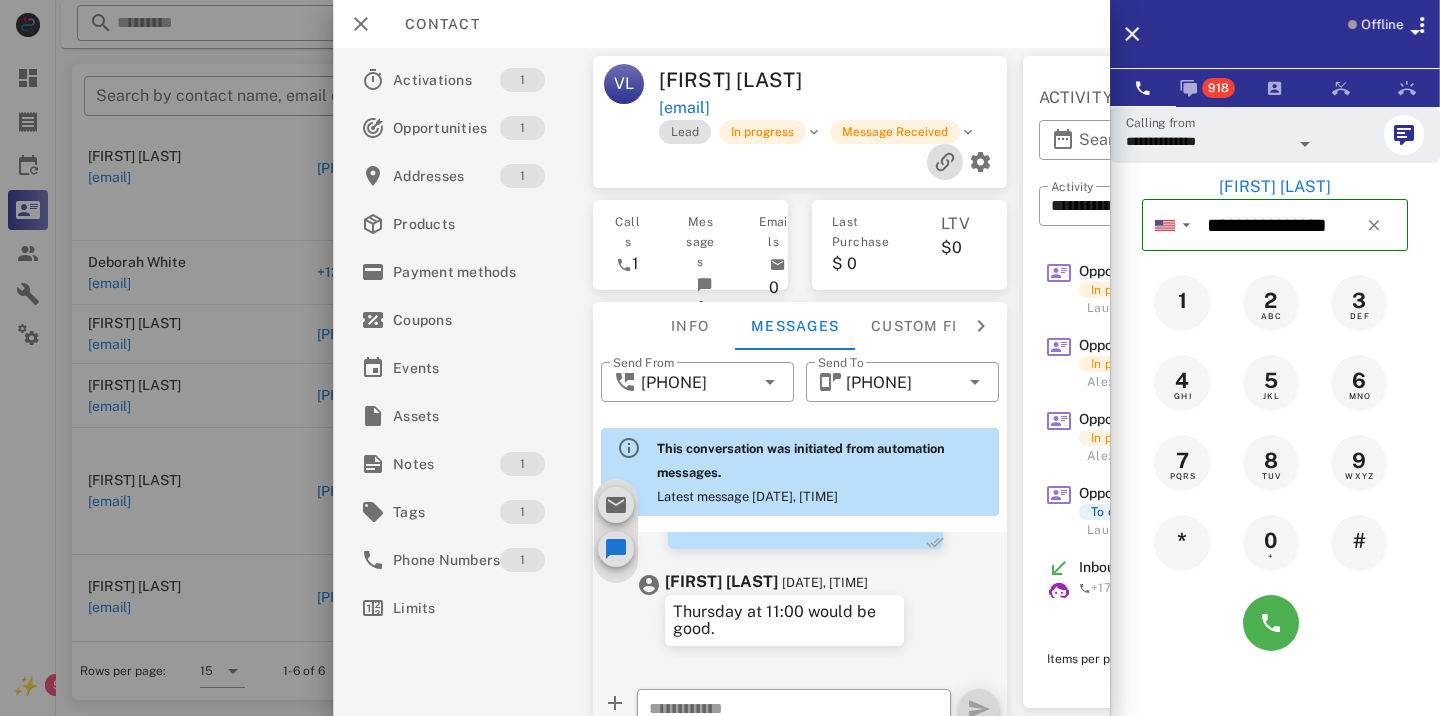 click at bounding box center [945, 162] 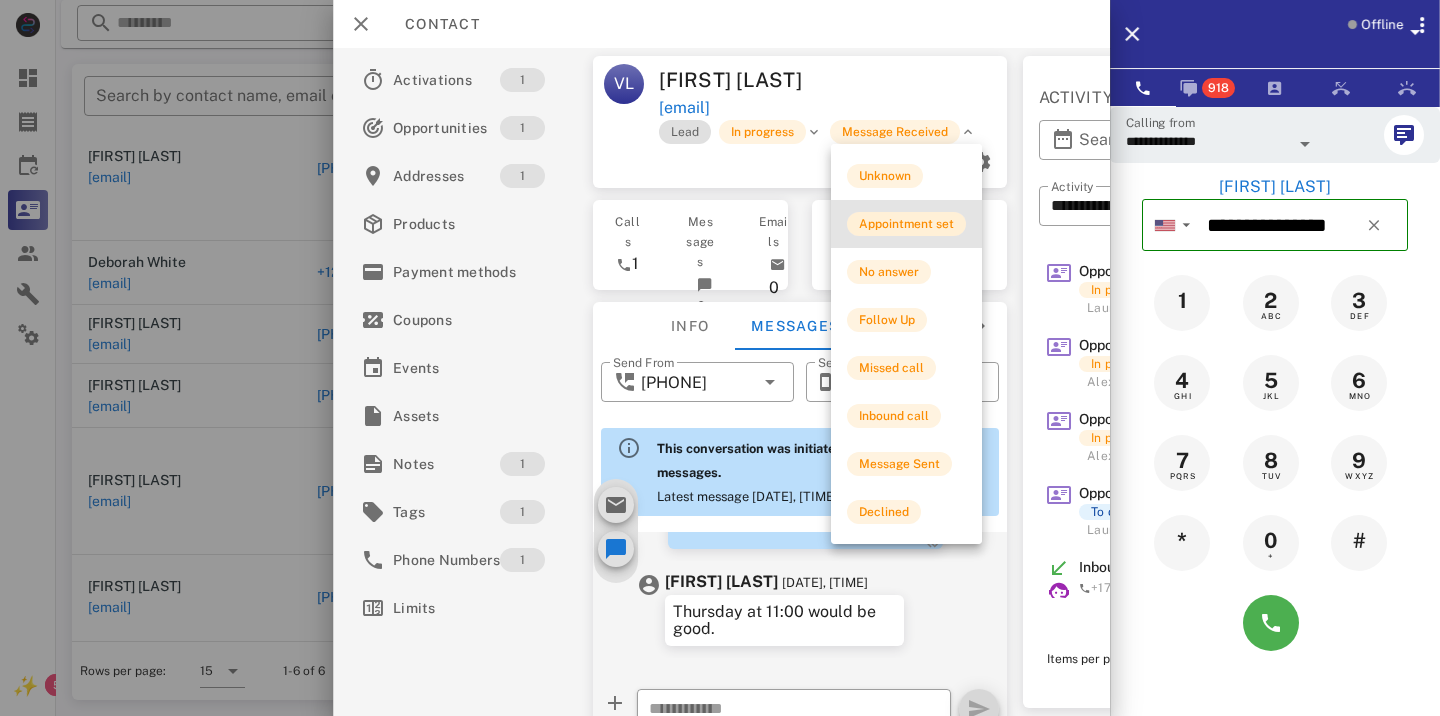 click on "Appointment set" at bounding box center (906, 224) 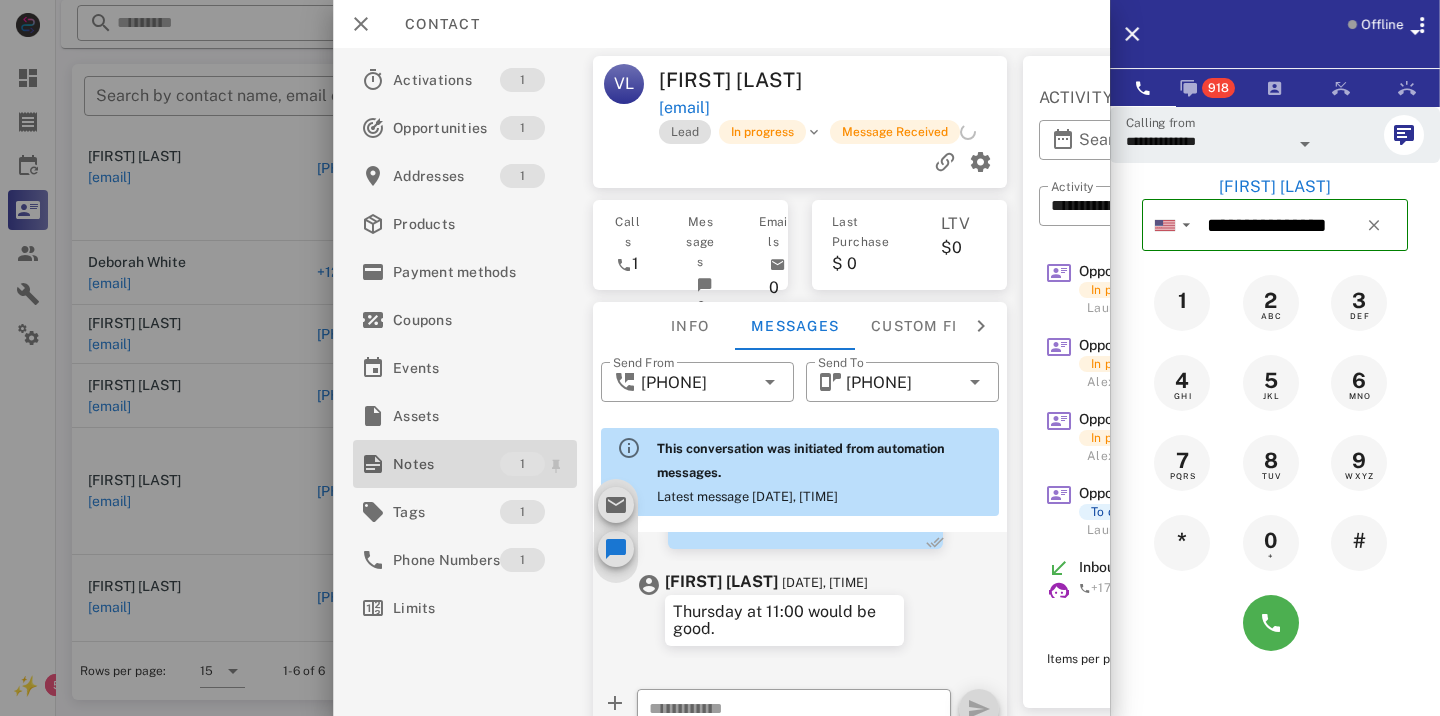 click on "Notes" at bounding box center [446, 464] 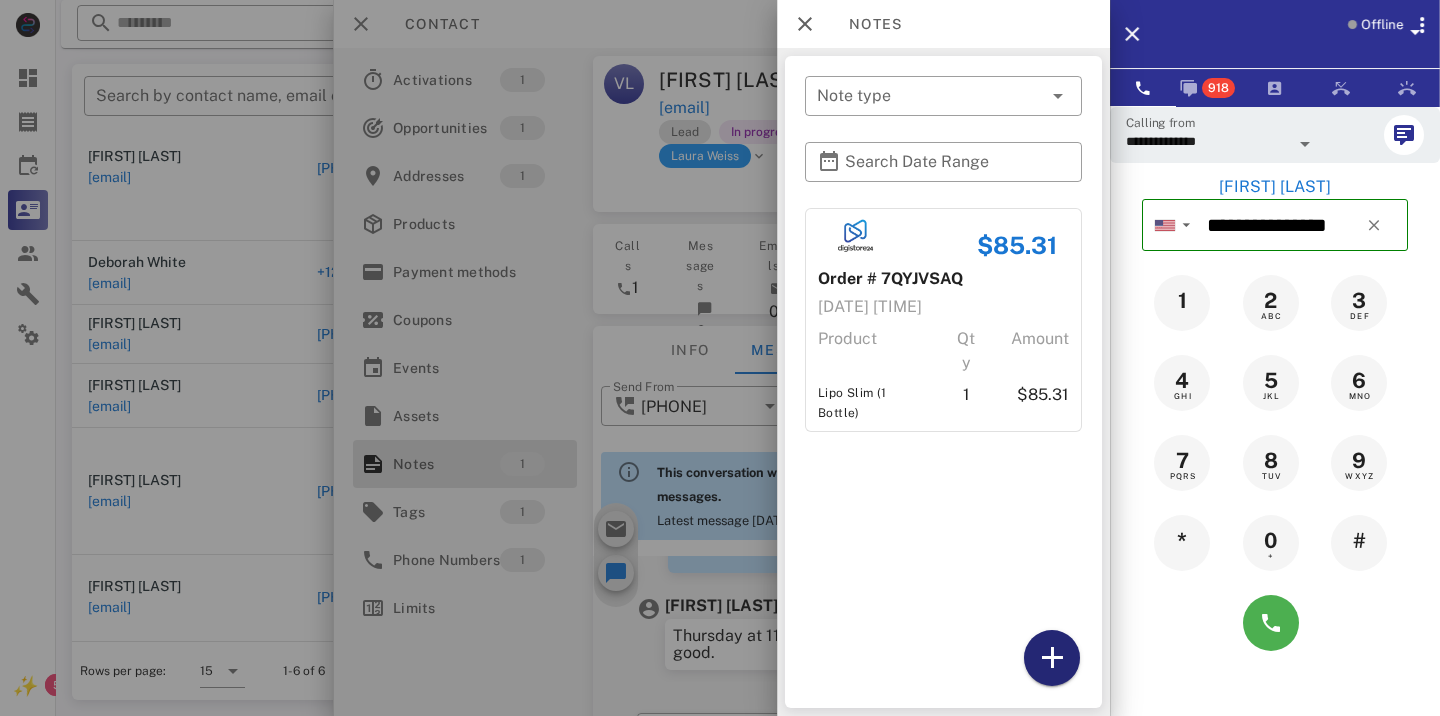 click at bounding box center [1052, 658] 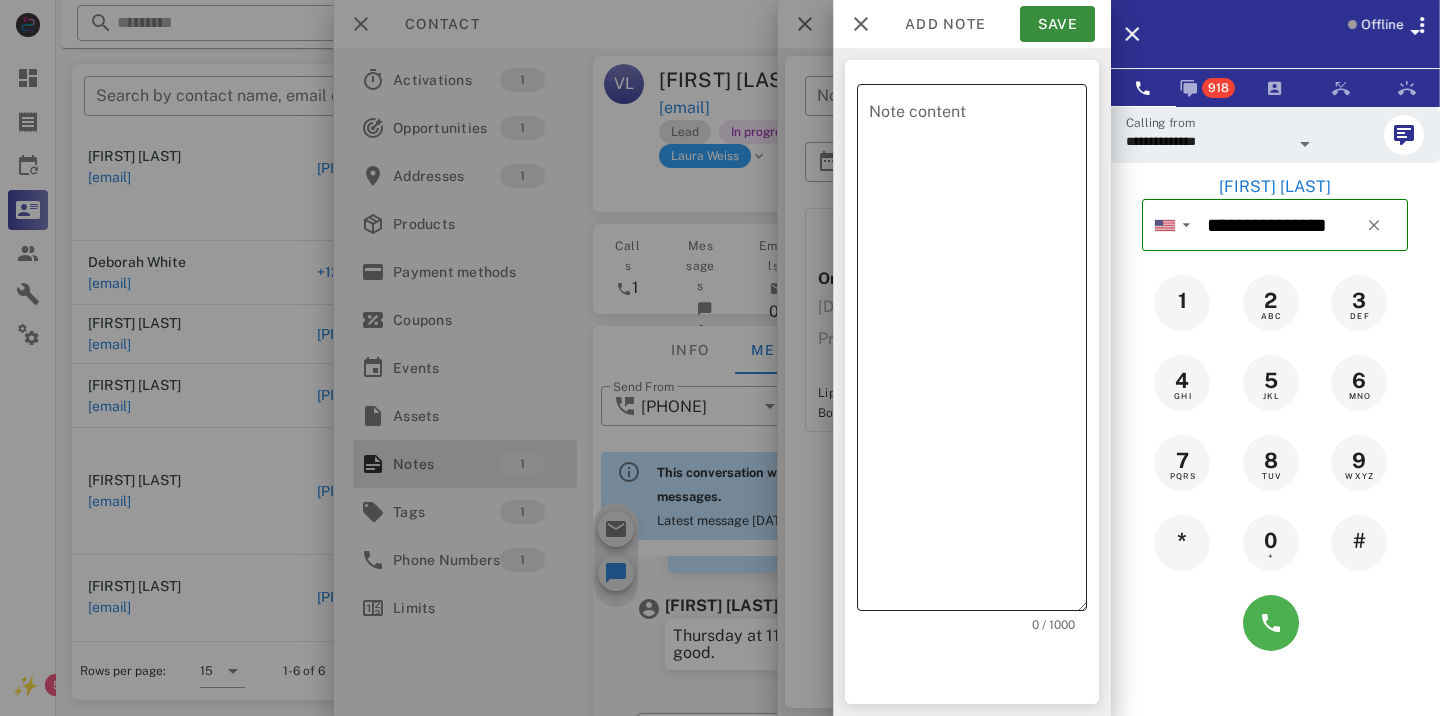 click on "Note content" at bounding box center [978, 352] 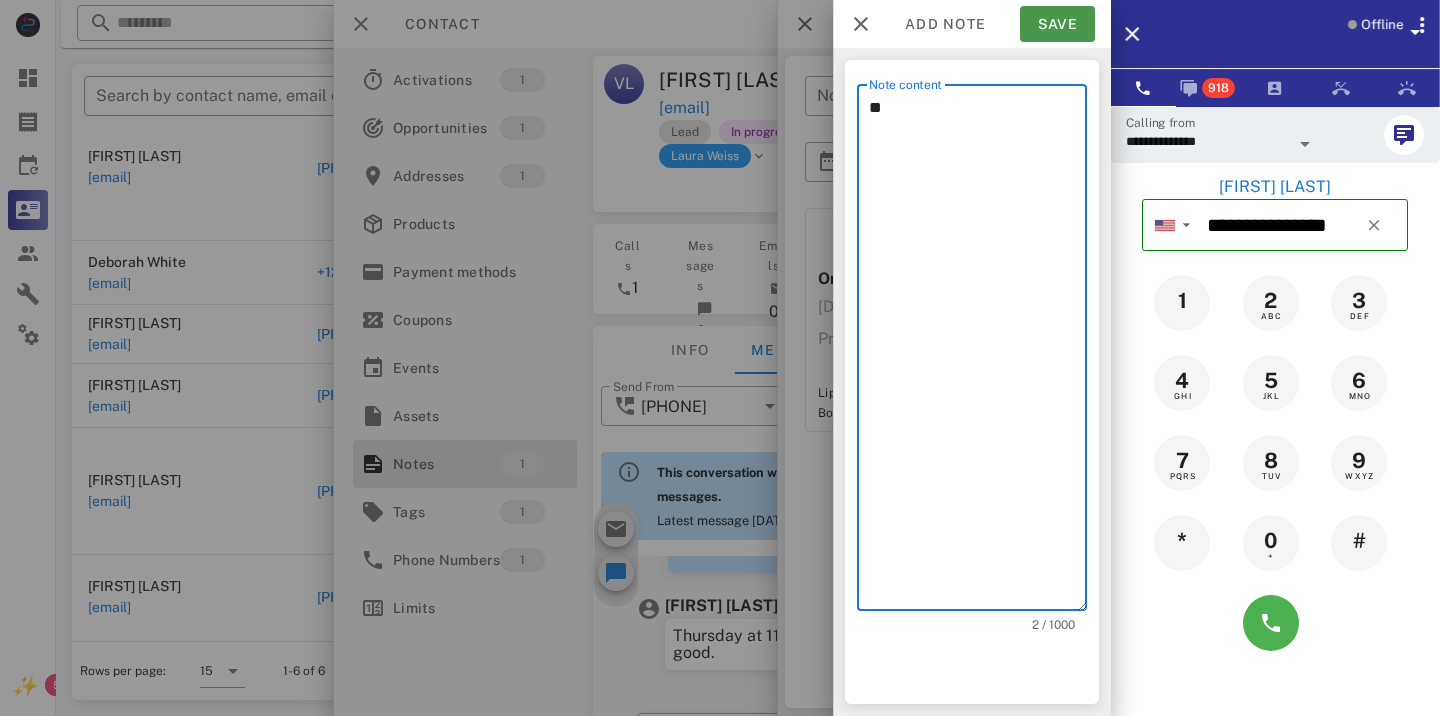 type on "**" 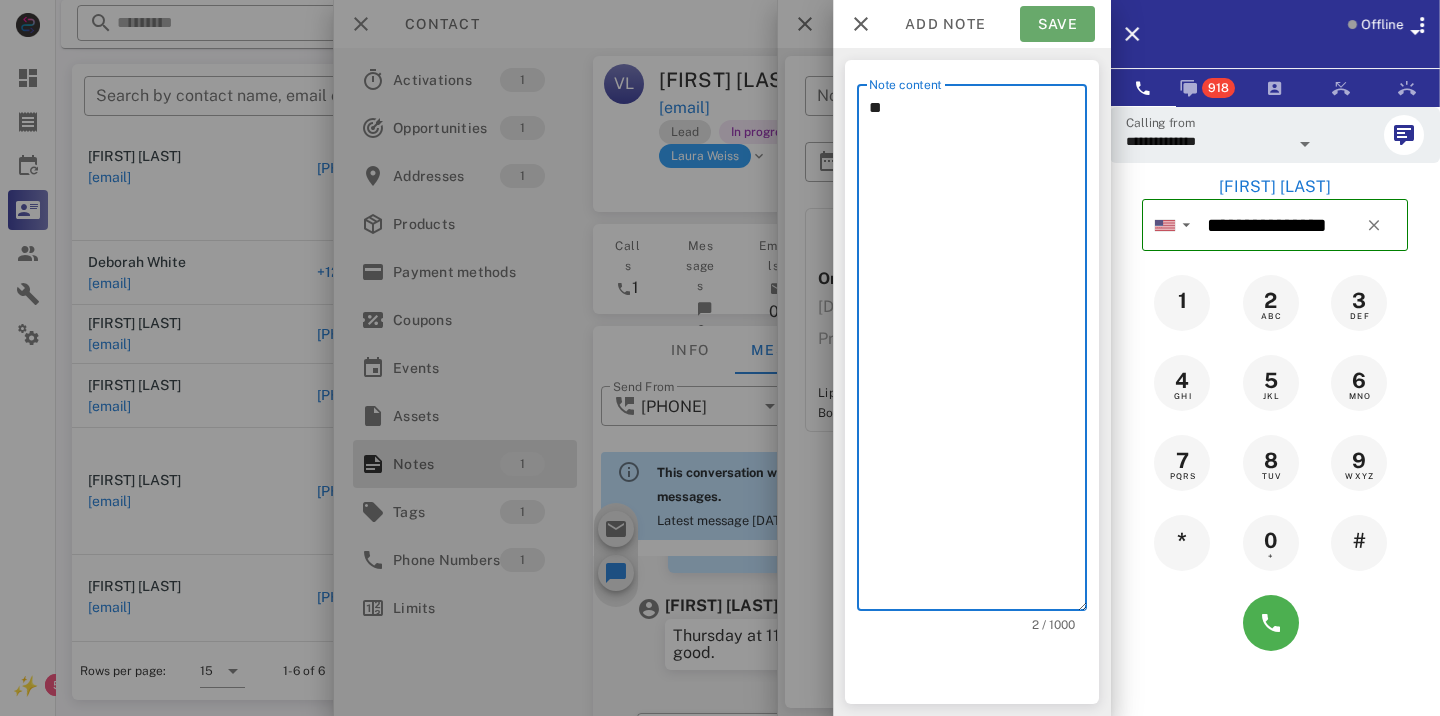 click on "Save" at bounding box center (1057, 24) 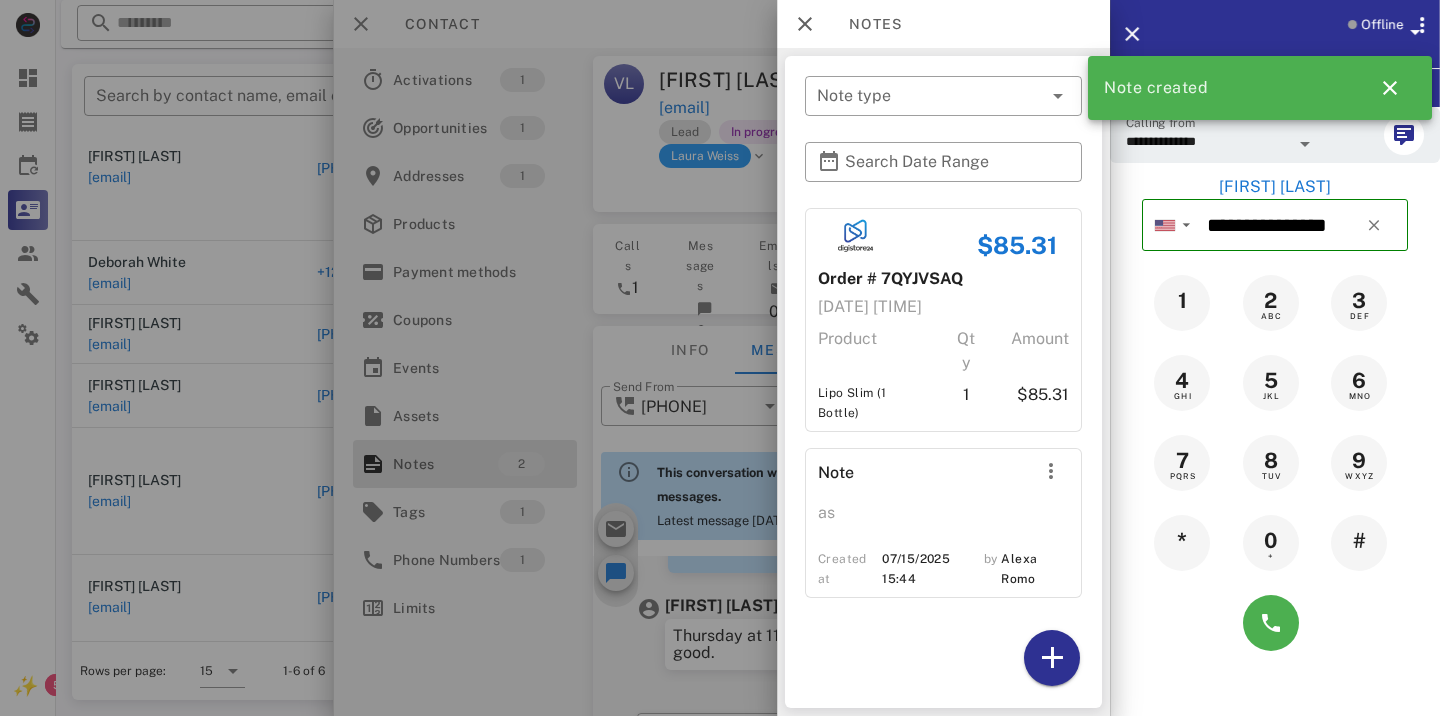 click at bounding box center [720, 358] 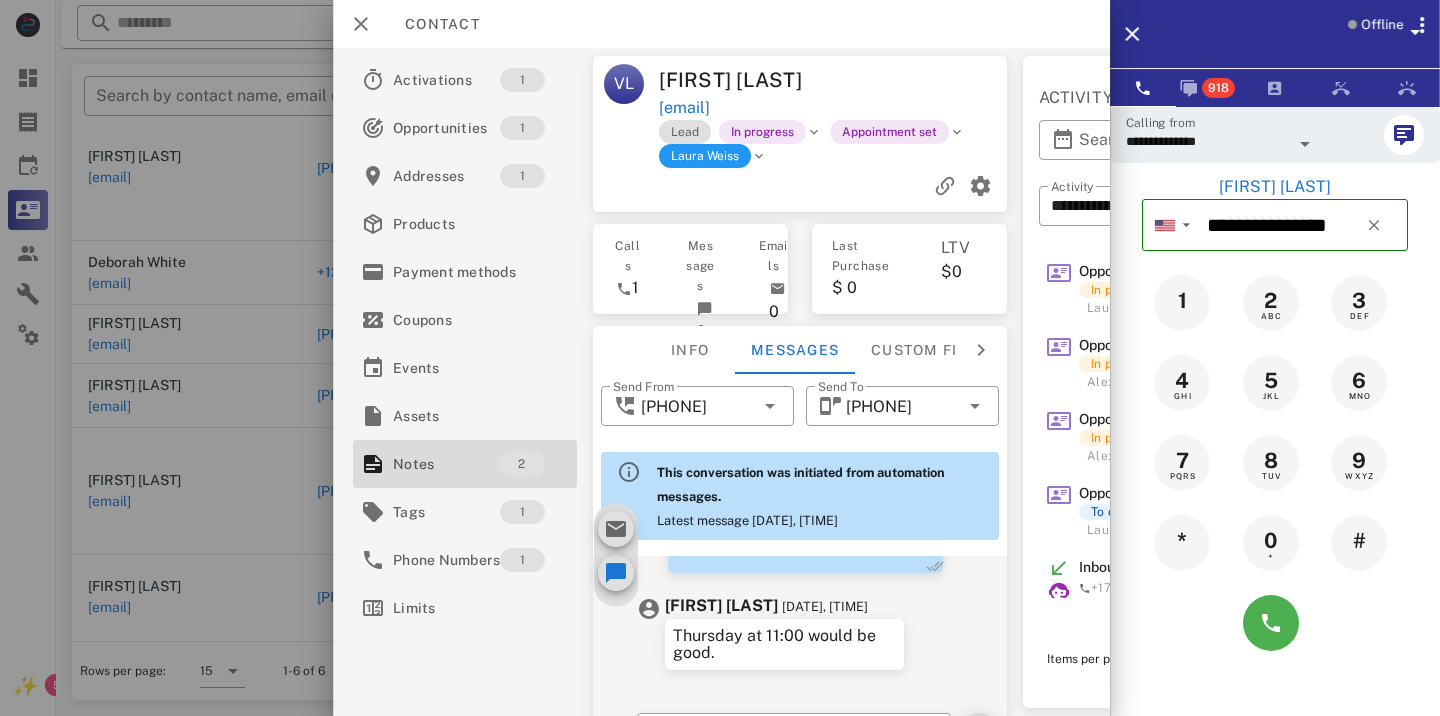 scroll, scrollTop: 99, scrollLeft: 0, axis: vertical 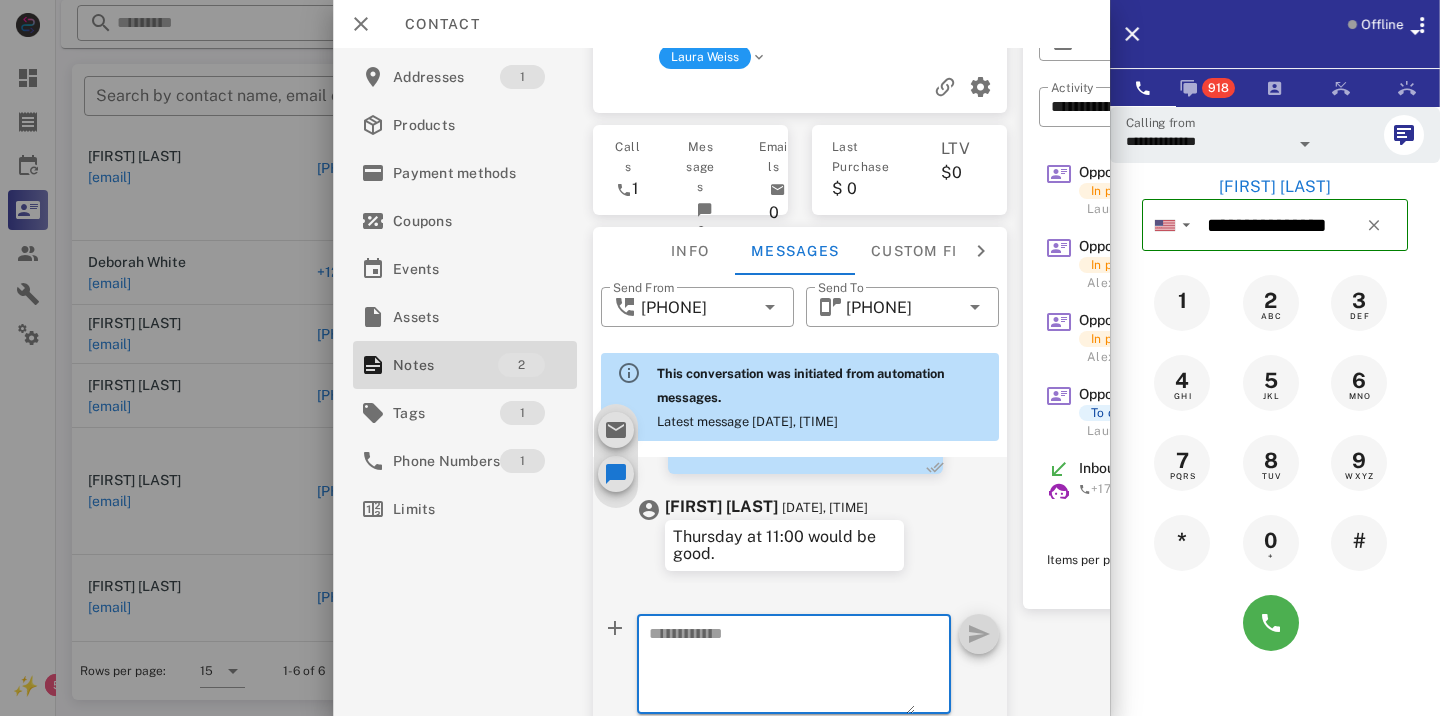 click at bounding box center (782, 667) 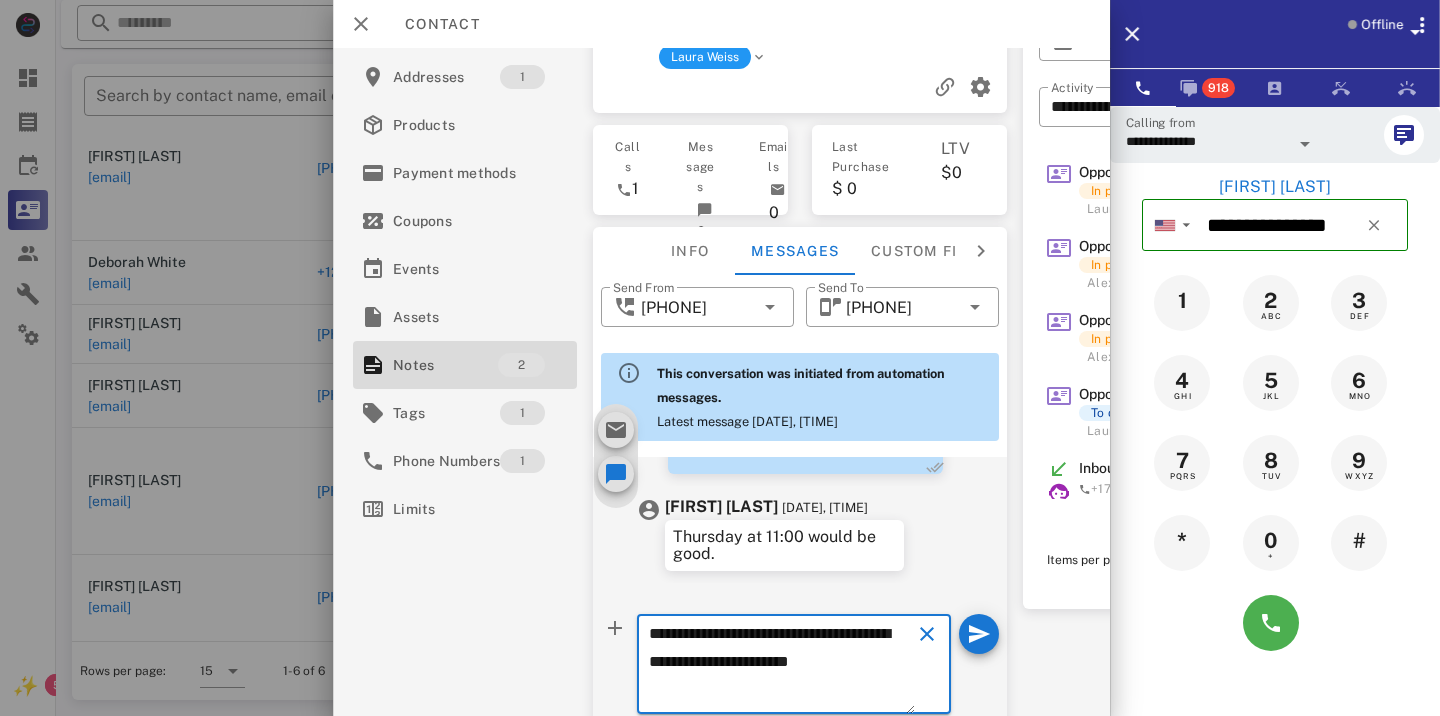 type on "**********" 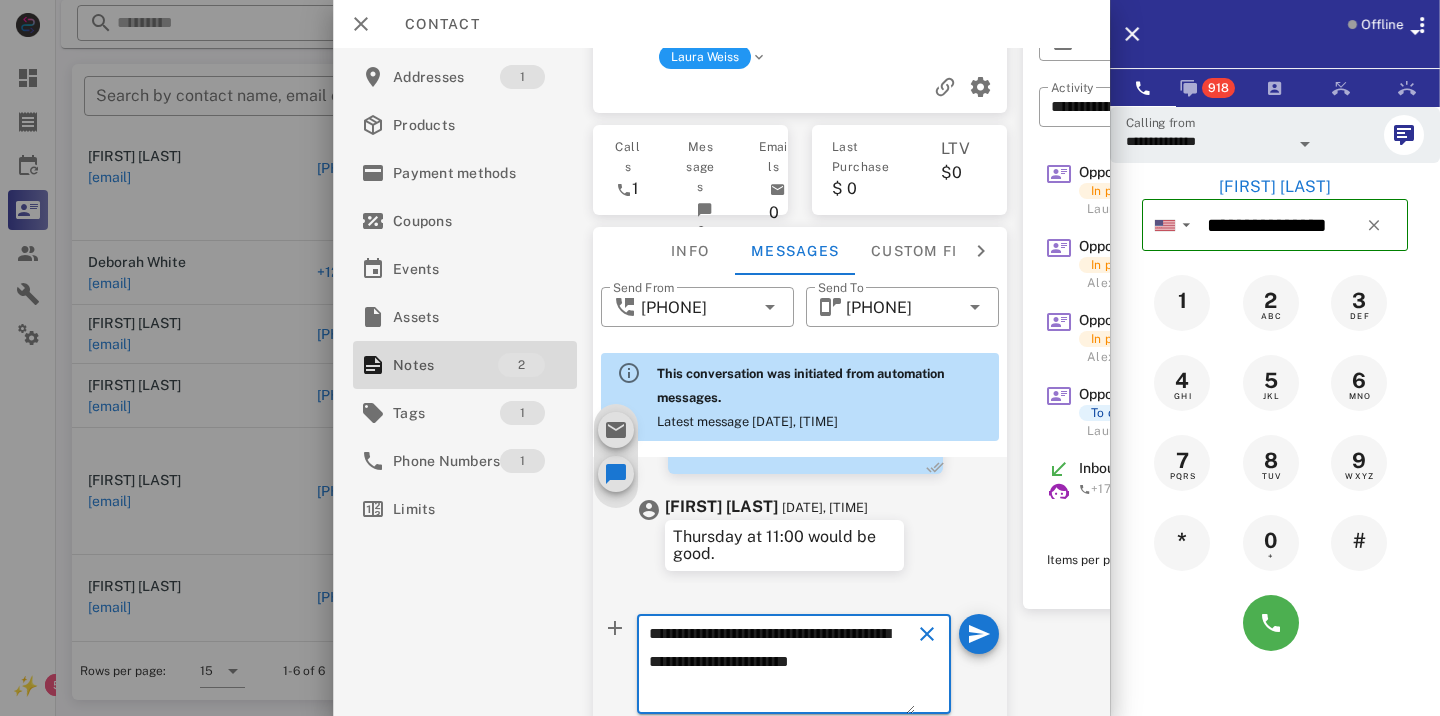 type 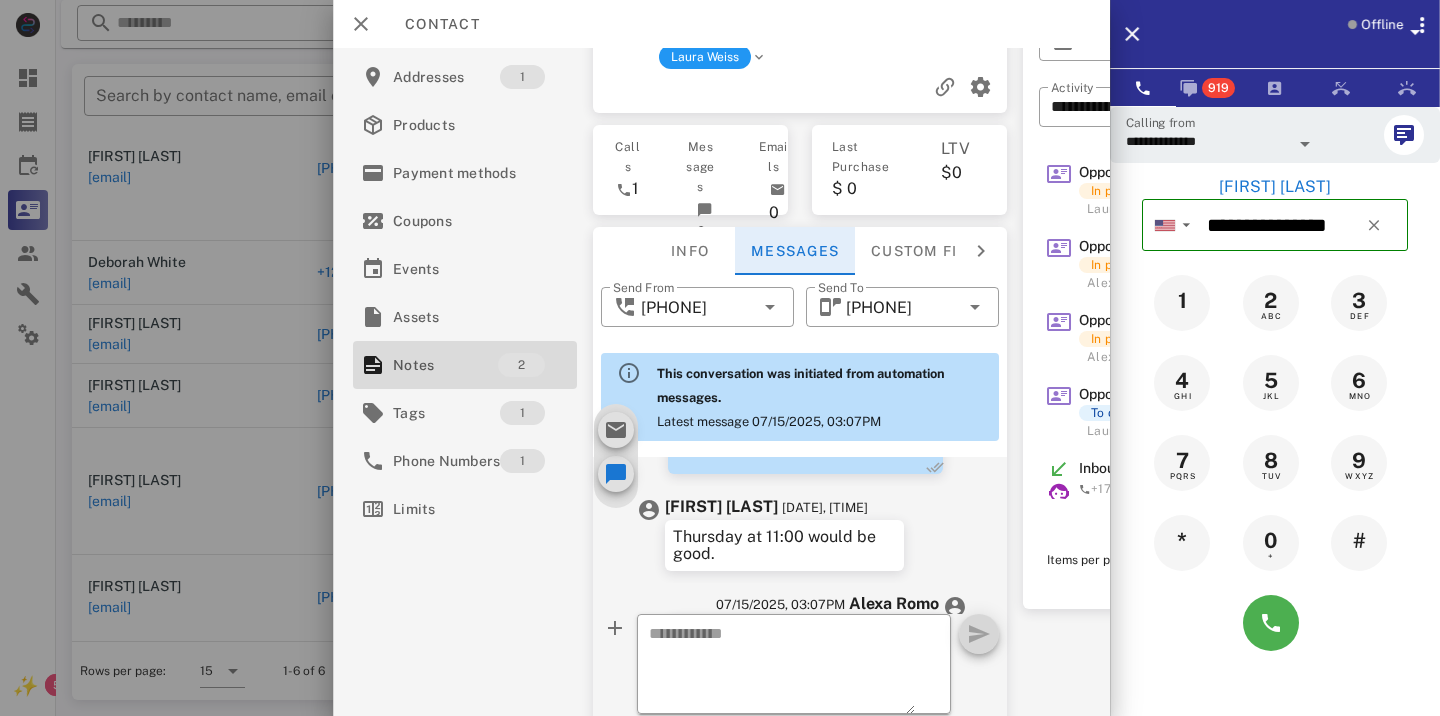 scroll, scrollTop: 1103, scrollLeft: 0, axis: vertical 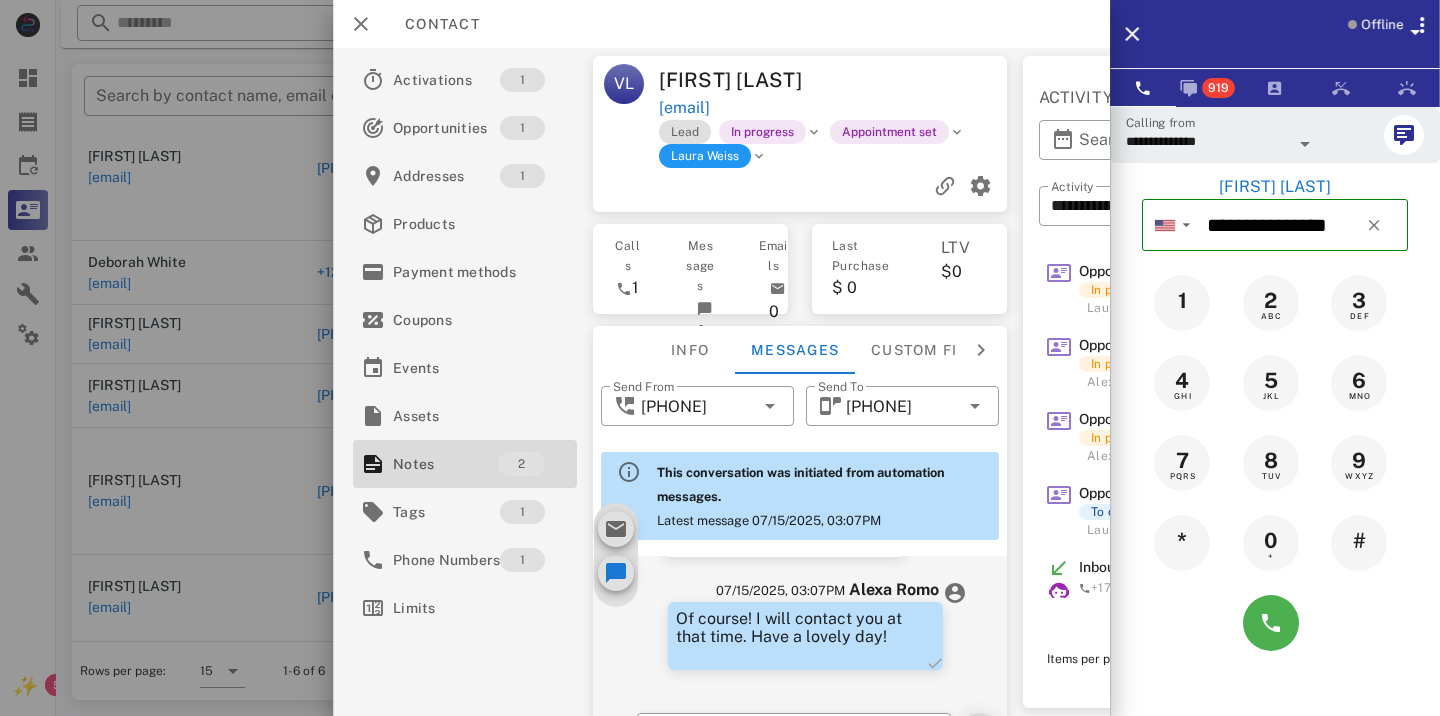 click at bounding box center [720, 358] 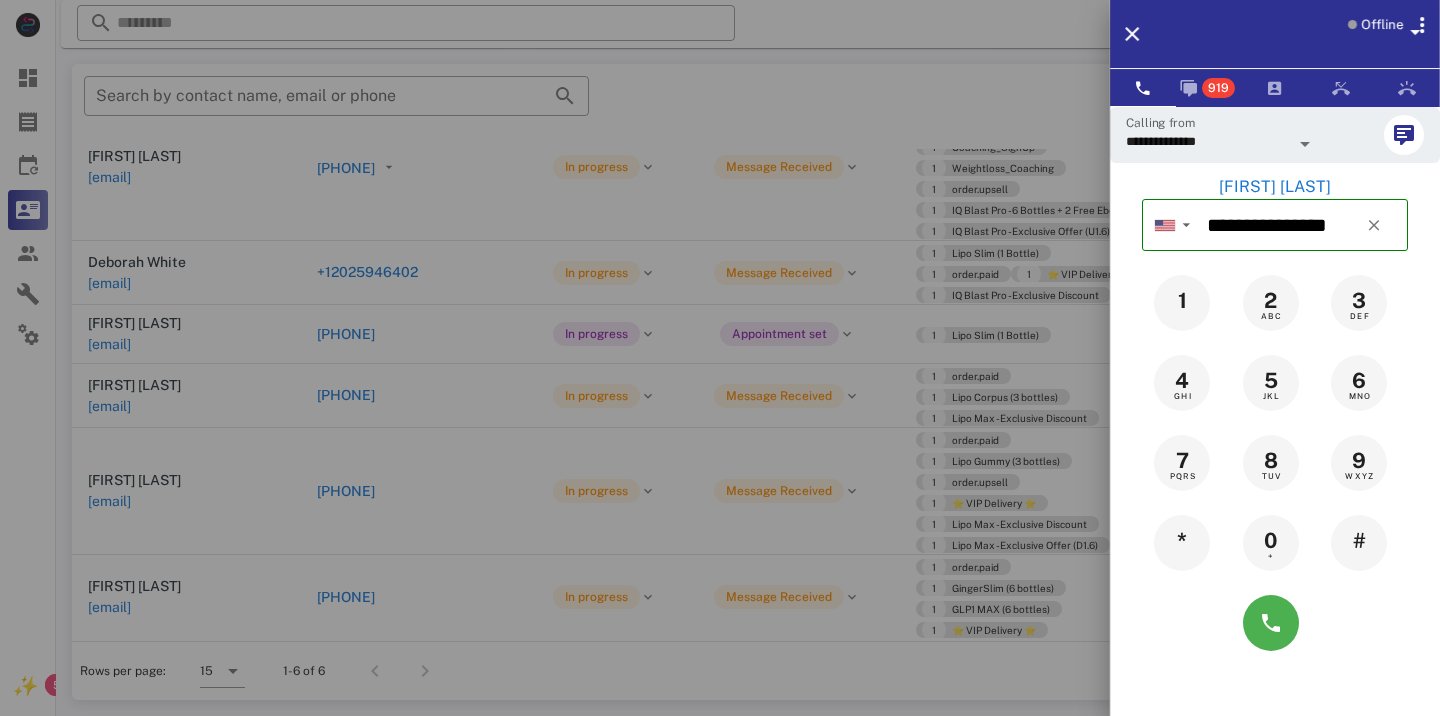 click at bounding box center [720, 358] 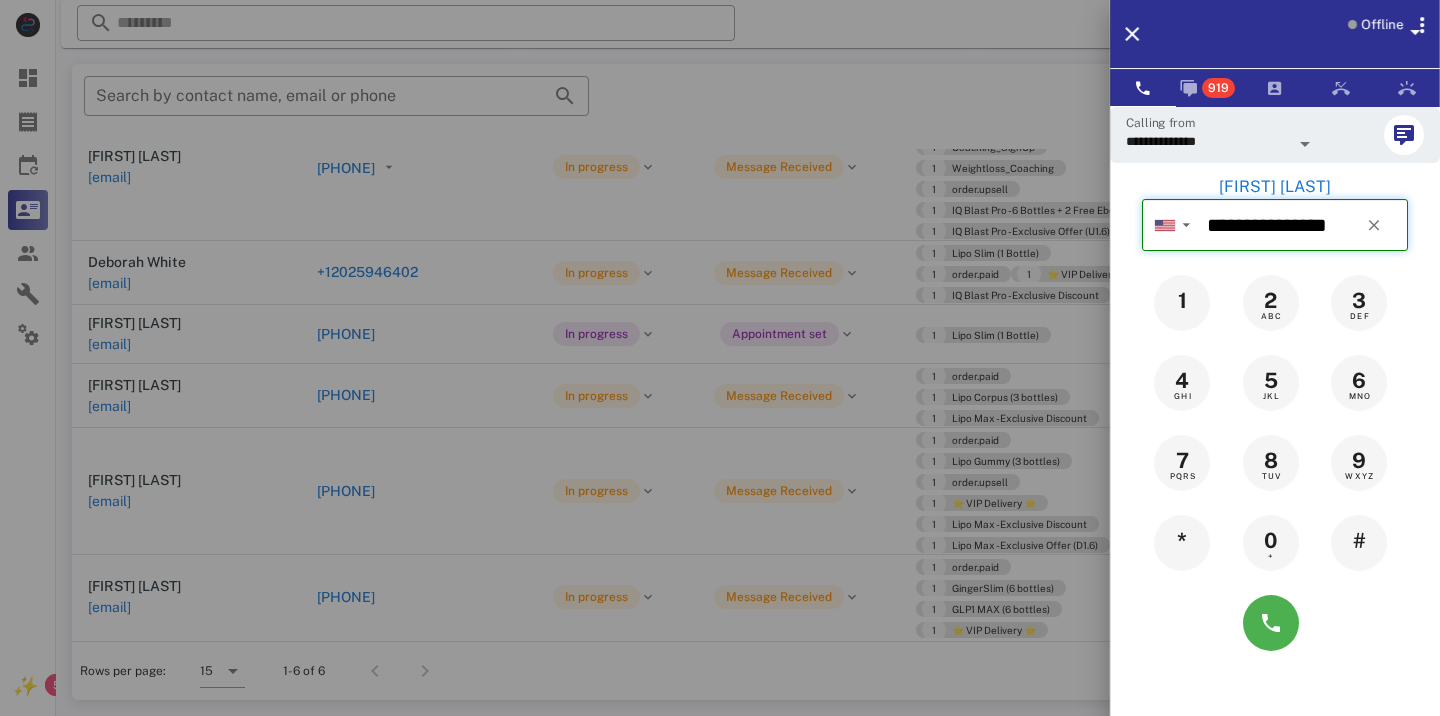 type 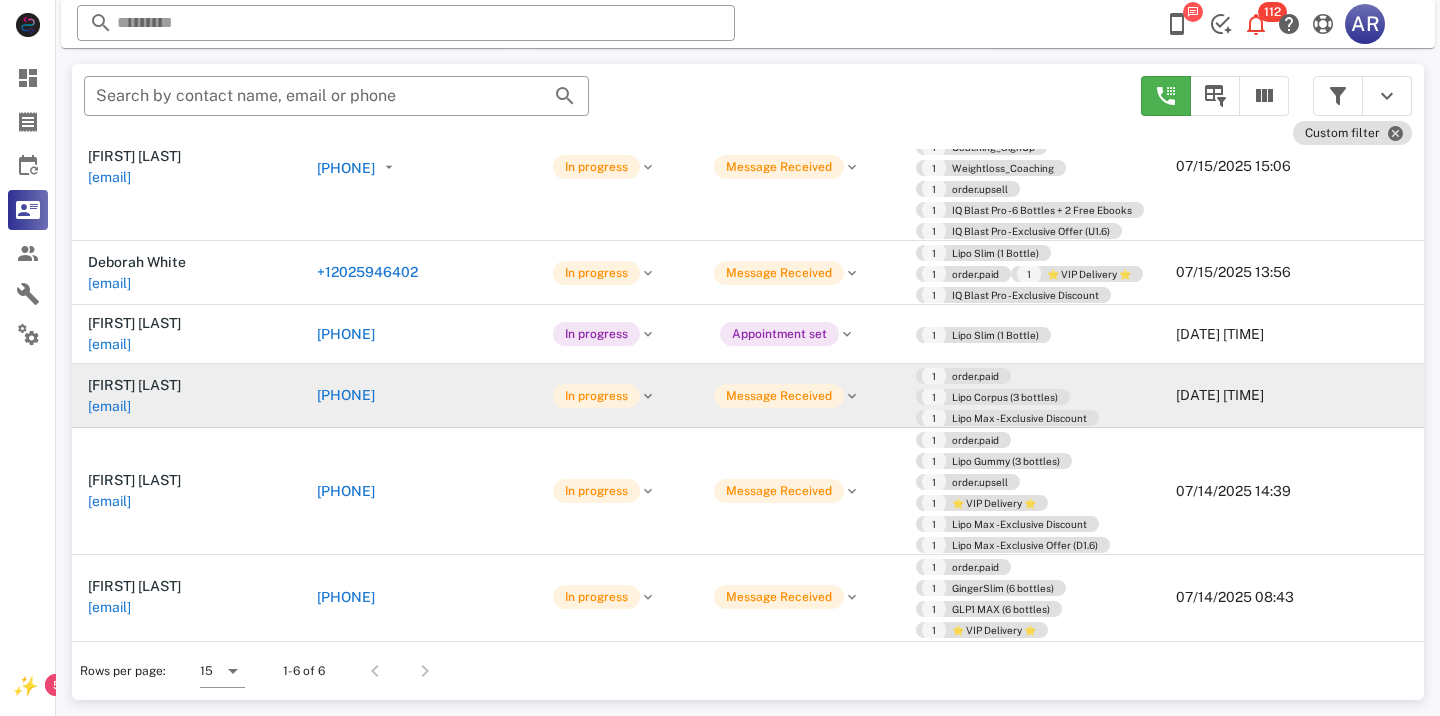 click on "[PHONE]" at bounding box center [346, 395] 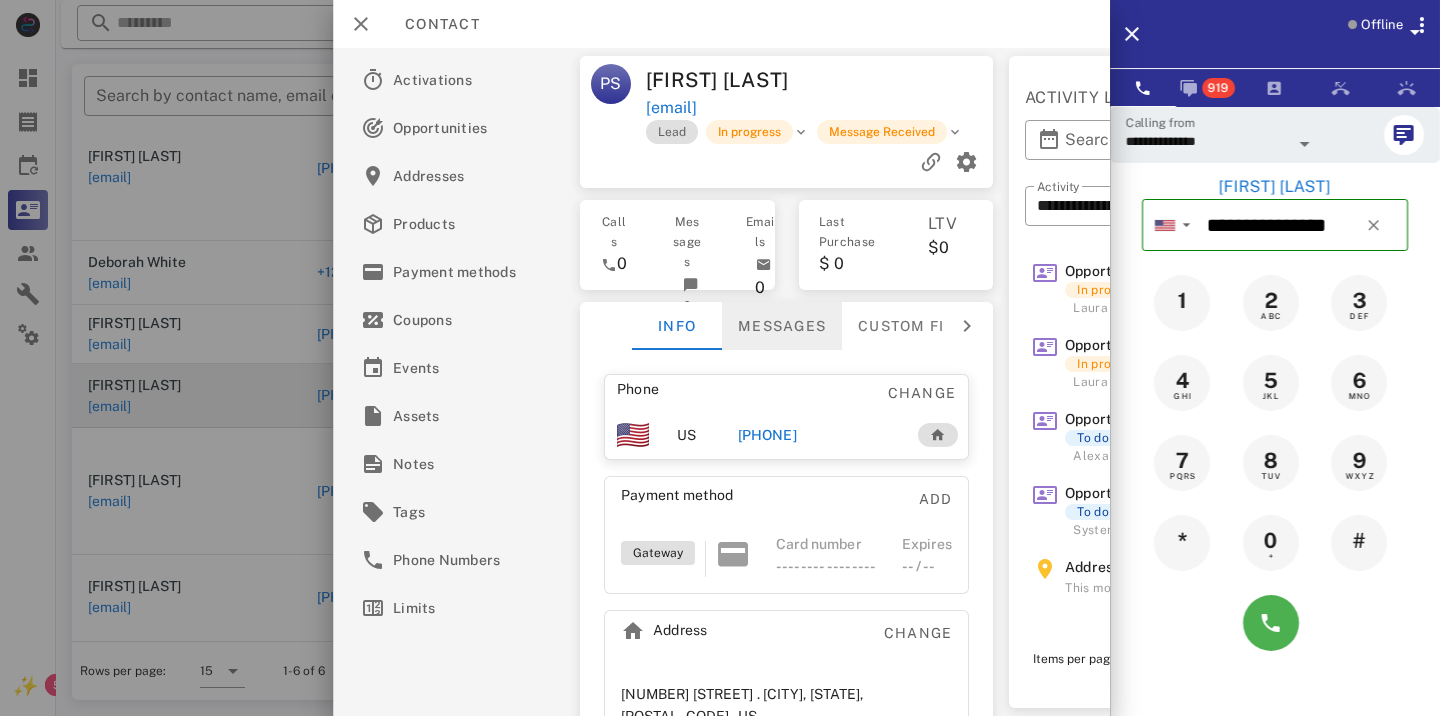 click on "Messages" at bounding box center (782, 326) 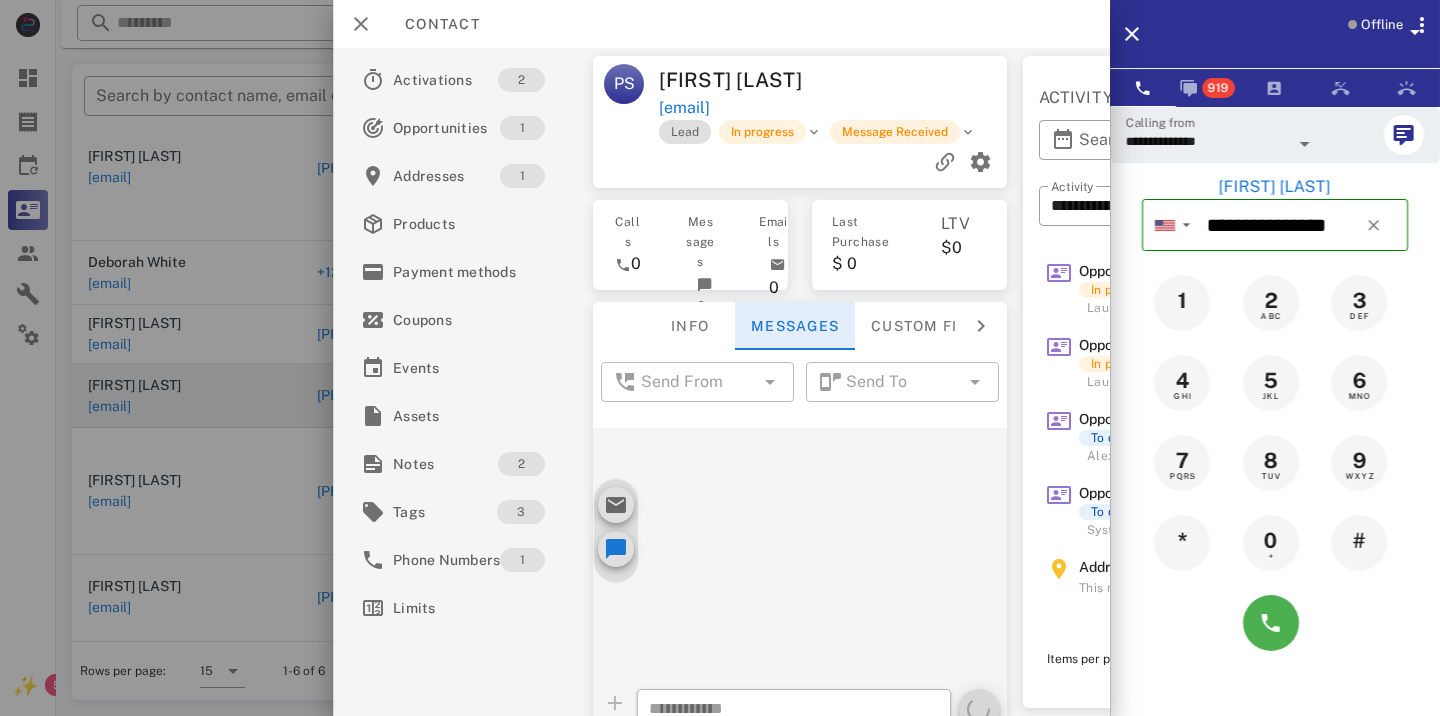 scroll, scrollTop: 972, scrollLeft: 0, axis: vertical 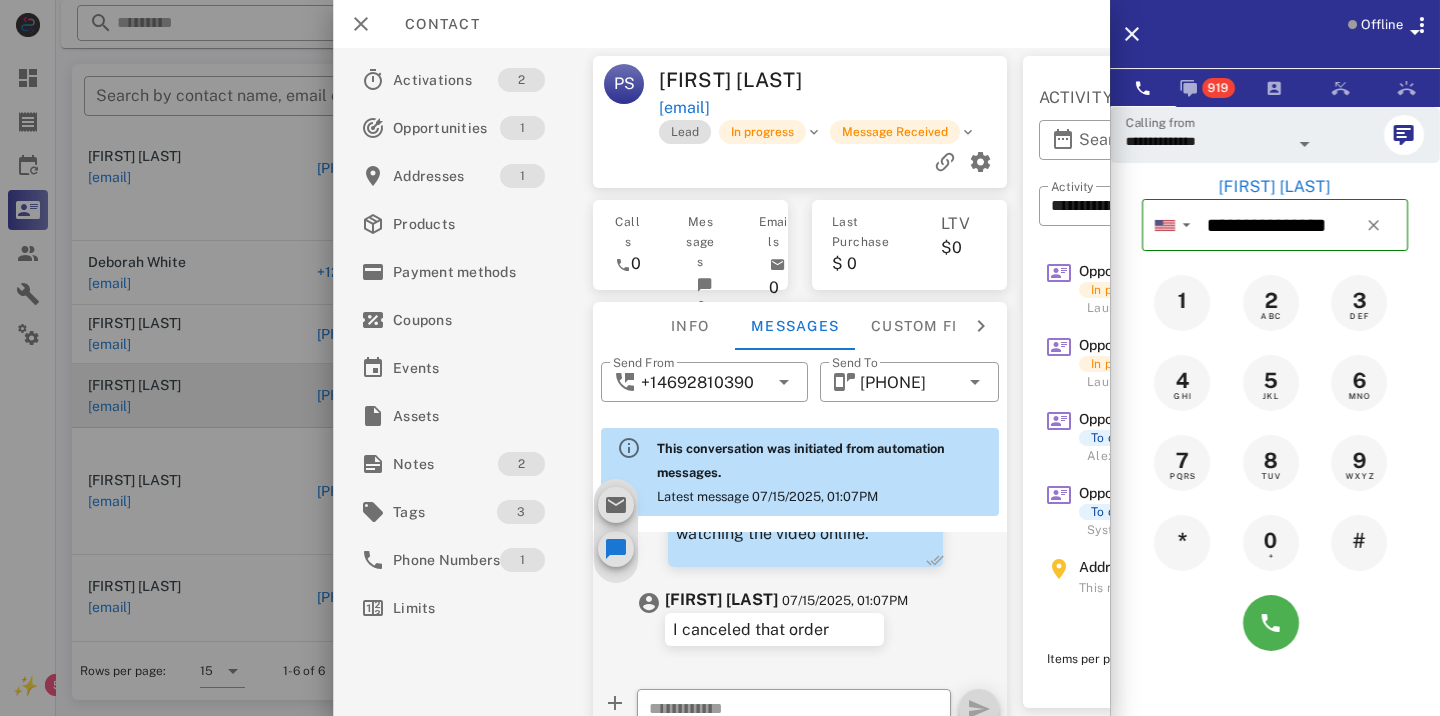 click at bounding box center (720, 358) 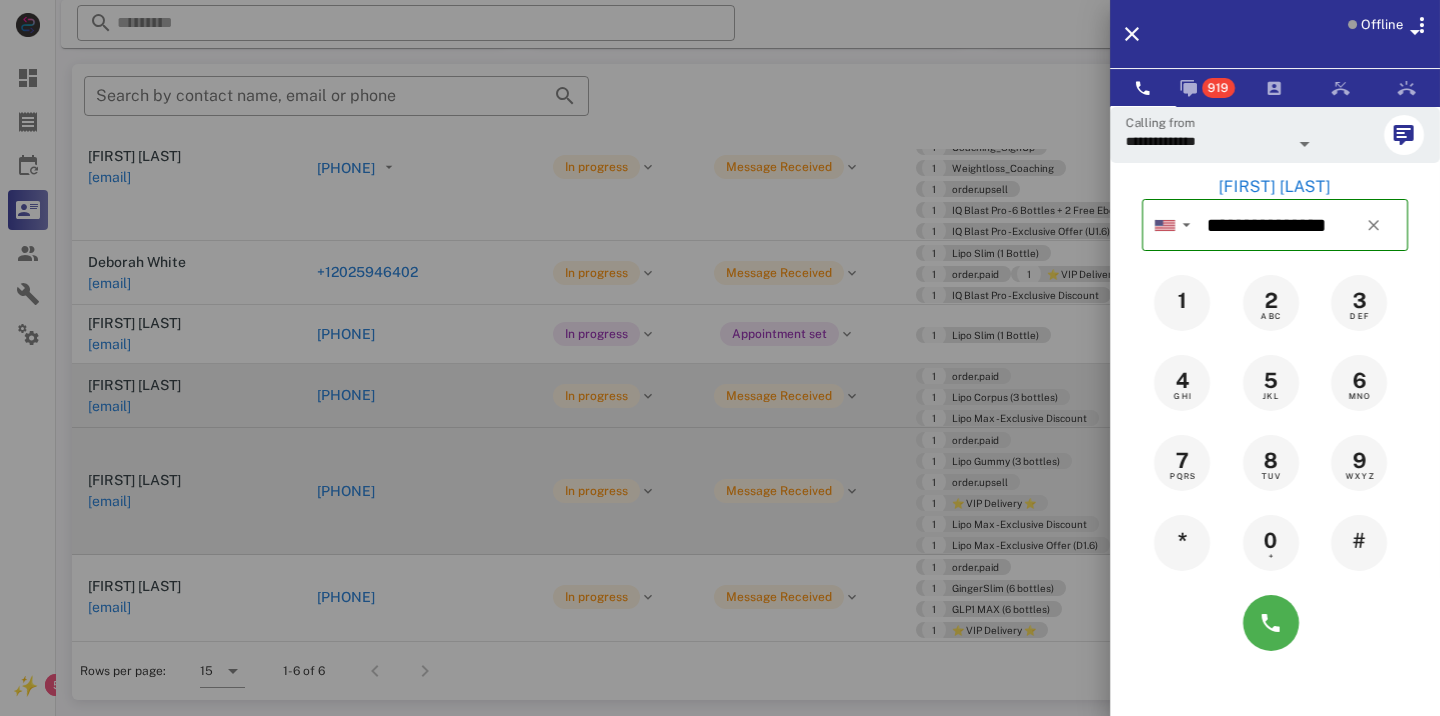 click at bounding box center (720, 358) 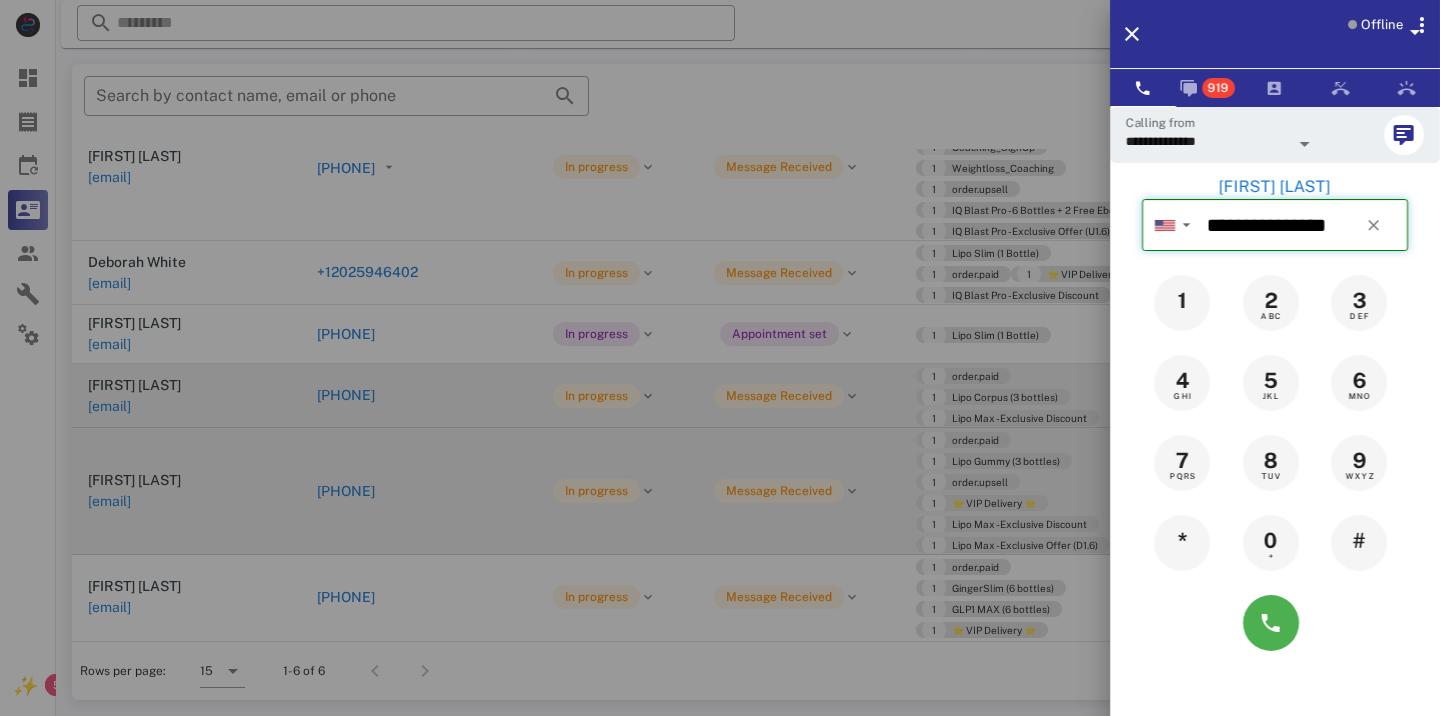type 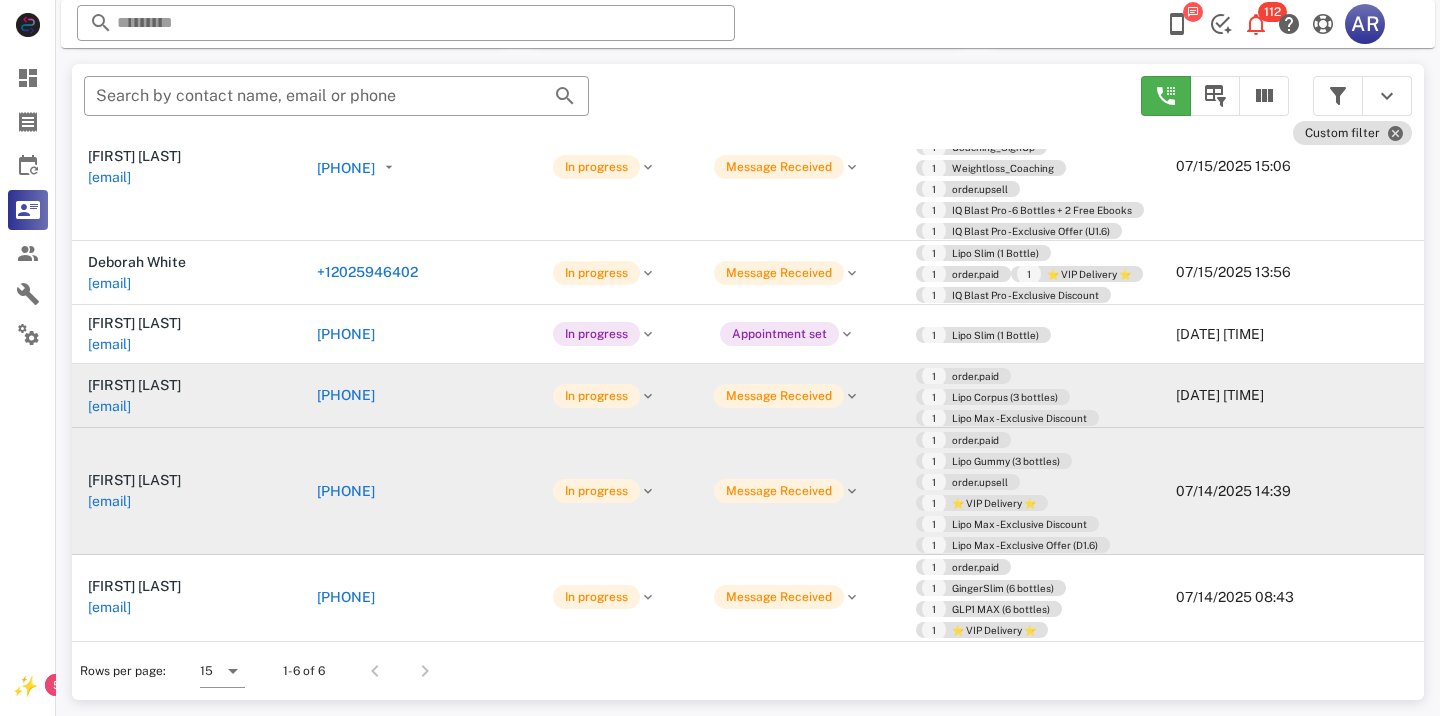 click on "[PHONE]" at bounding box center (346, 491) 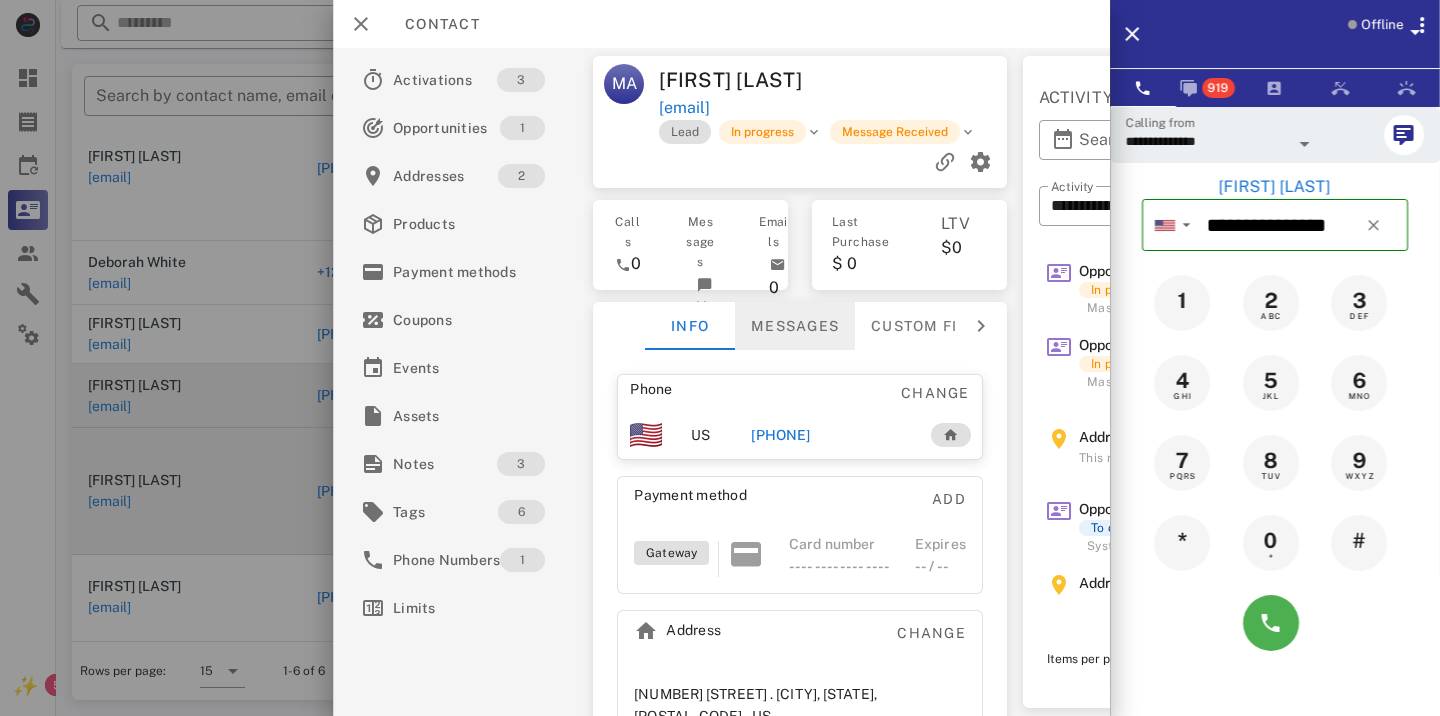 click on "Messages" at bounding box center (795, 326) 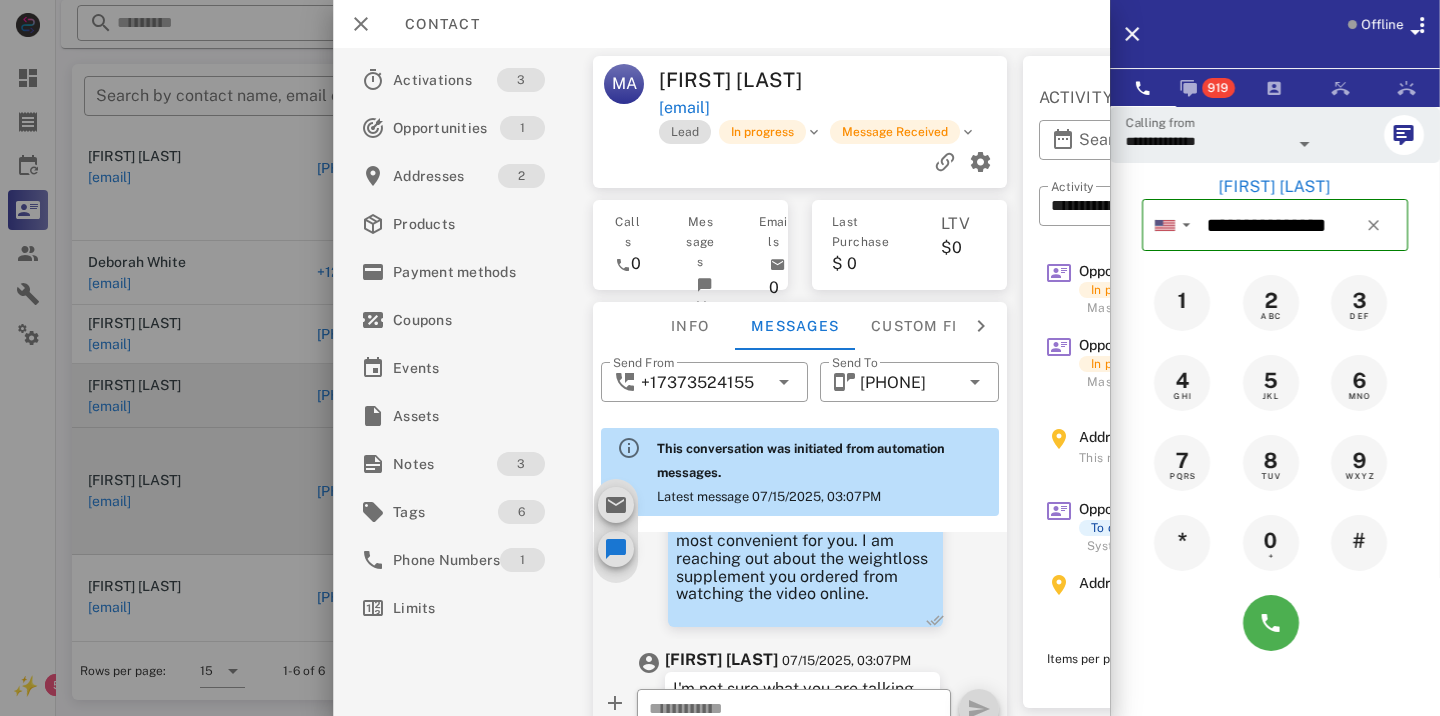 scroll, scrollTop: 1862, scrollLeft: 0, axis: vertical 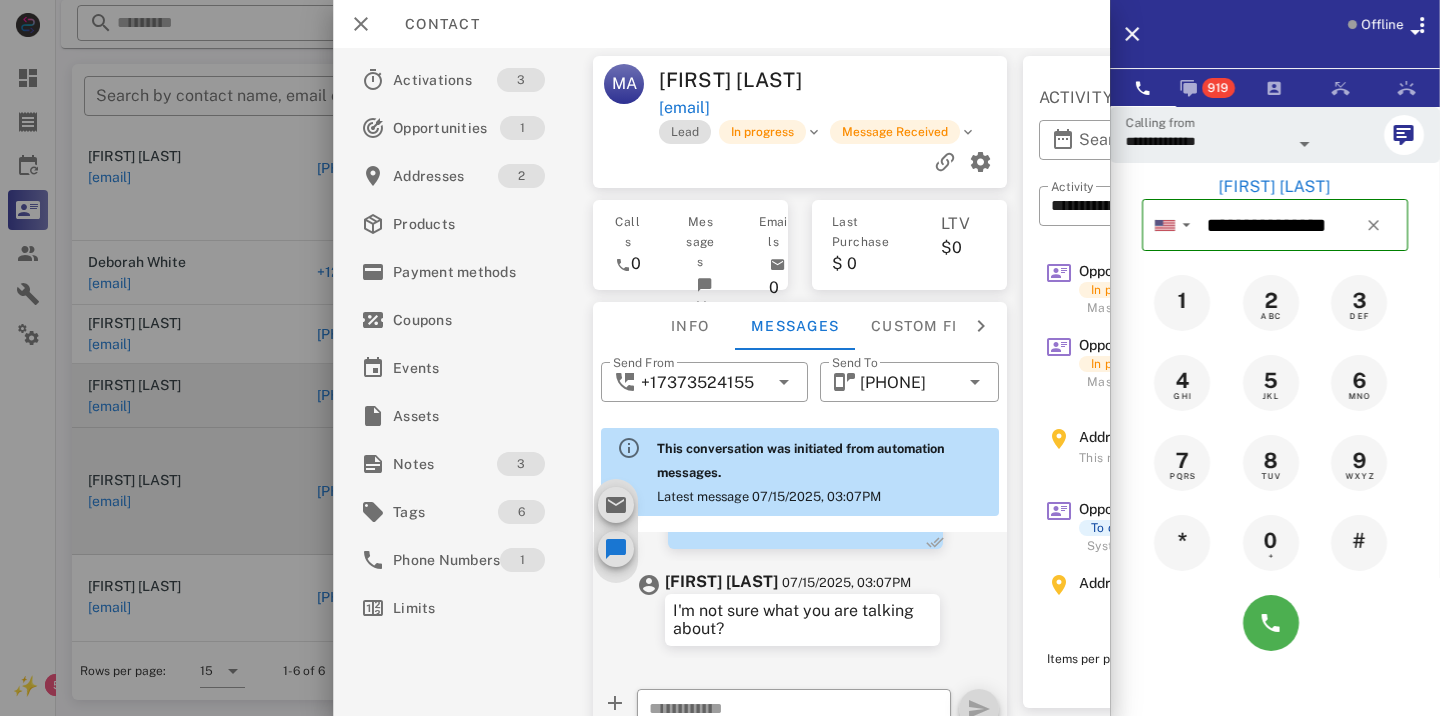 click at bounding box center (720, 358) 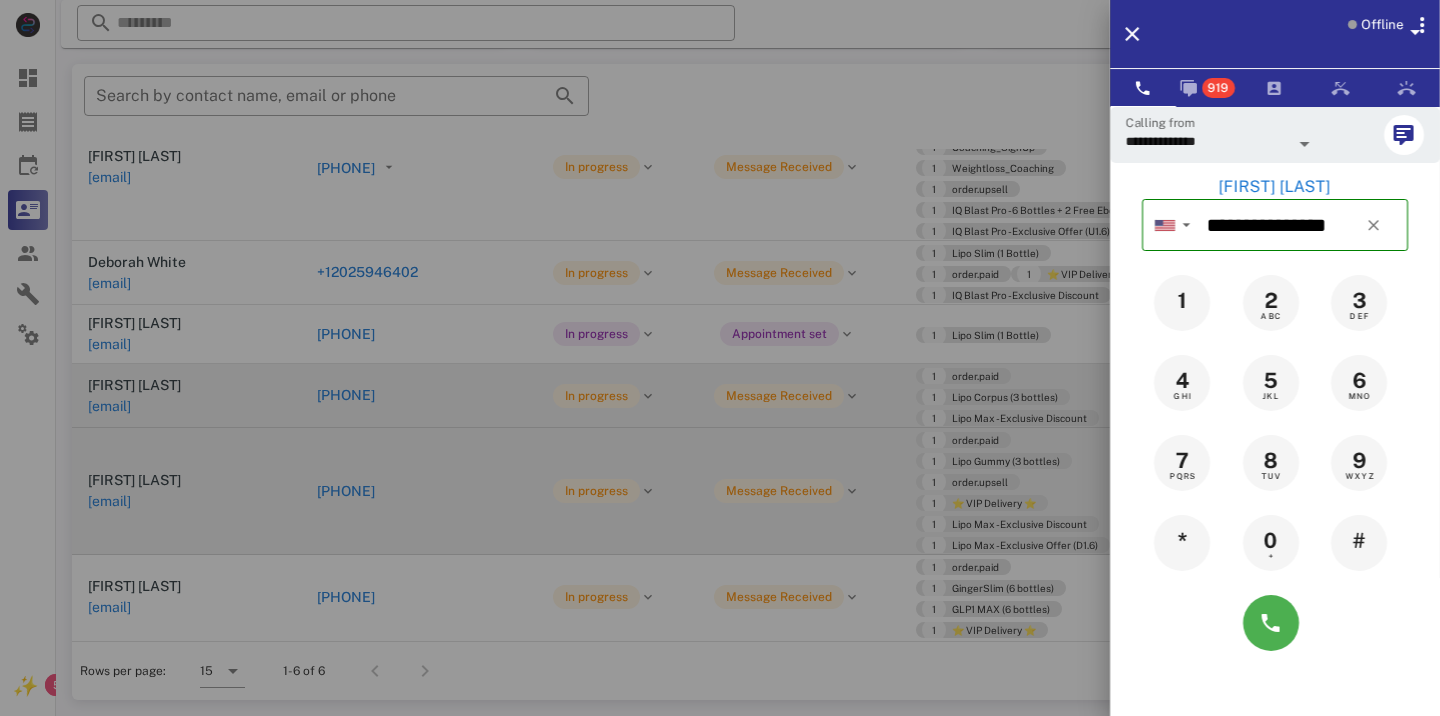 click at bounding box center (720, 358) 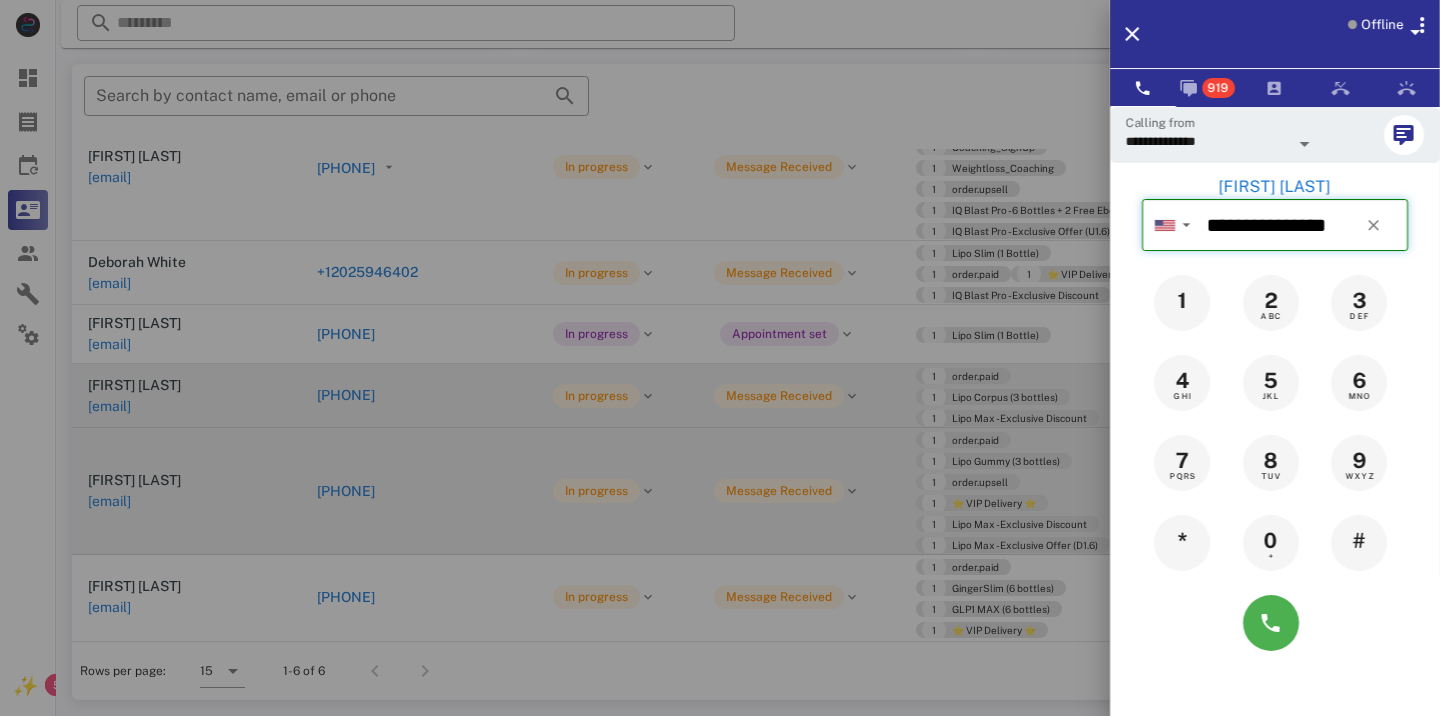 type 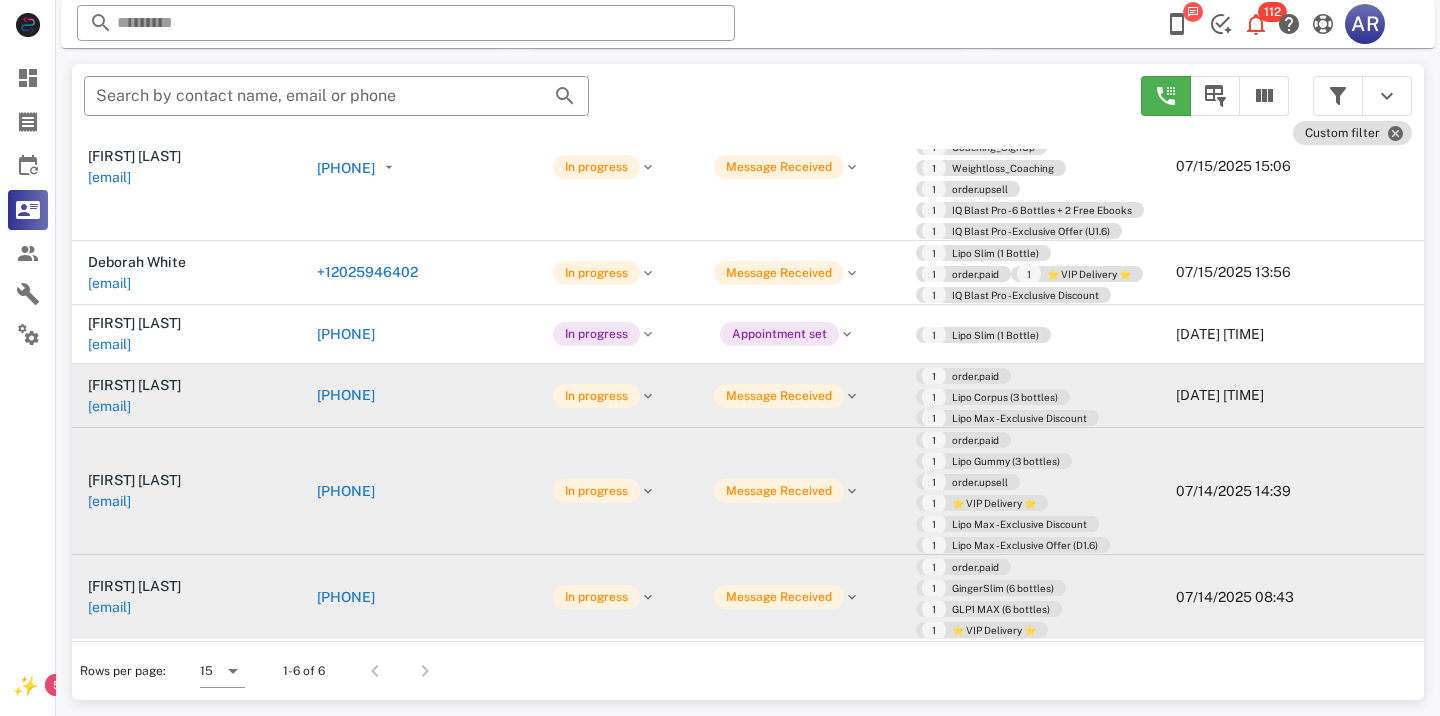 click on "[PHONE]" at bounding box center [346, 597] 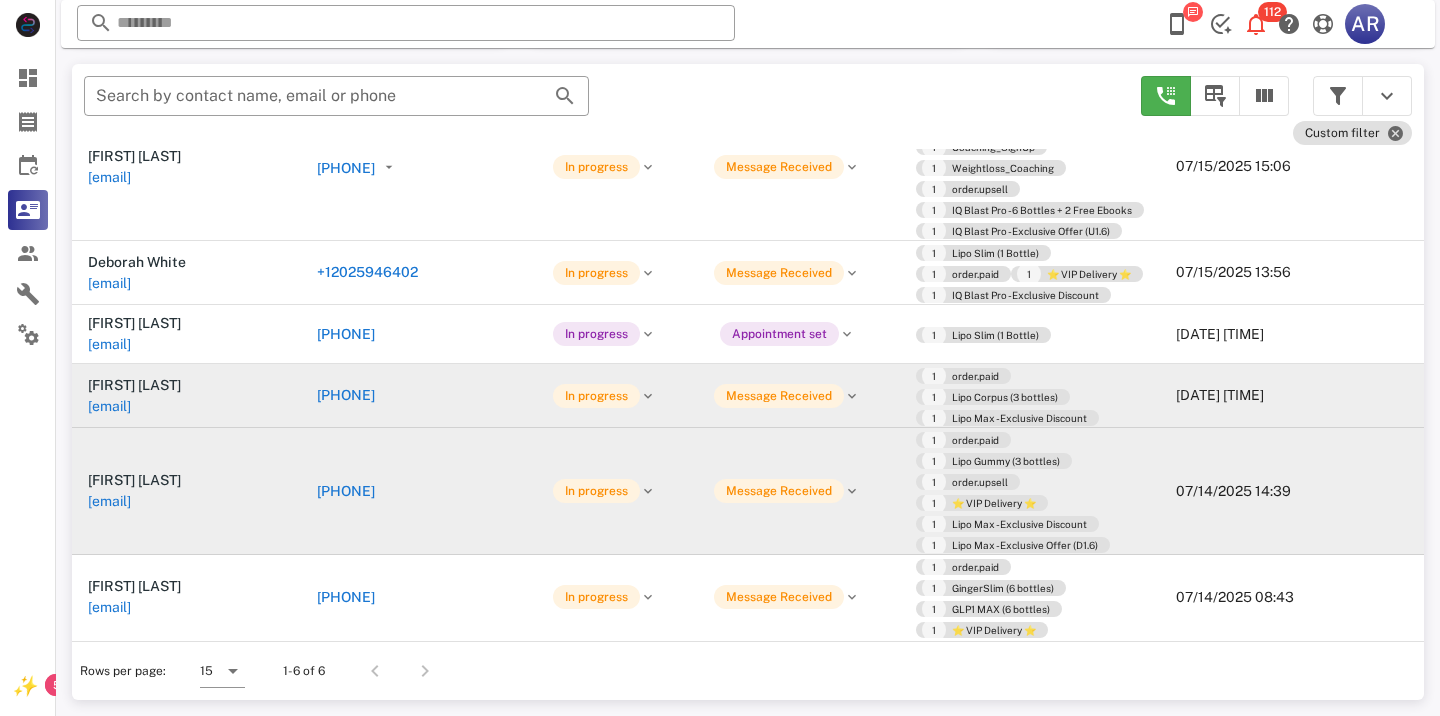 type on "**********" 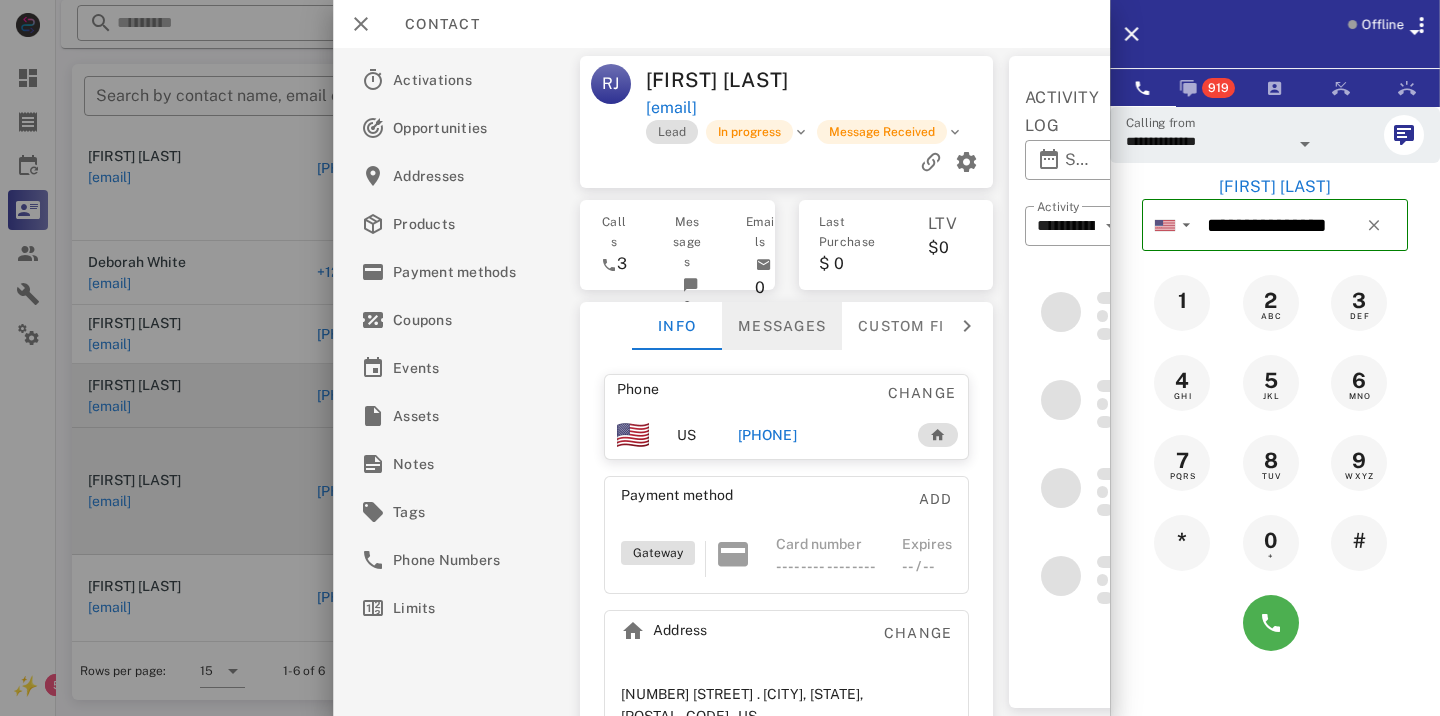 click on "Messages" at bounding box center [782, 326] 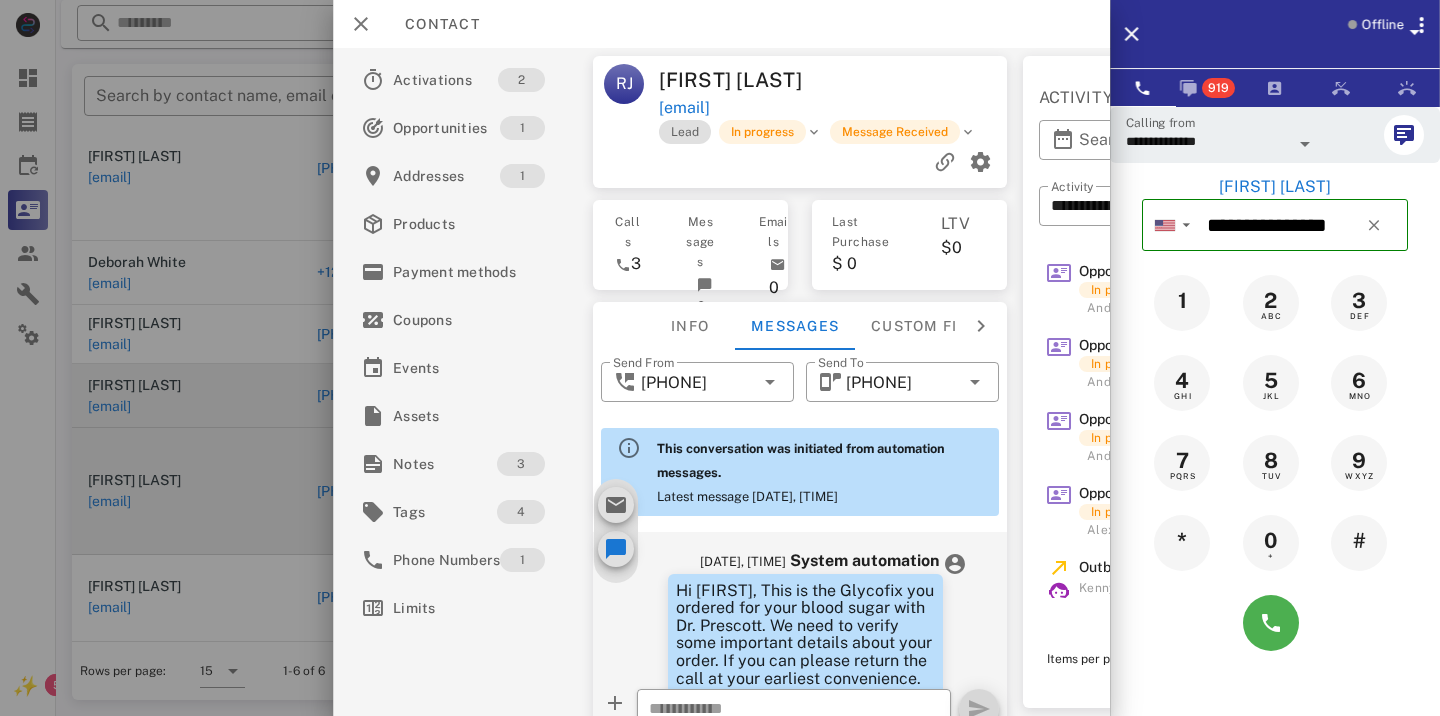 scroll, scrollTop: 1226, scrollLeft: 0, axis: vertical 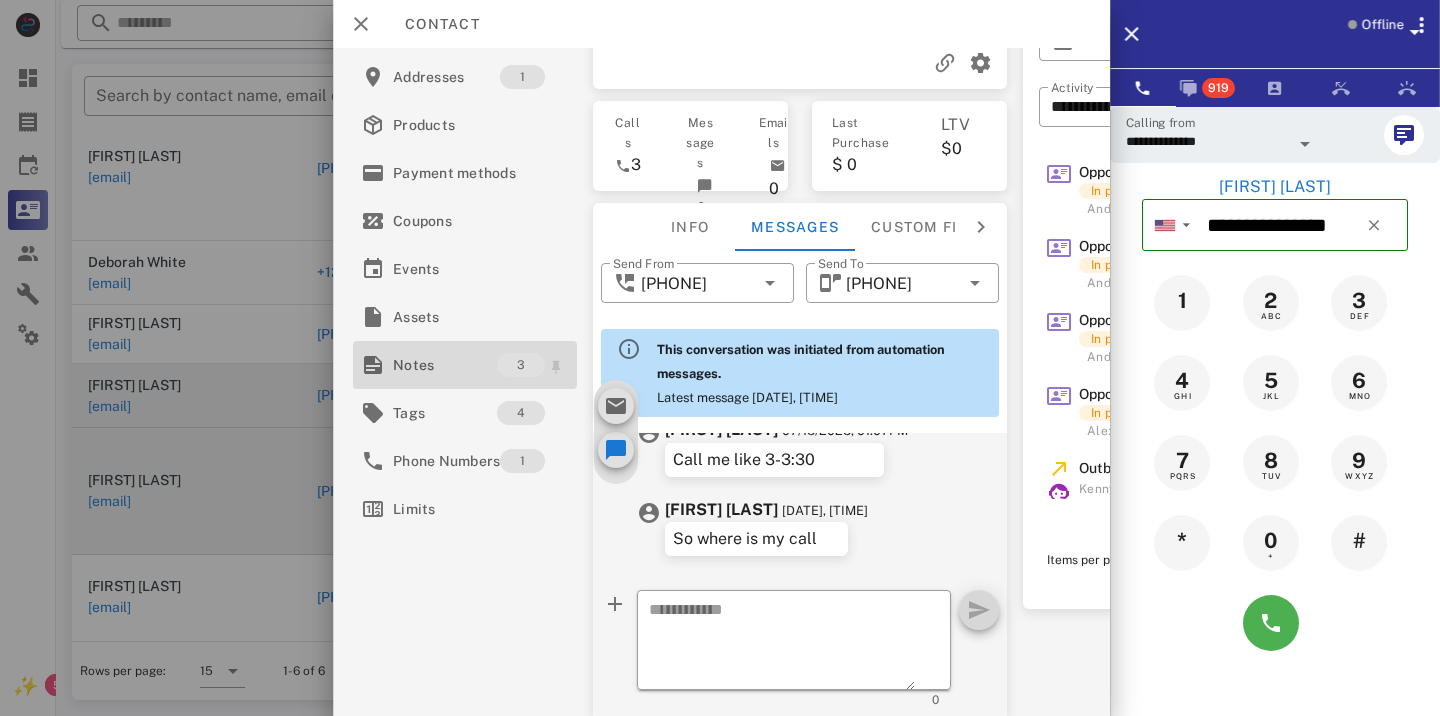 click on "Notes" at bounding box center [445, 365] 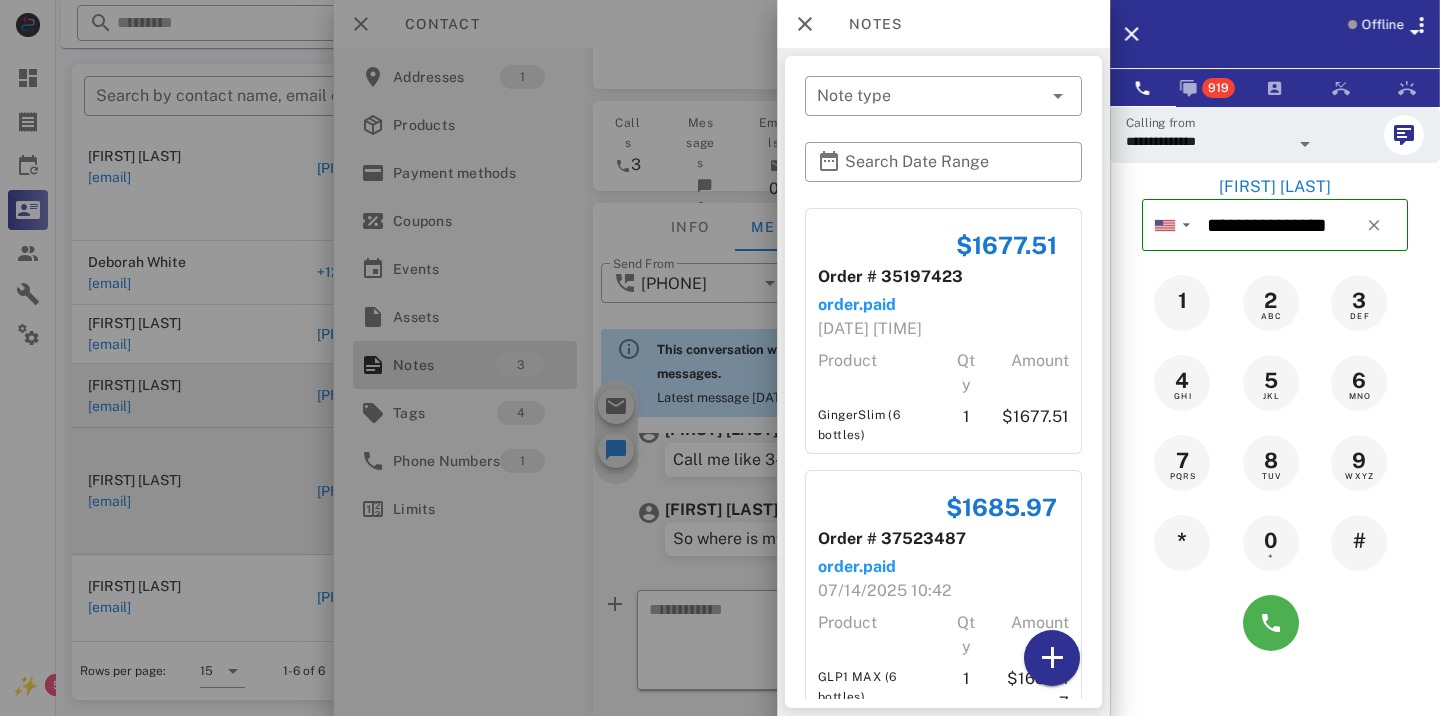 click at bounding box center (720, 358) 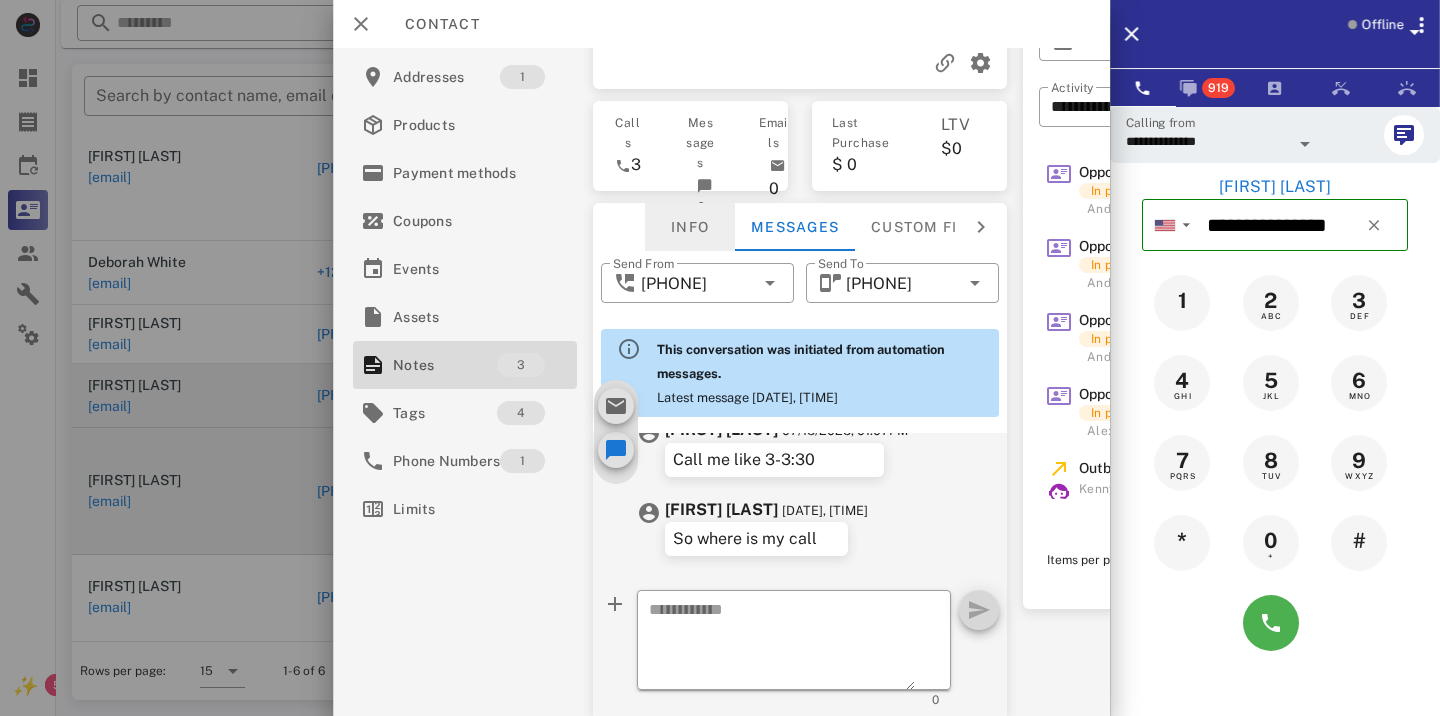 click on "Info" at bounding box center (690, 227) 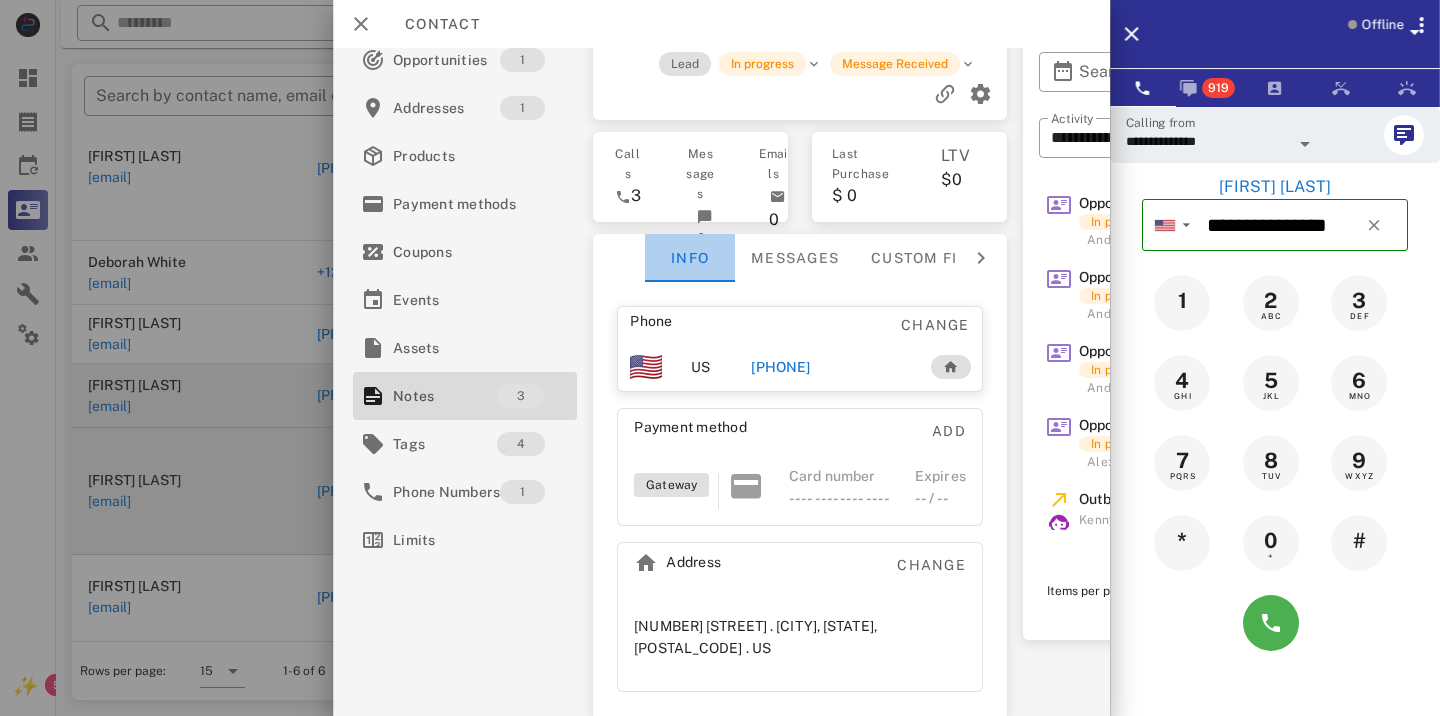 scroll, scrollTop: 68, scrollLeft: 0, axis: vertical 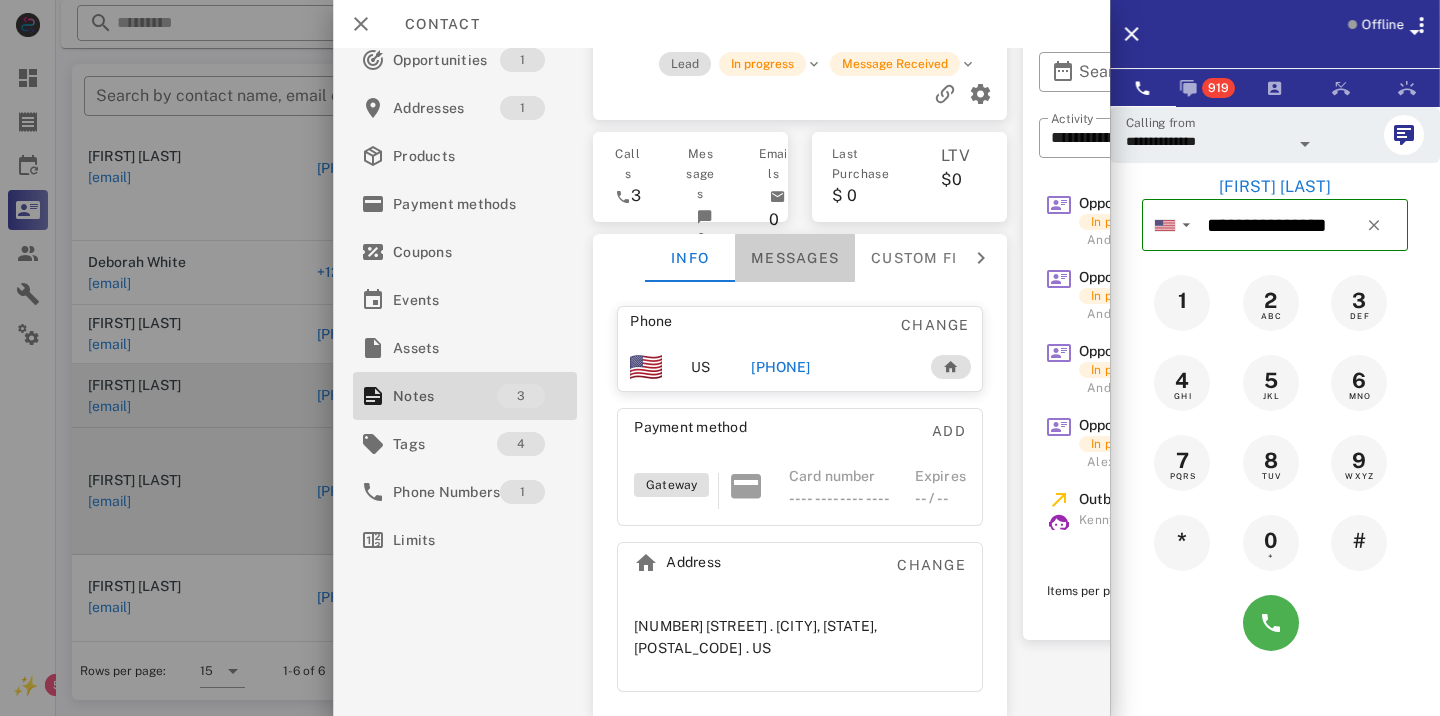 click on "Messages" at bounding box center [795, 258] 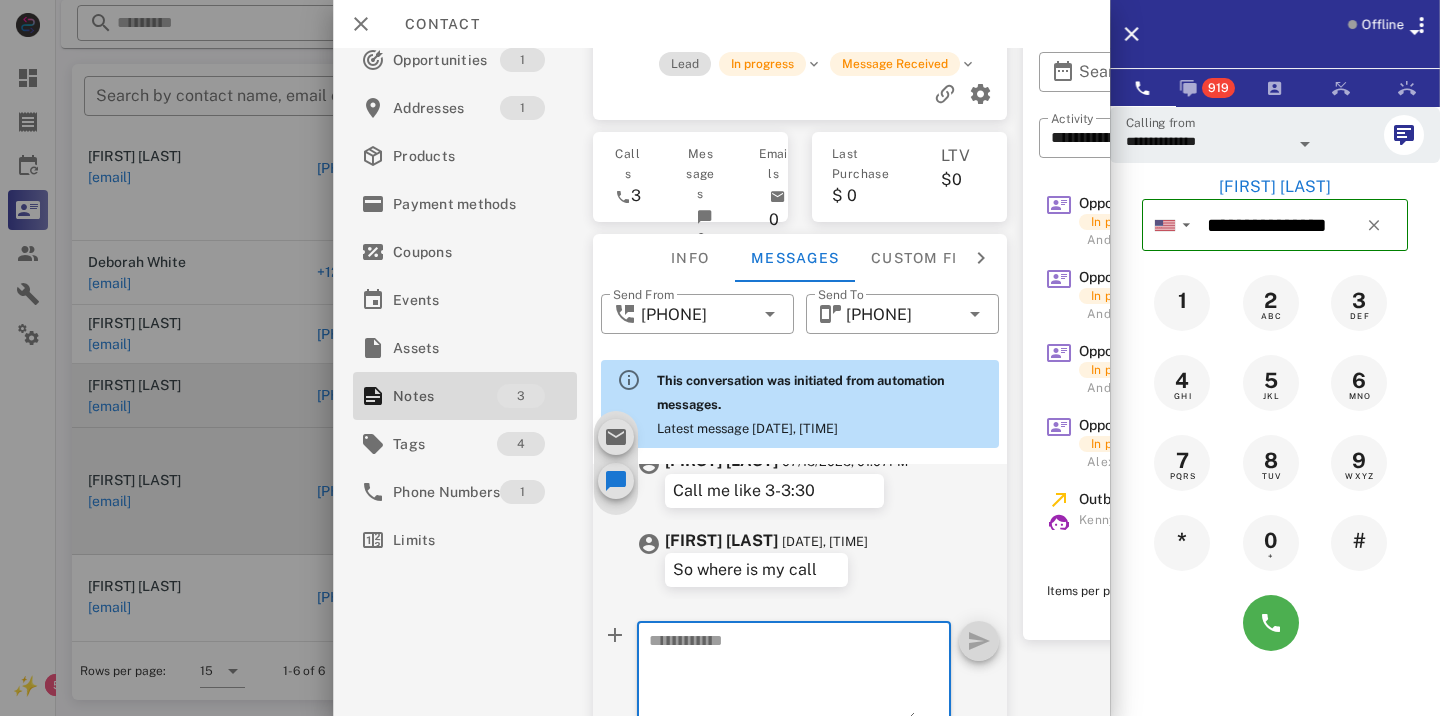 click at bounding box center (782, 674) 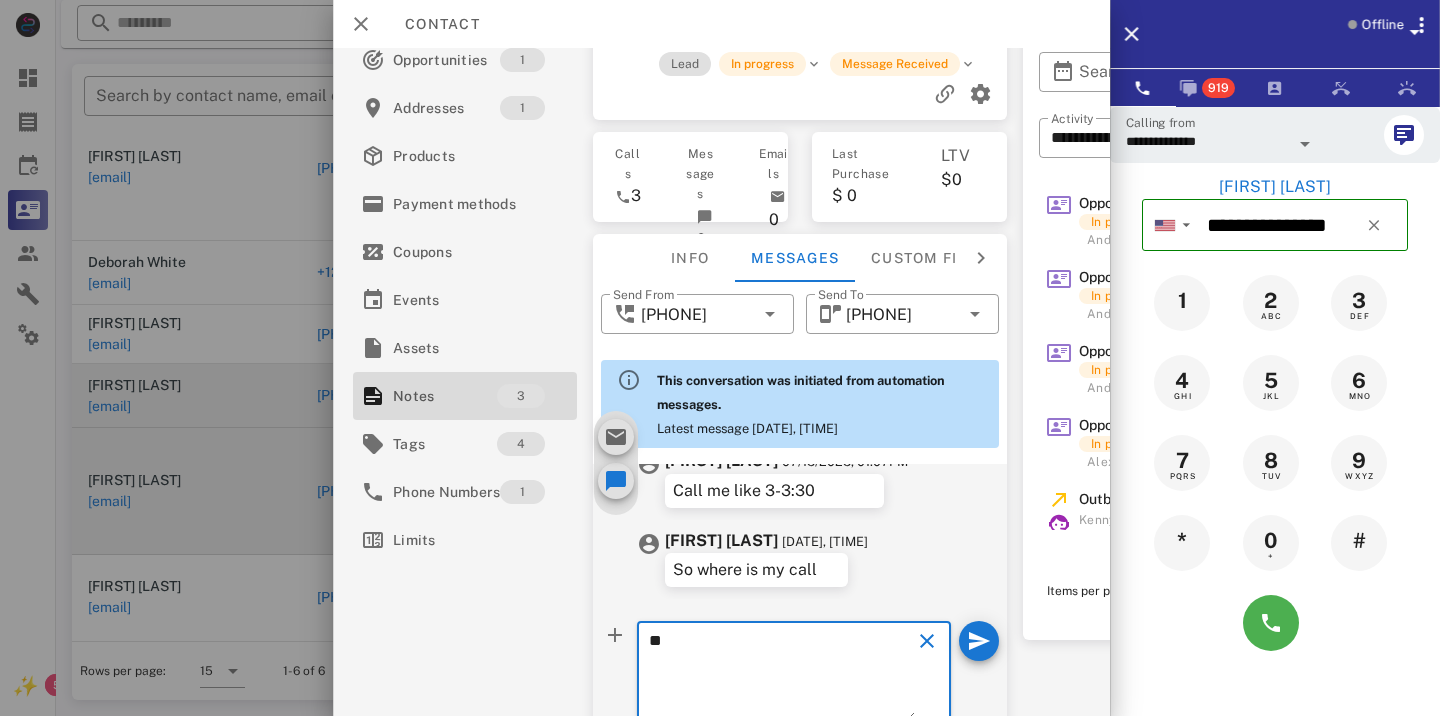 type on "*" 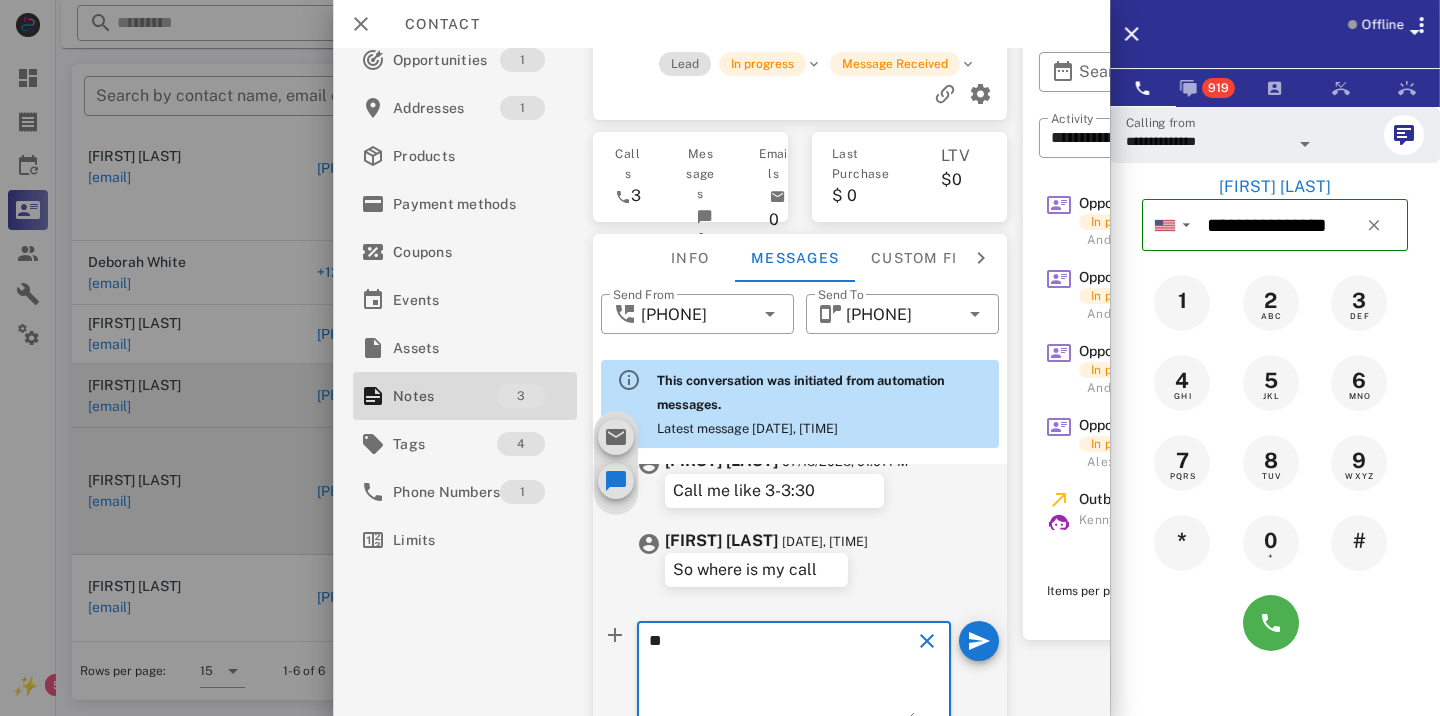 type on "*" 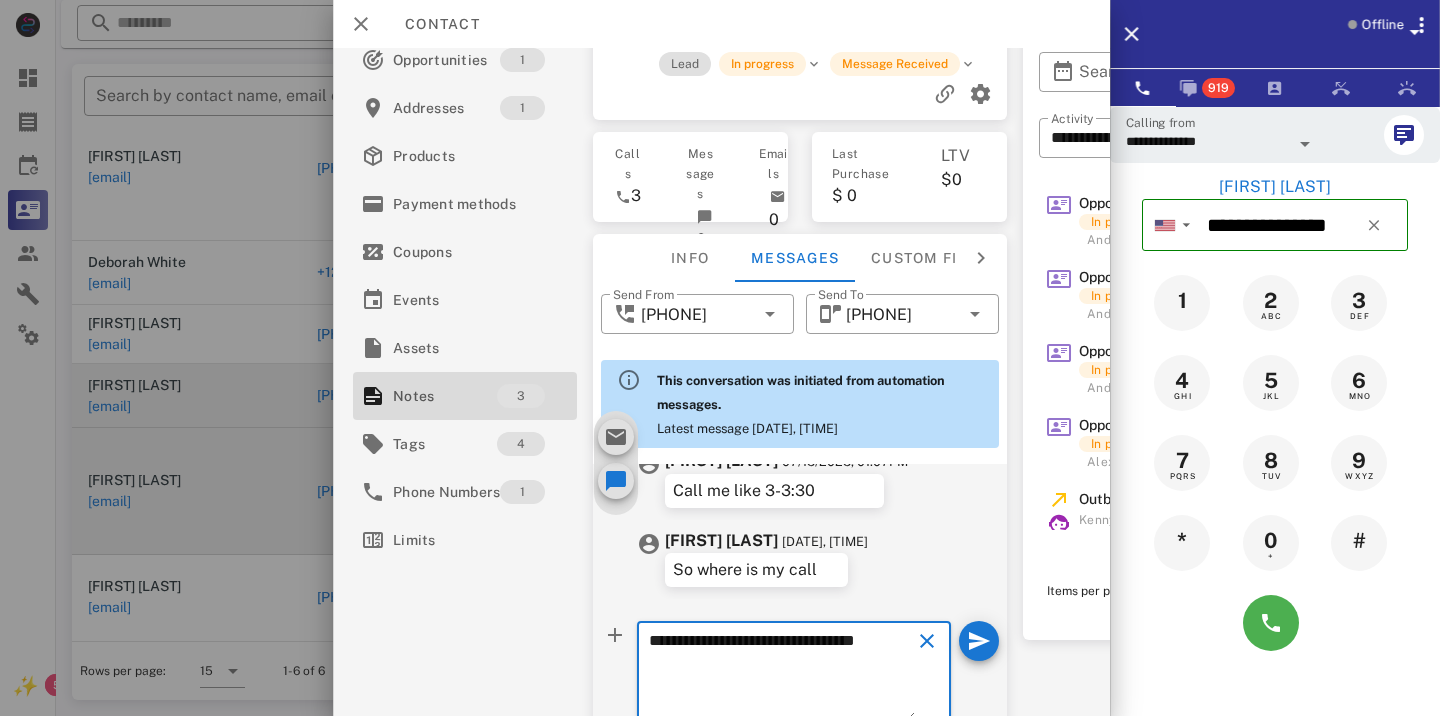 type on "**********" 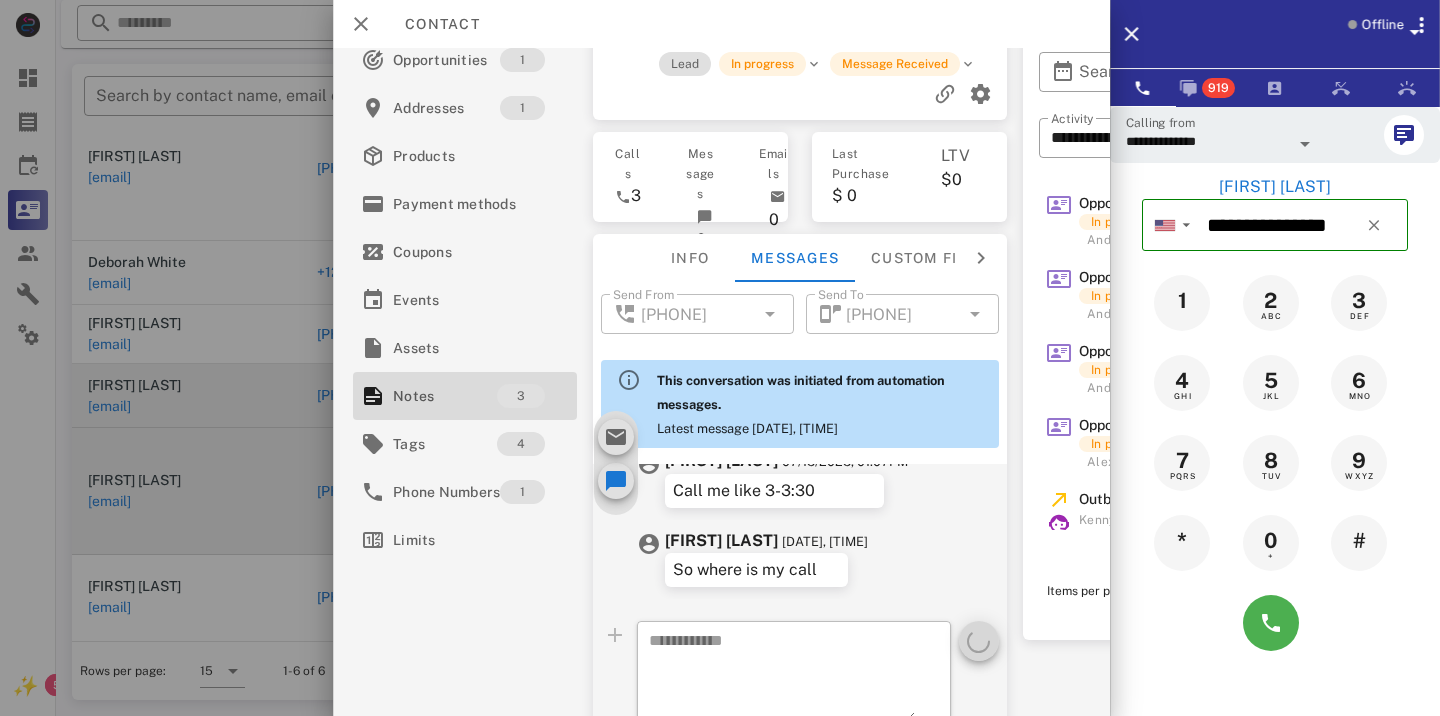 scroll, scrollTop: 99, scrollLeft: 0, axis: vertical 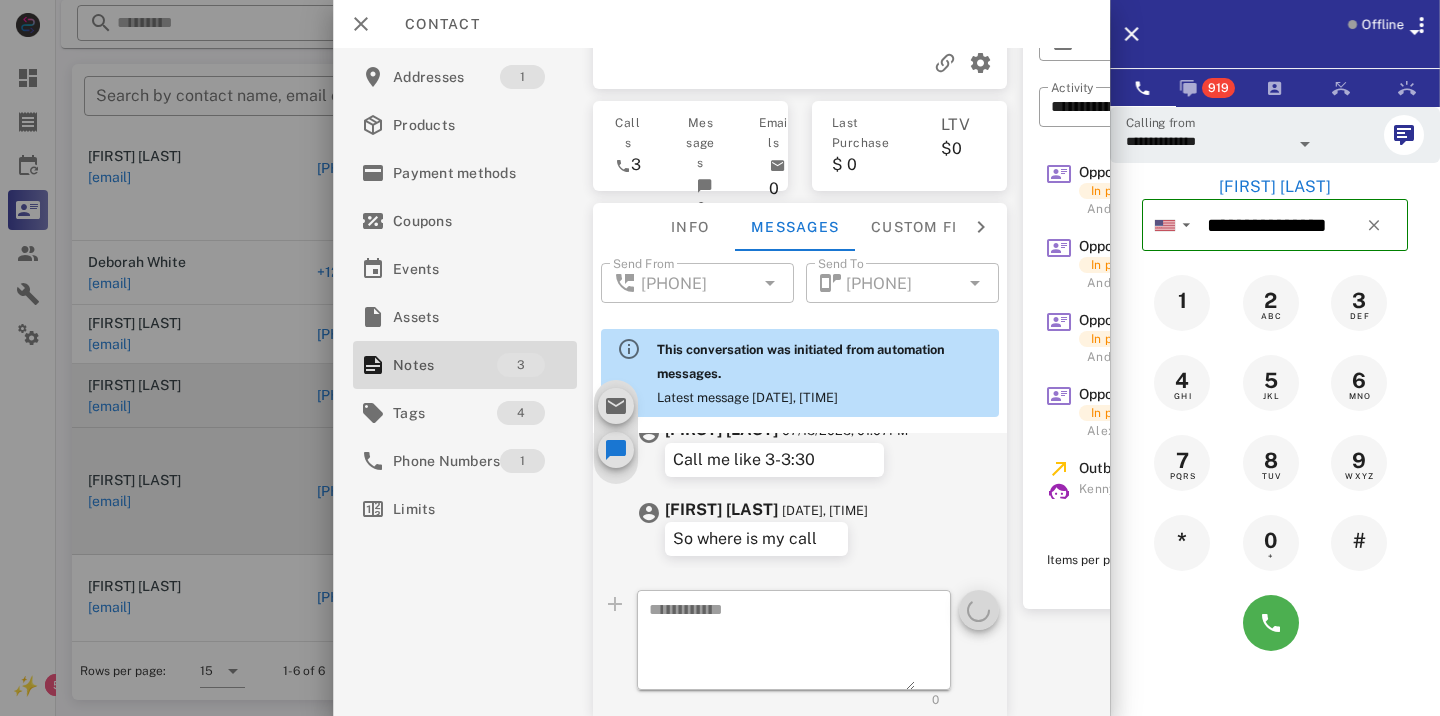 click on "​ 0" at bounding box center (800, 653) 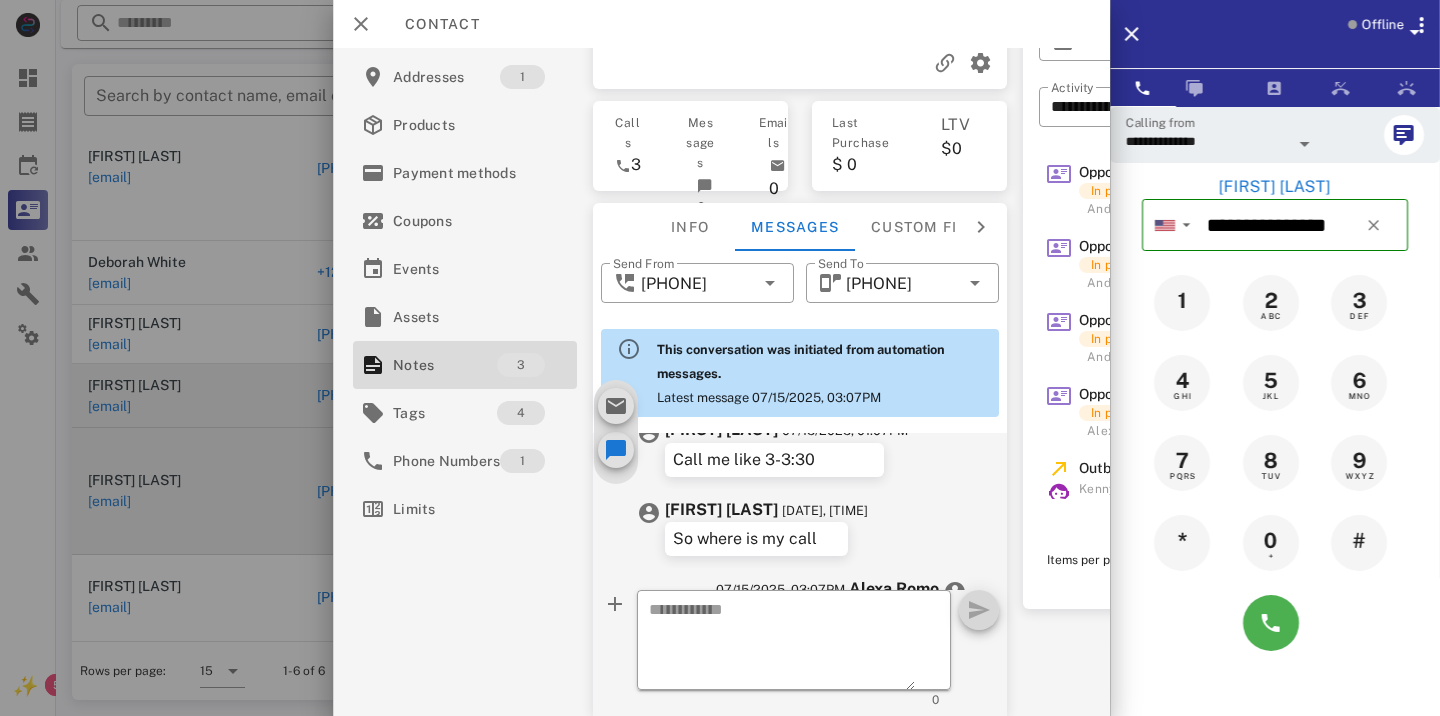 scroll, scrollTop: 1339, scrollLeft: 0, axis: vertical 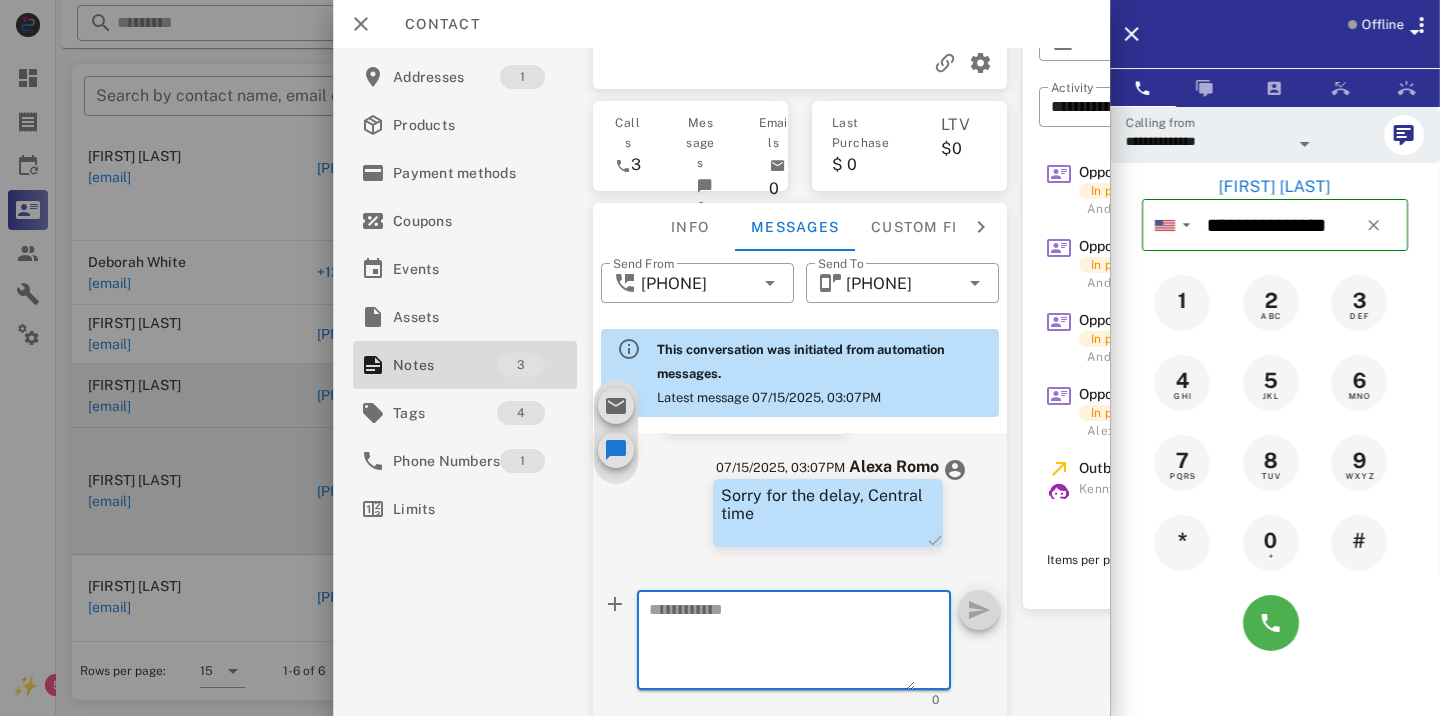 click at bounding box center (782, 643) 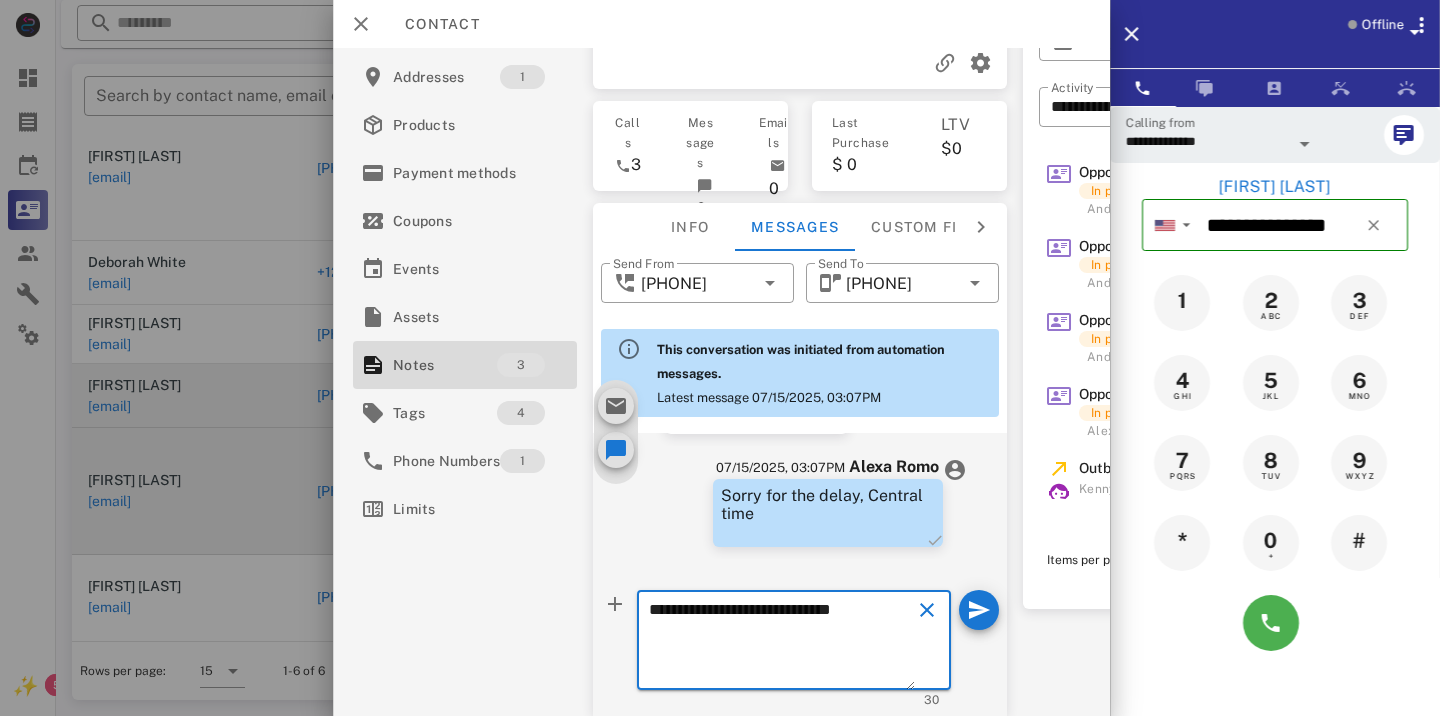 type on "**********" 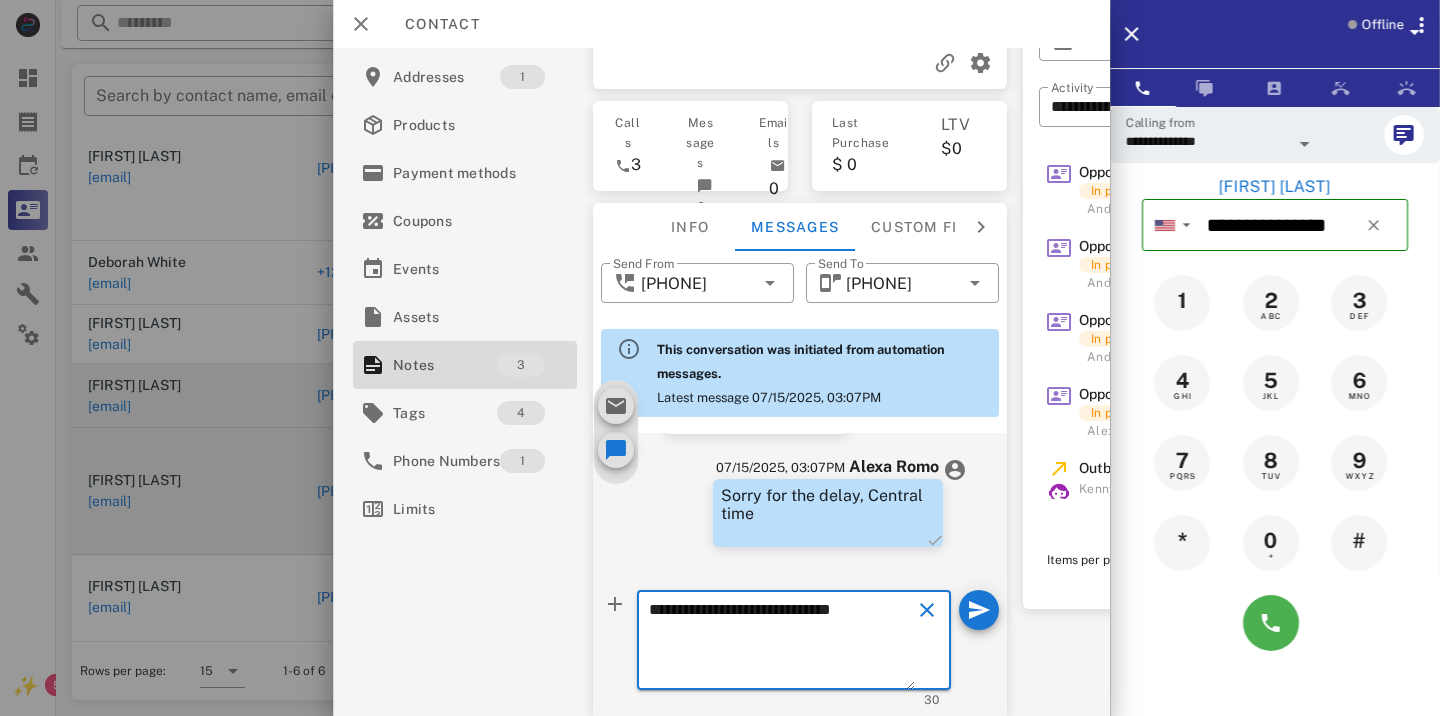 type 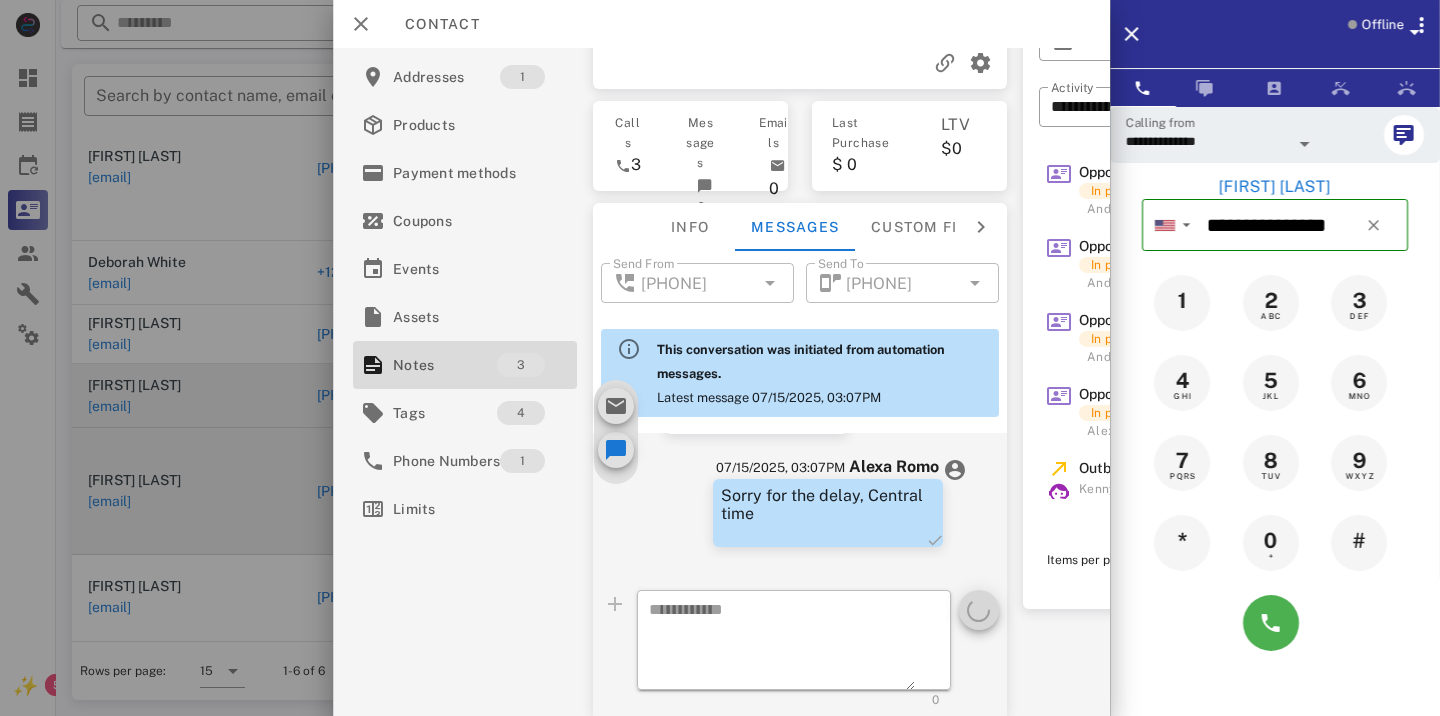 scroll, scrollTop: 1452, scrollLeft: 0, axis: vertical 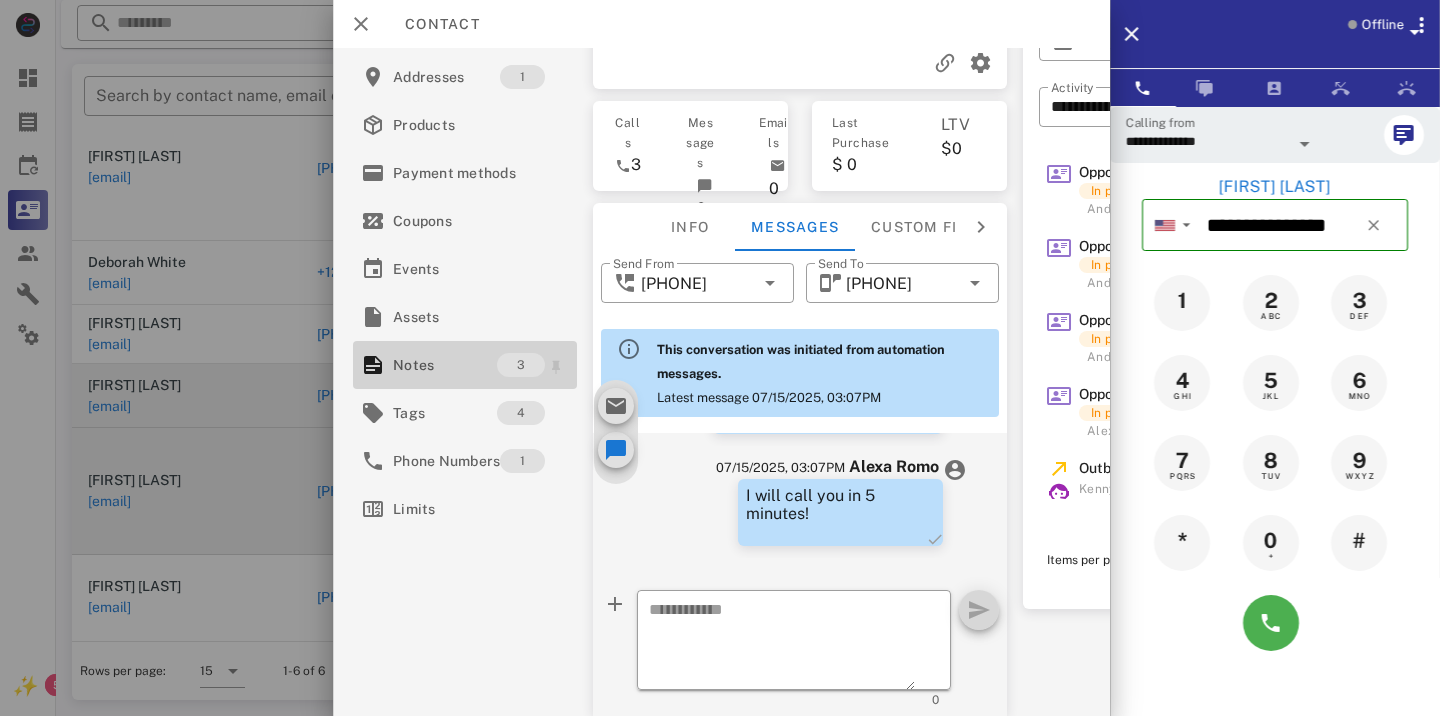 click on "Notes" at bounding box center [445, 365] 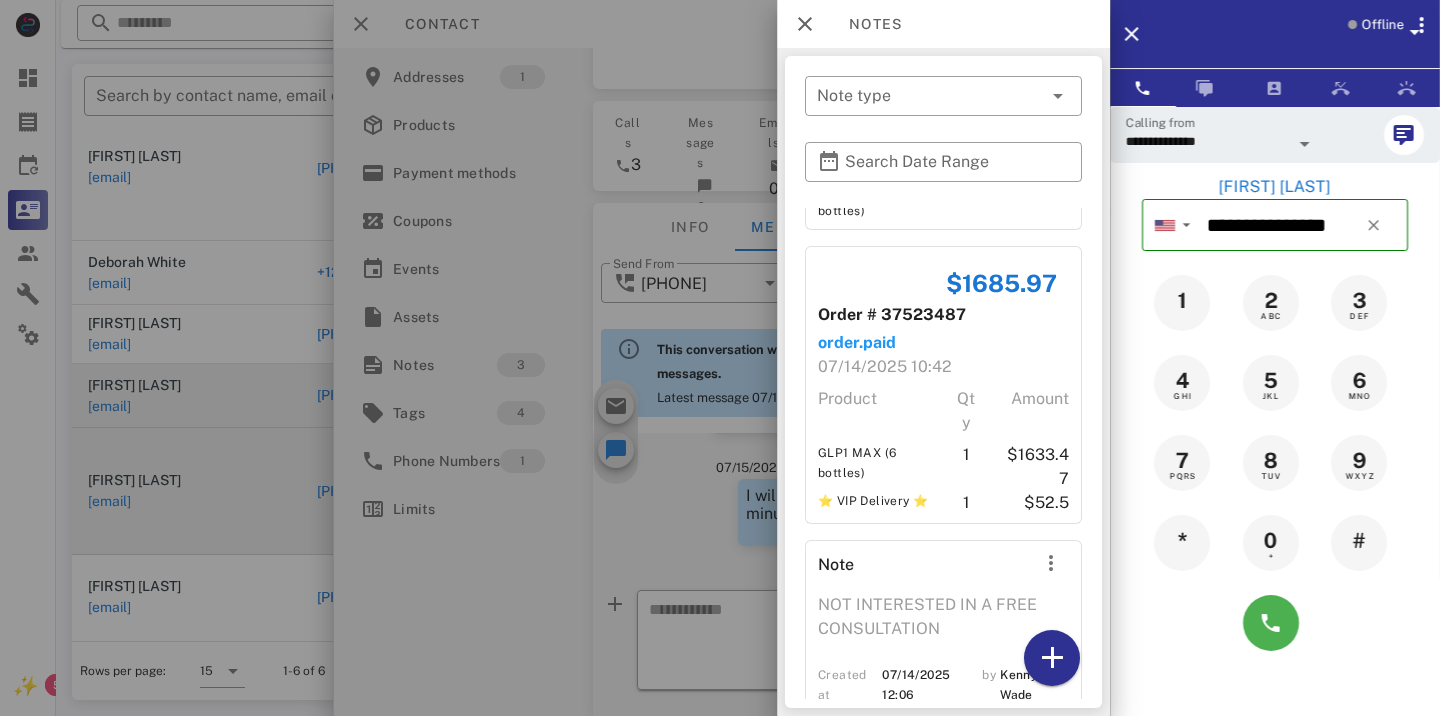 scroll, scrollTop: 267, scrollLeft: 0, axis: vertical 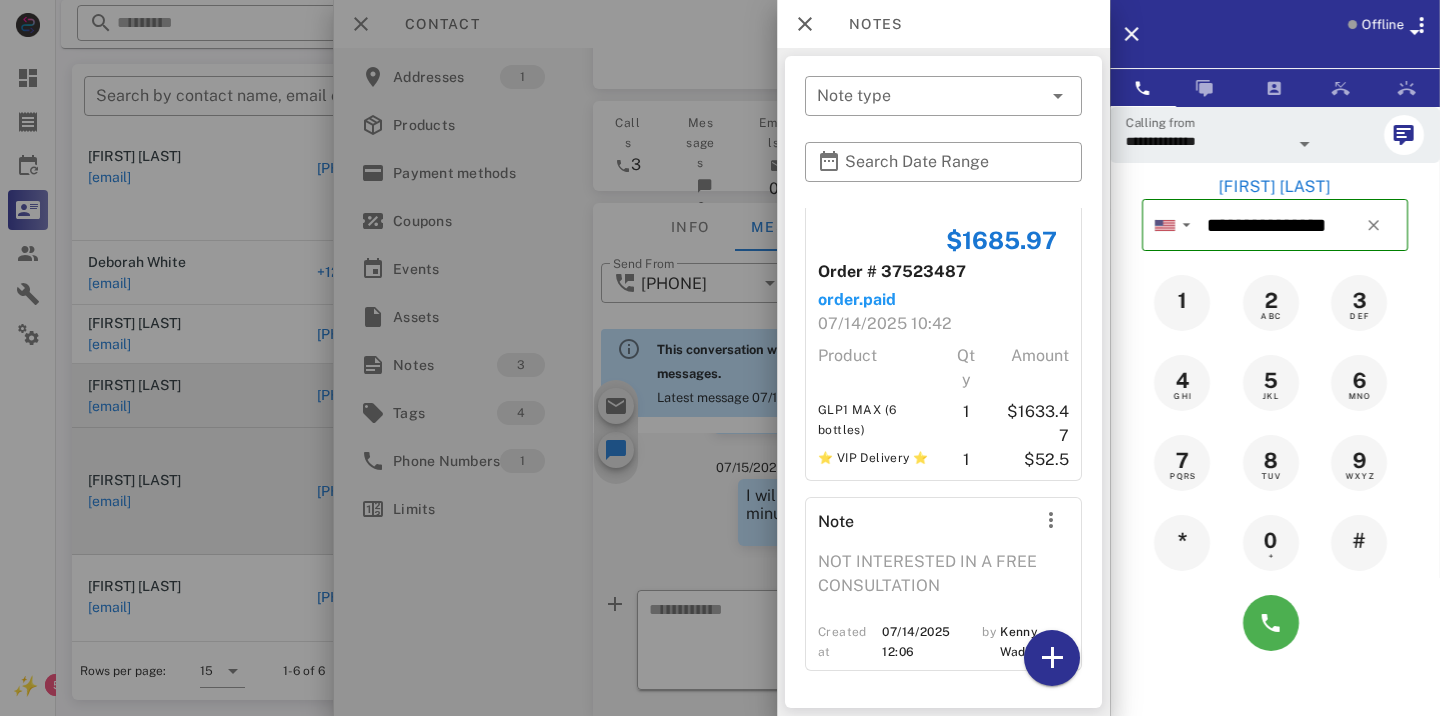 click on "Note" at bounding box center [920, 524] 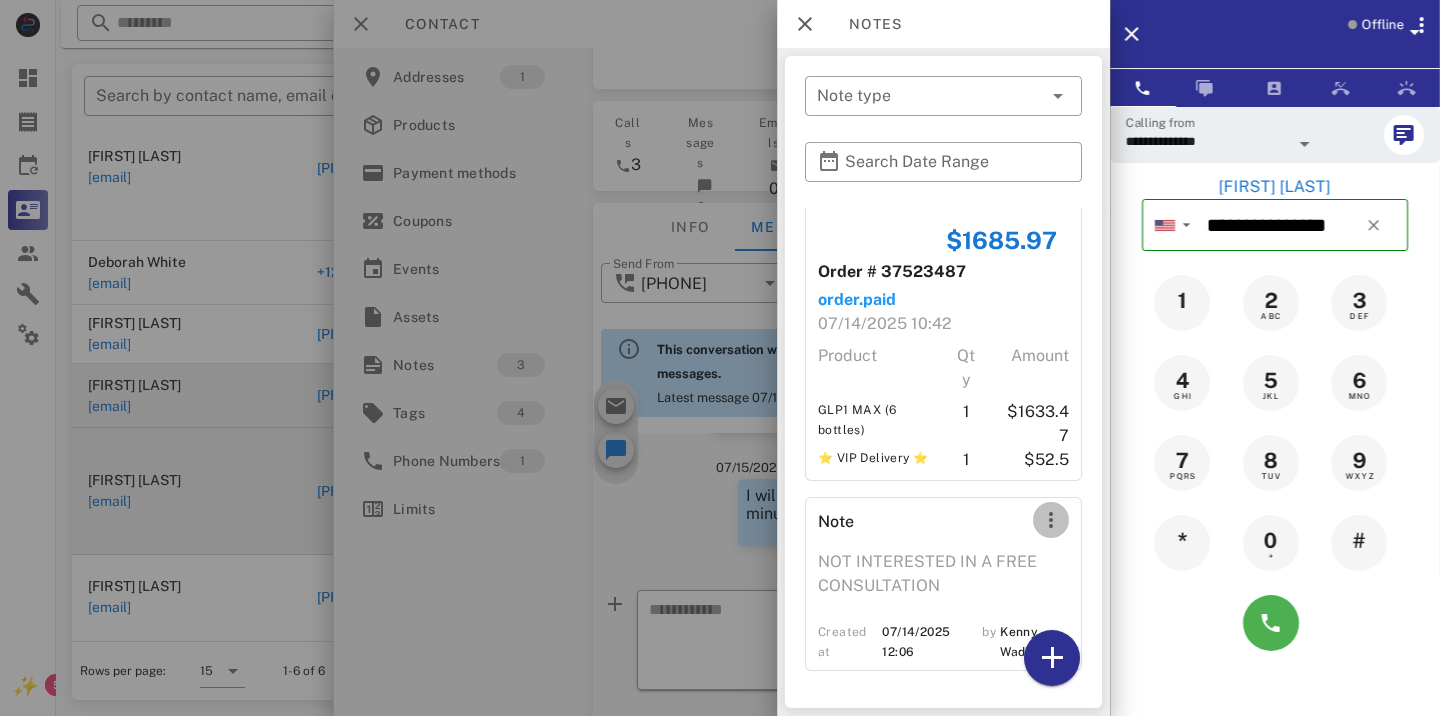 click at bounding box center (1051, 520) 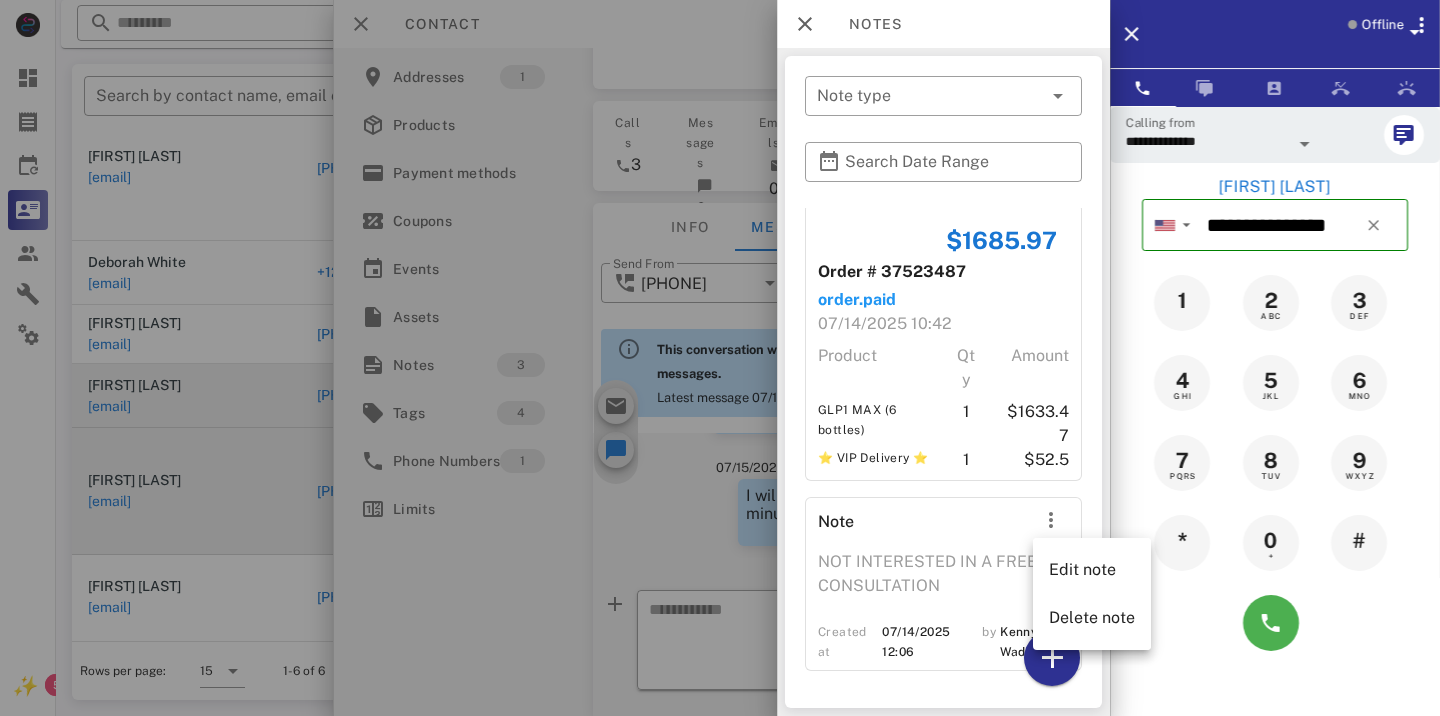 click on "Note" at bounding box center (920, 524) 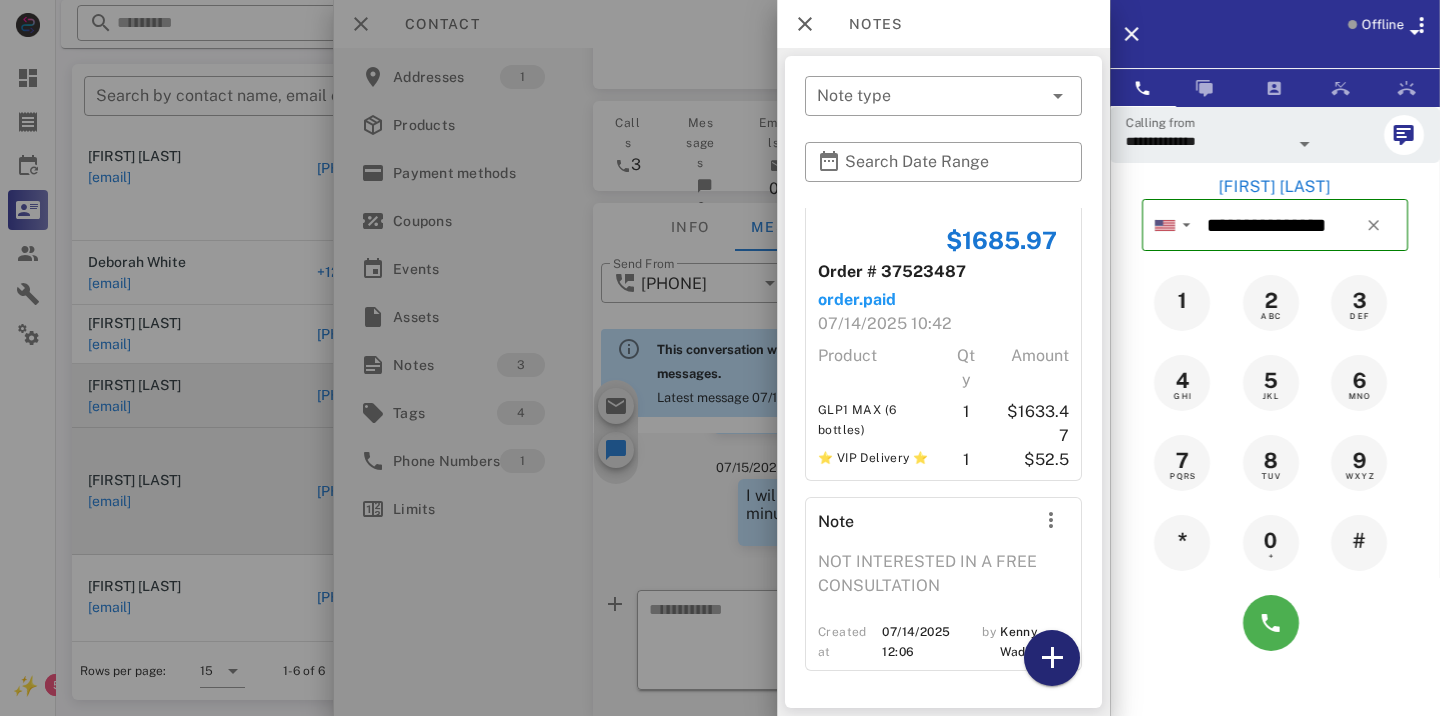 click at bounding box center (1052, 658) 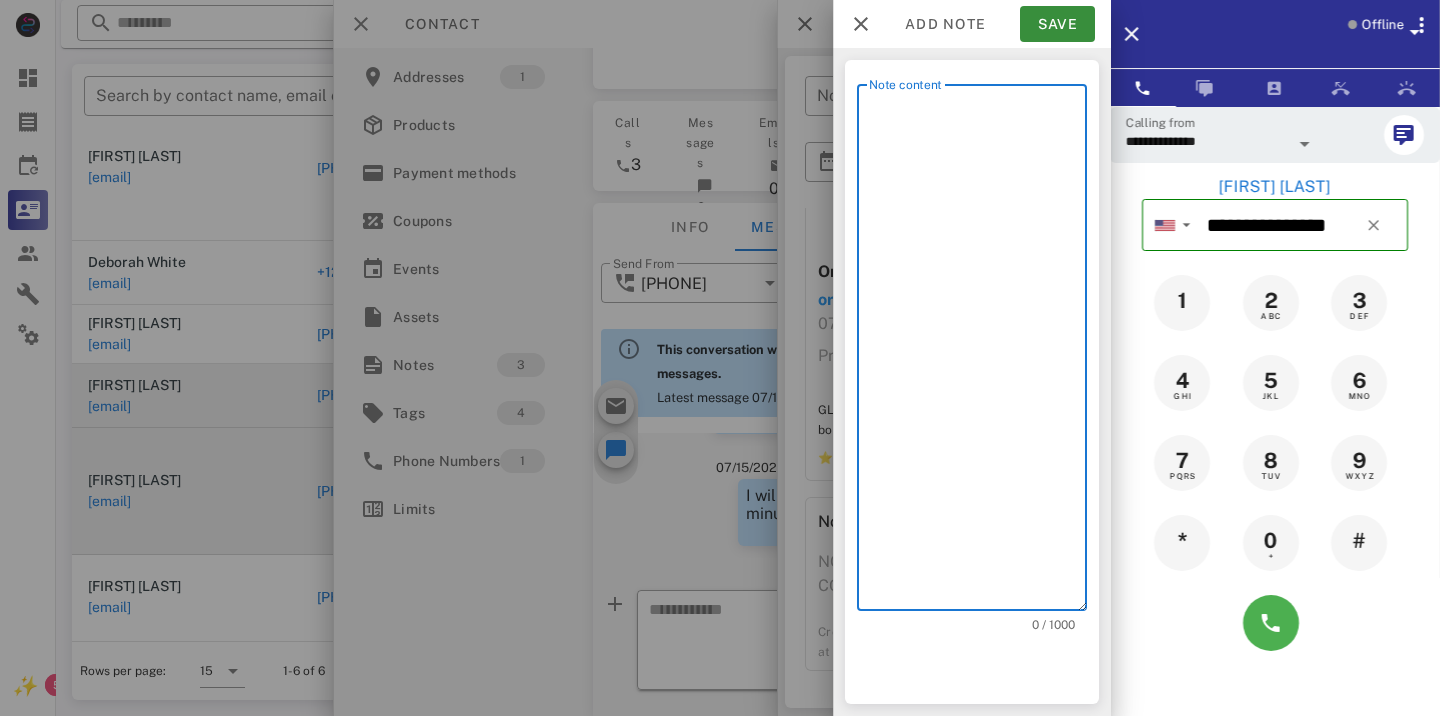 click on "Note content" at bounding box center [978, 352] 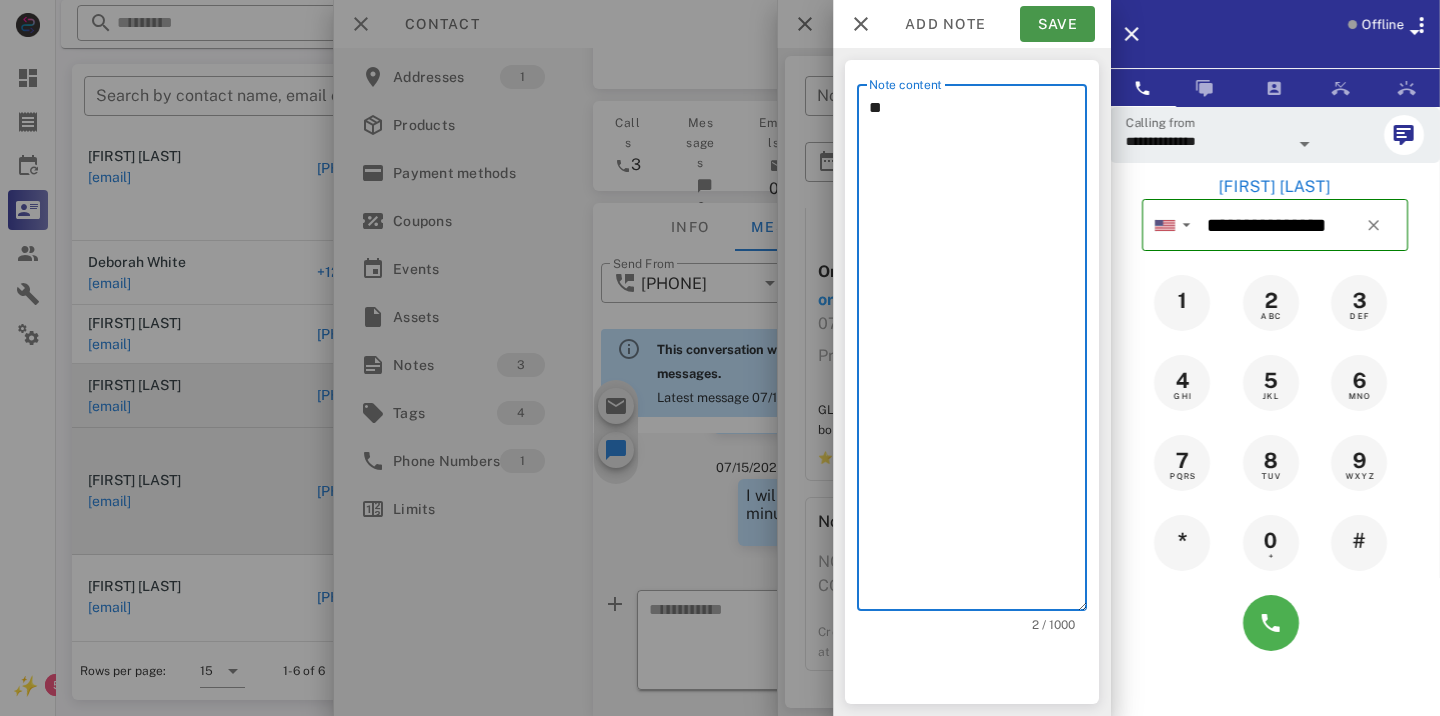 type on "**" 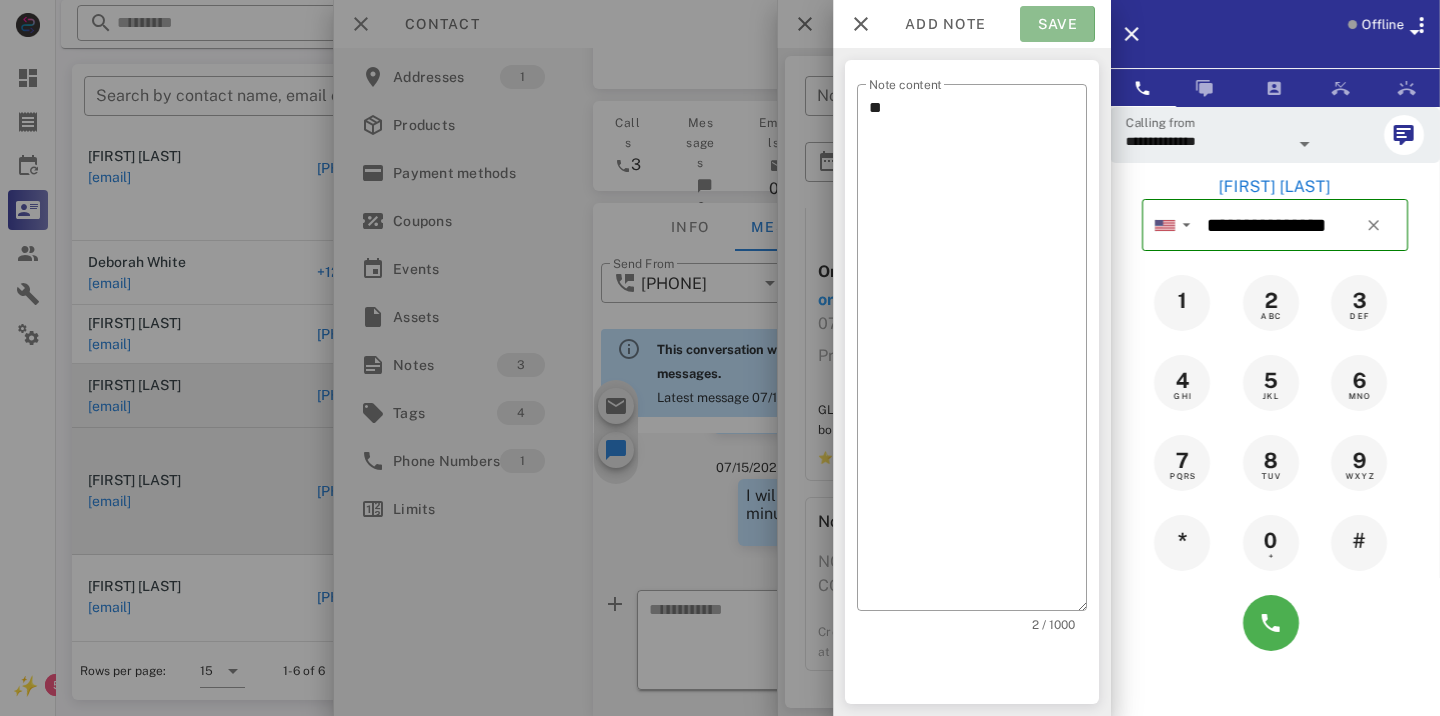 click on "Save" at bounding box center [1057, 24] 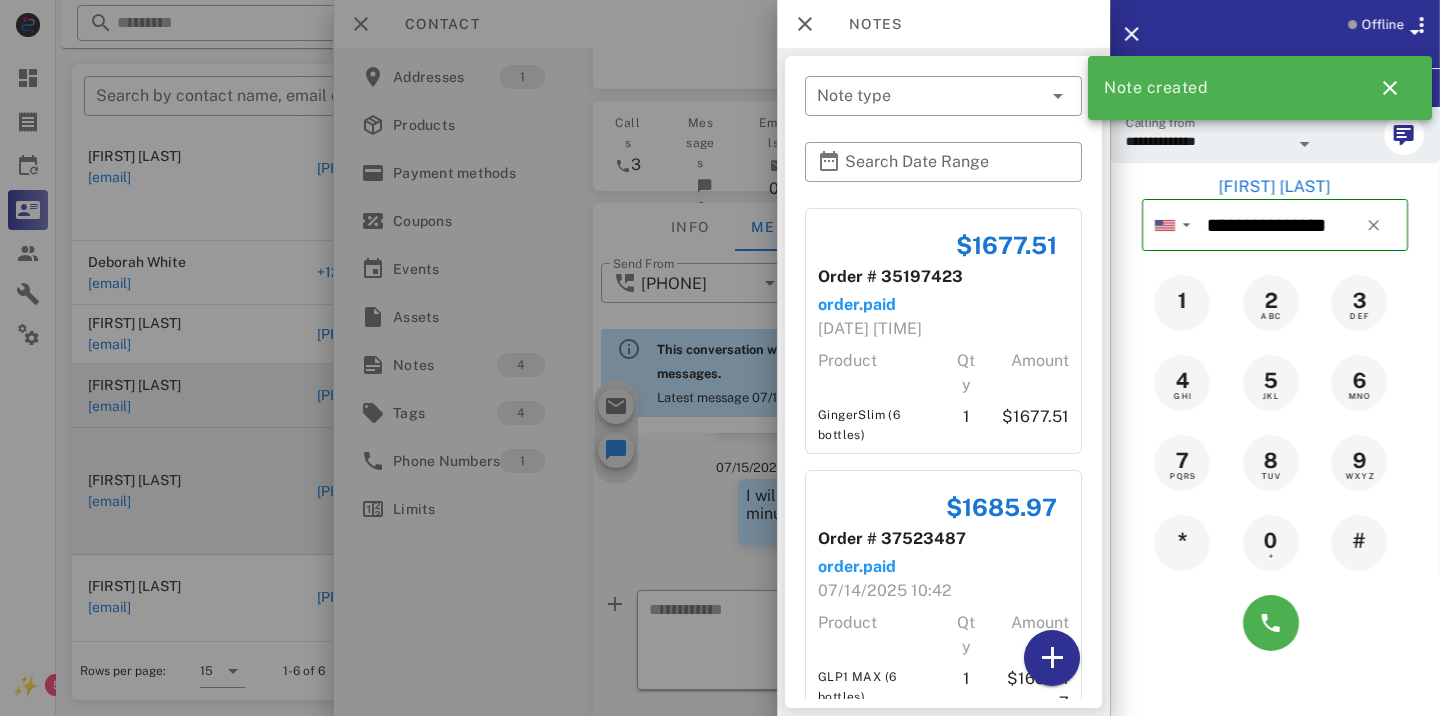 click on "[TIME] [TIME] Order # 35197423 order.paid [DATE] [TIME] Product Qty Amount GingerSlim (6 bottles) 1 $1677.51 $1685.97 Order # 37523487 order.paid [DATE] [TIME] Product Qty Amount GLP1 MAX (6 bottles) 1 $1633.47 ⭐ VIP Delivery ⭐ 1 $52.5 Note NOT INTERESTED IN A FREE CONSULTATION Created at [DATE] [TIME] by [FIRST] [LAST] Note as Created at [DATE] [TIME] by [FIRST] [LAST]" at bounding box center [943, 382] 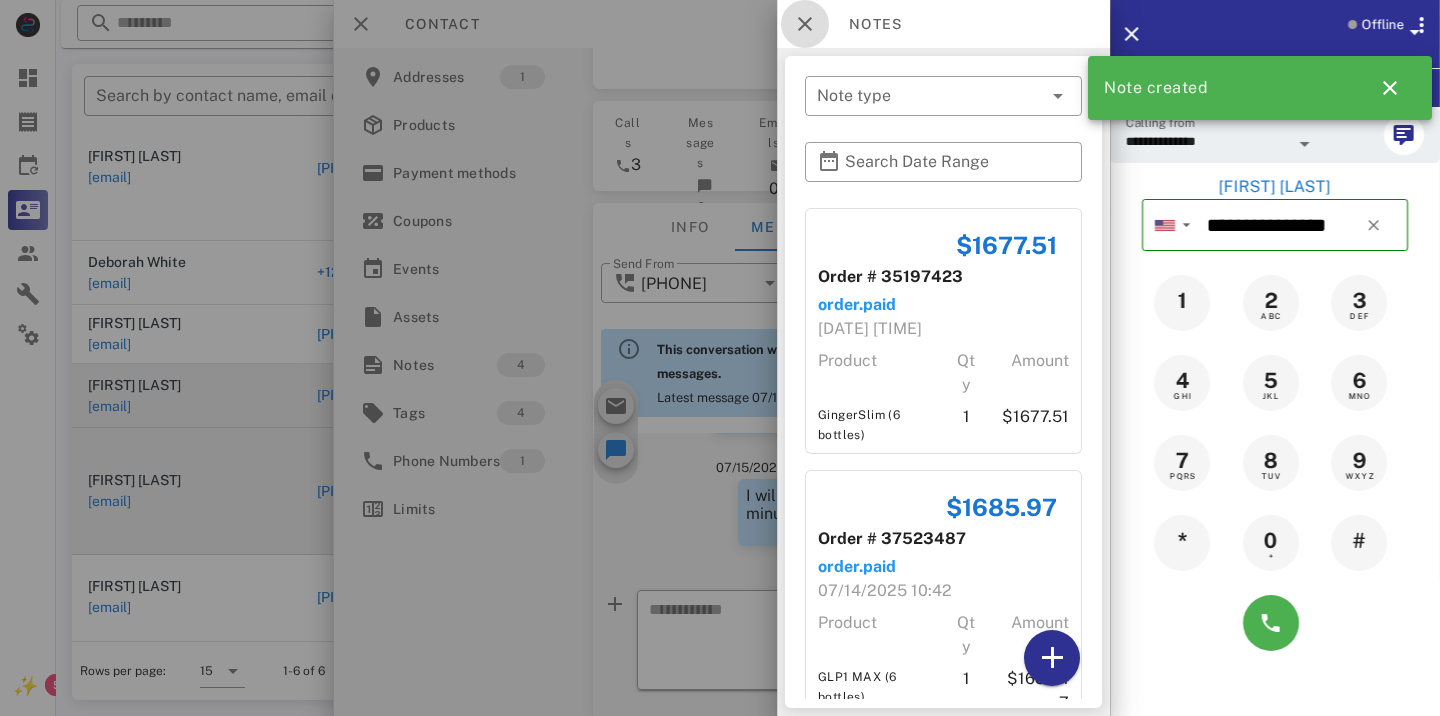 click at bounding box center (805, 24) 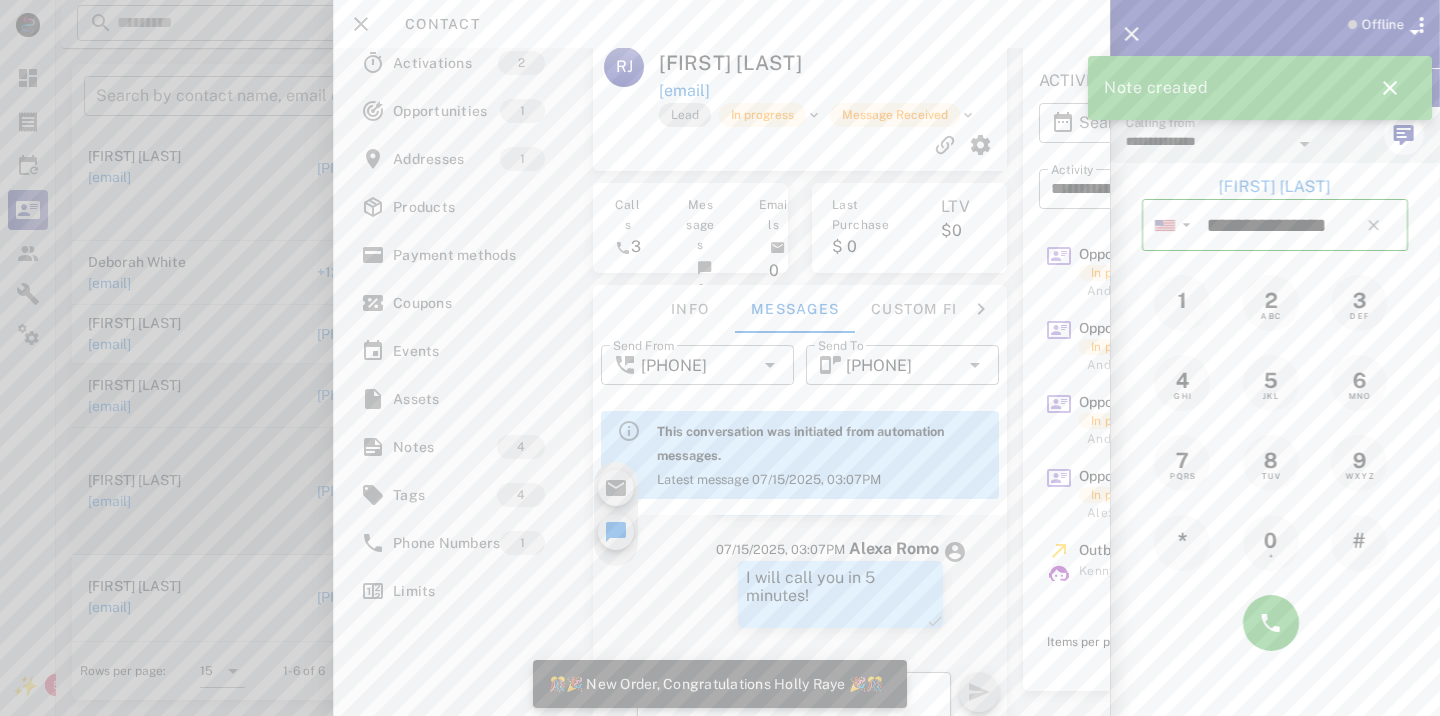 scroll, scrollTop: 0, scrollLeft: 0, axis: both 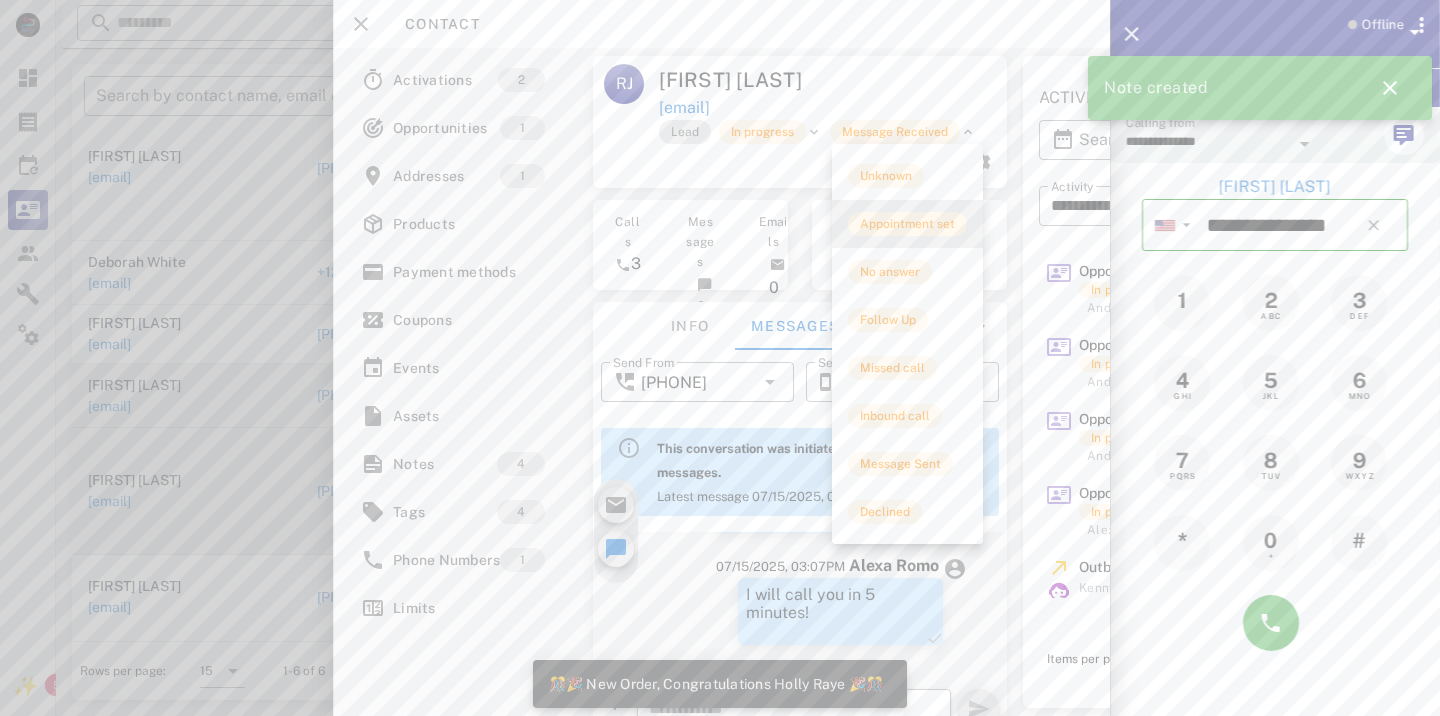 click on "Appointment set" at bounding box center (907, 224) 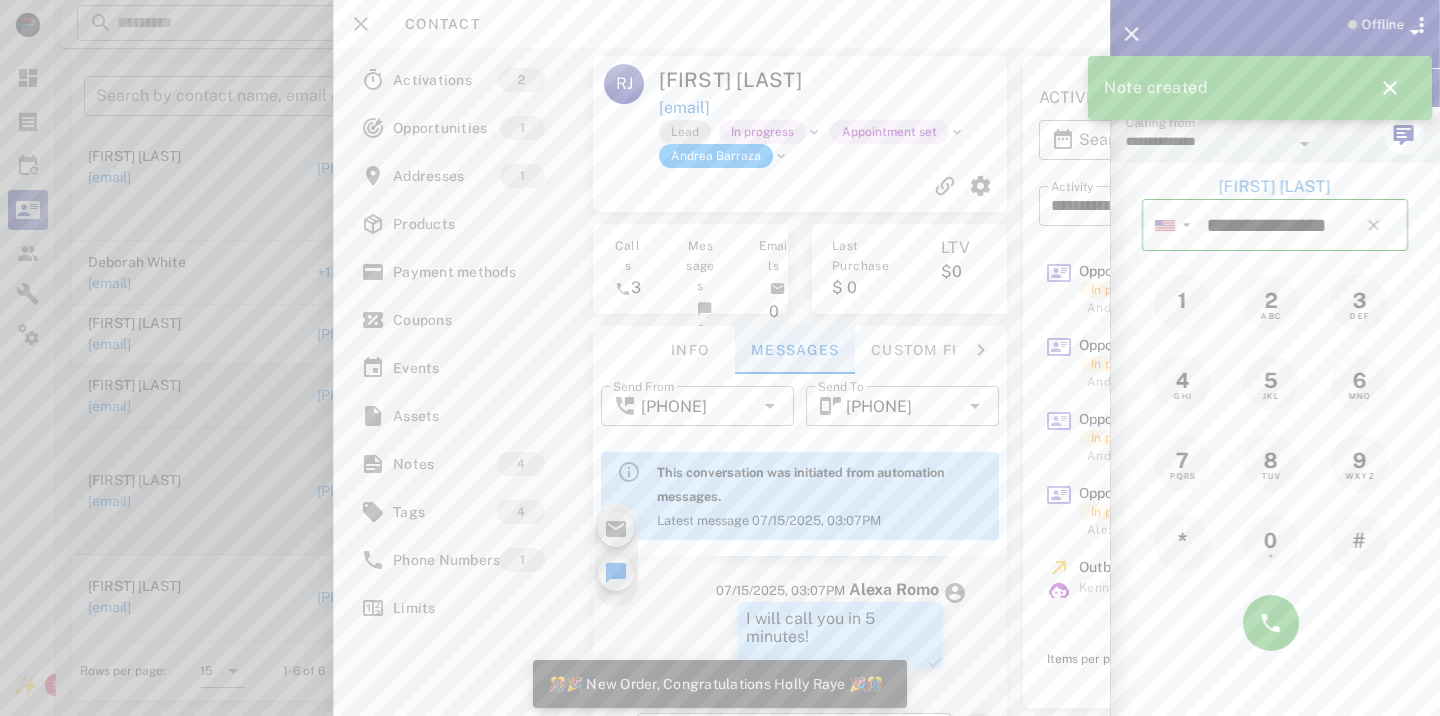 scroll, scrollTop: 123, scrollLeft: 0, axis: vertical 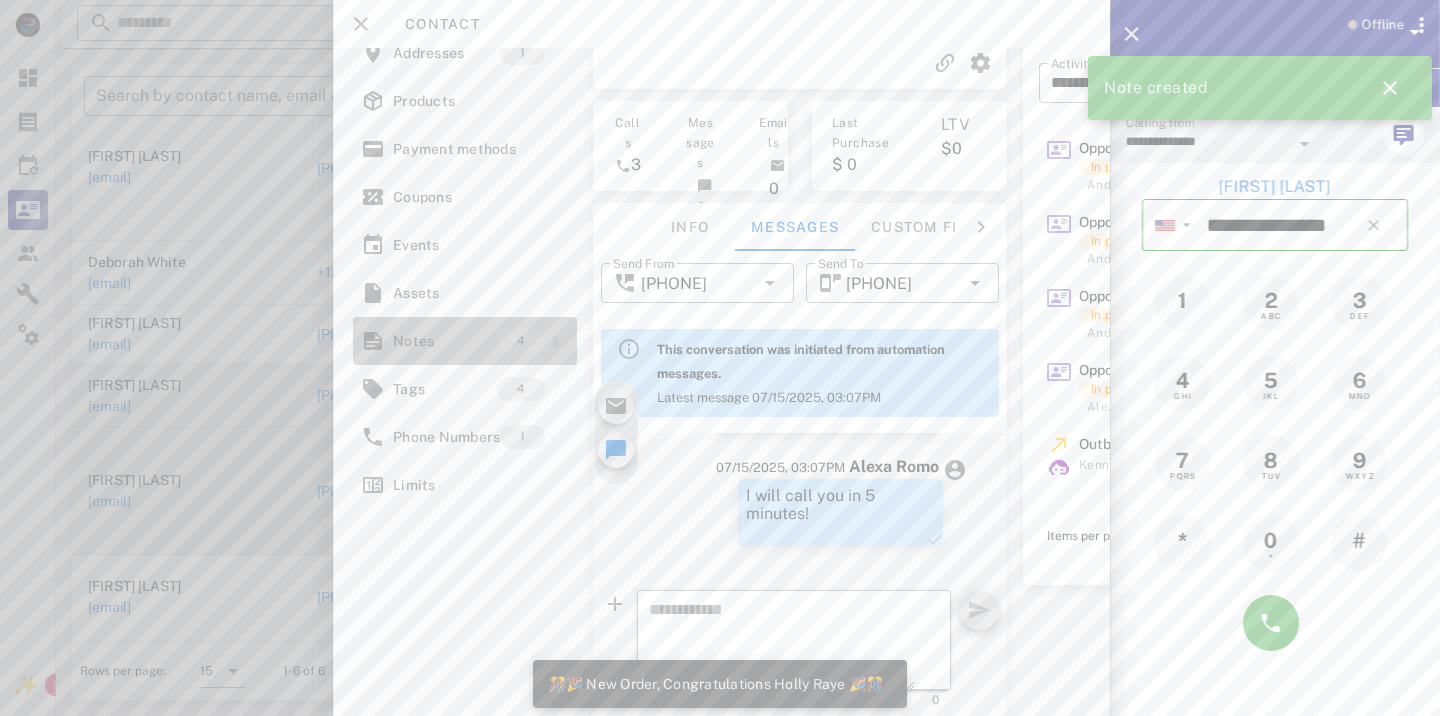 click on "Notes" at bounding box center [445, 341] 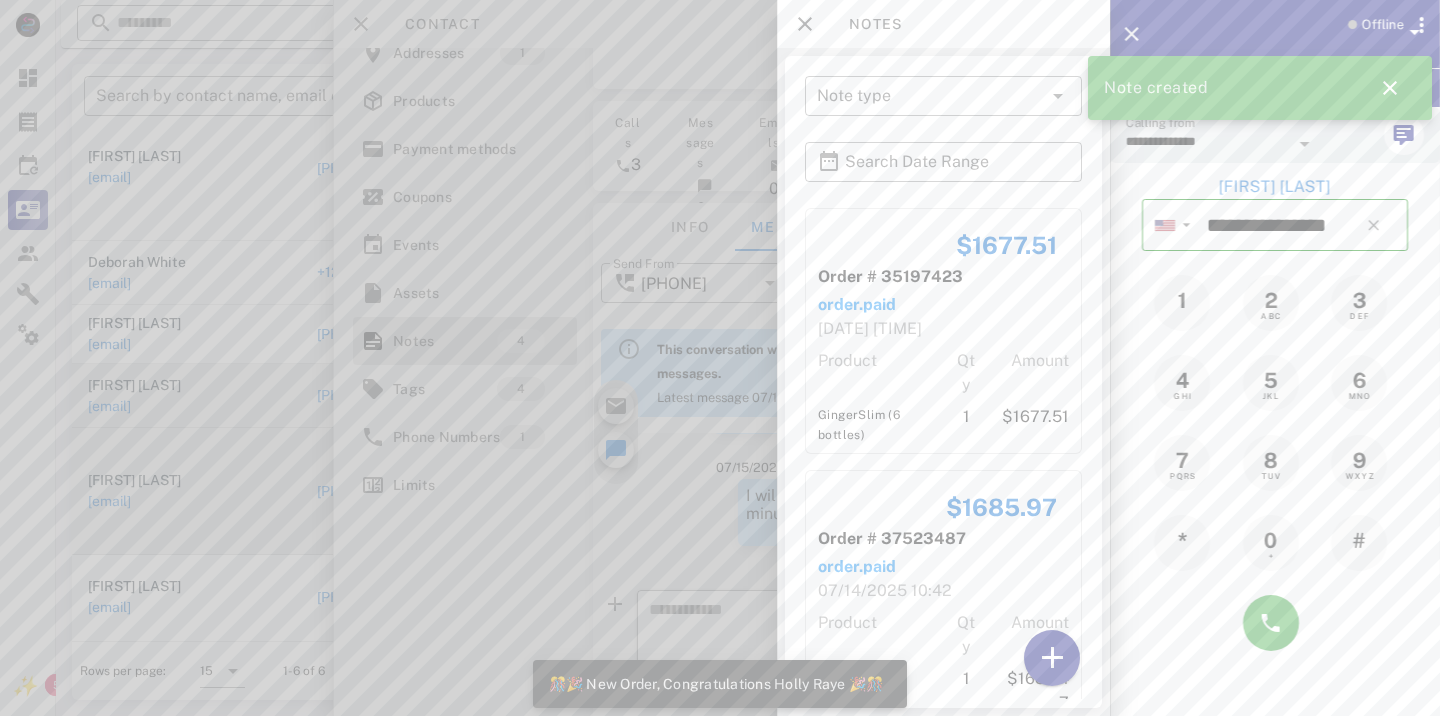 click at bounding box center [720, 358] 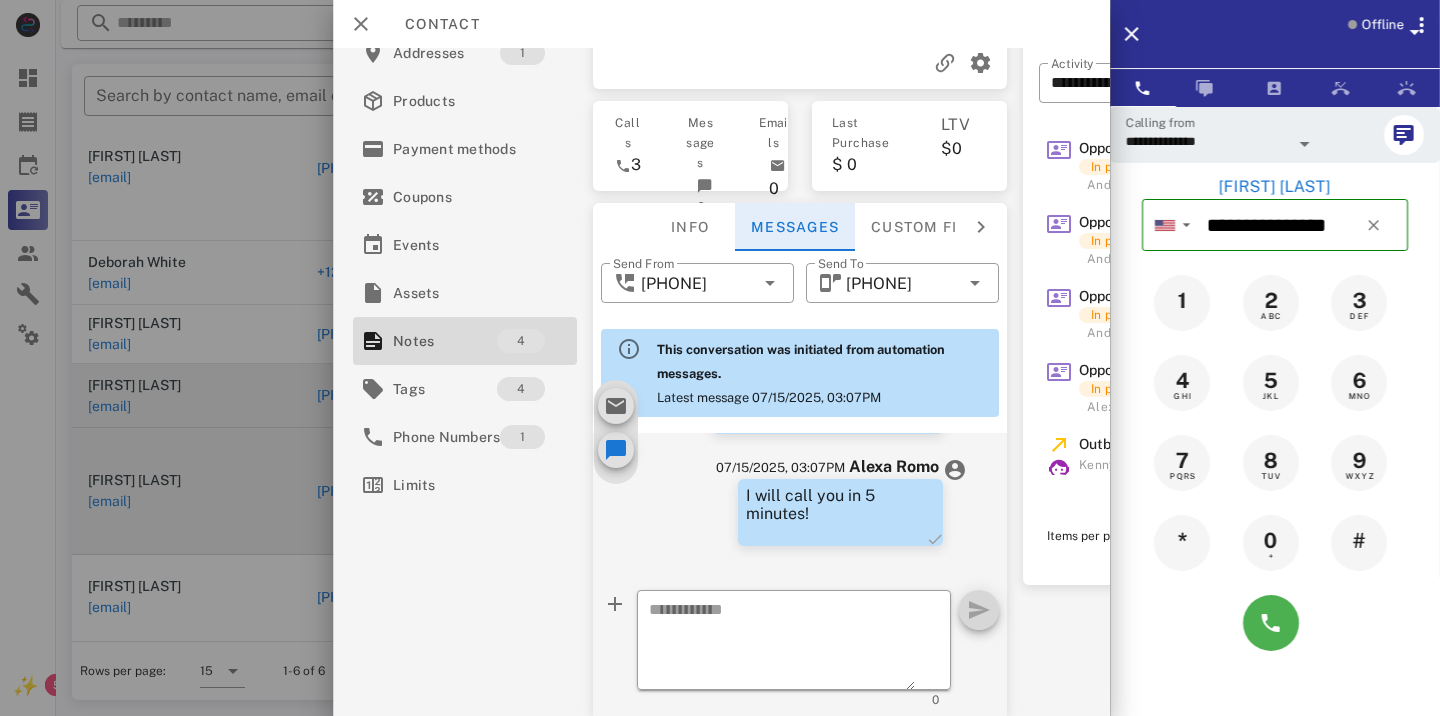 scroll, scrollTop: 0, scrollLeft: 0, axis: both 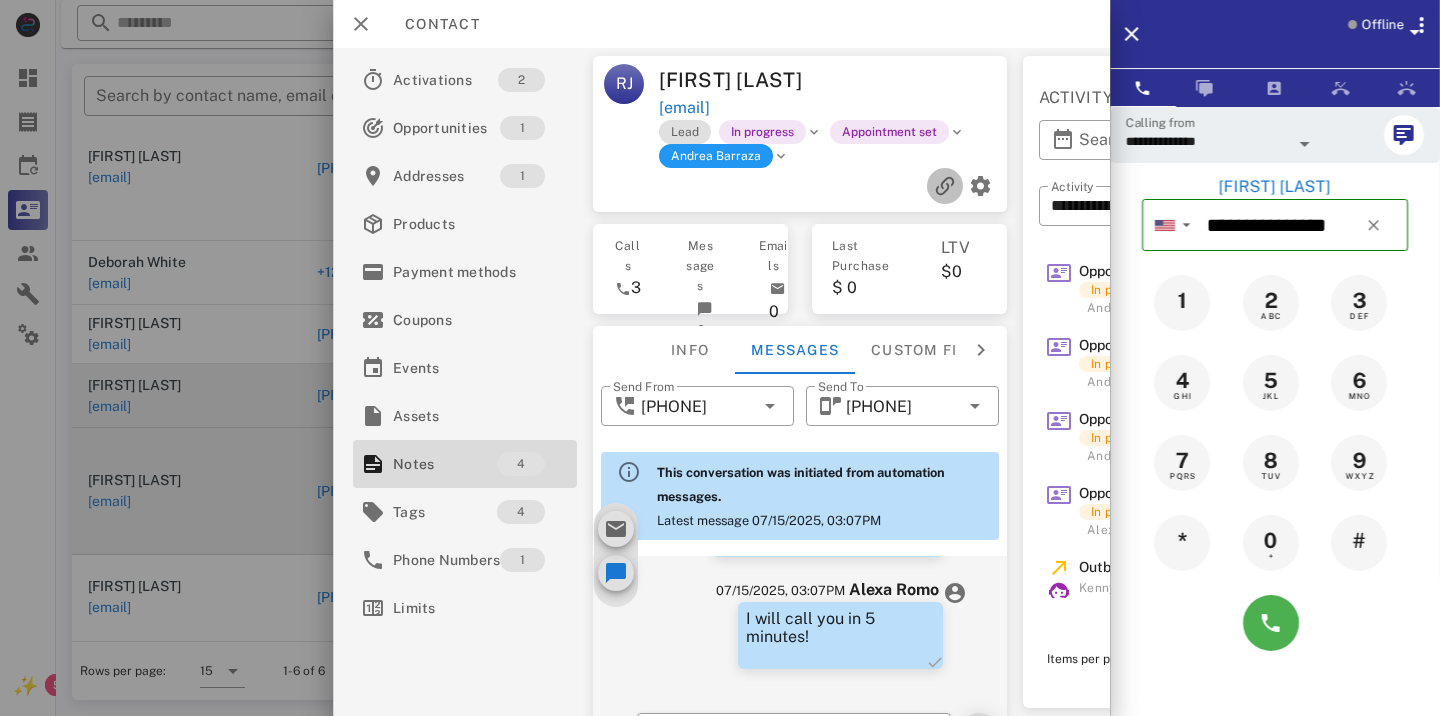 click at bounding box center [945, 186] 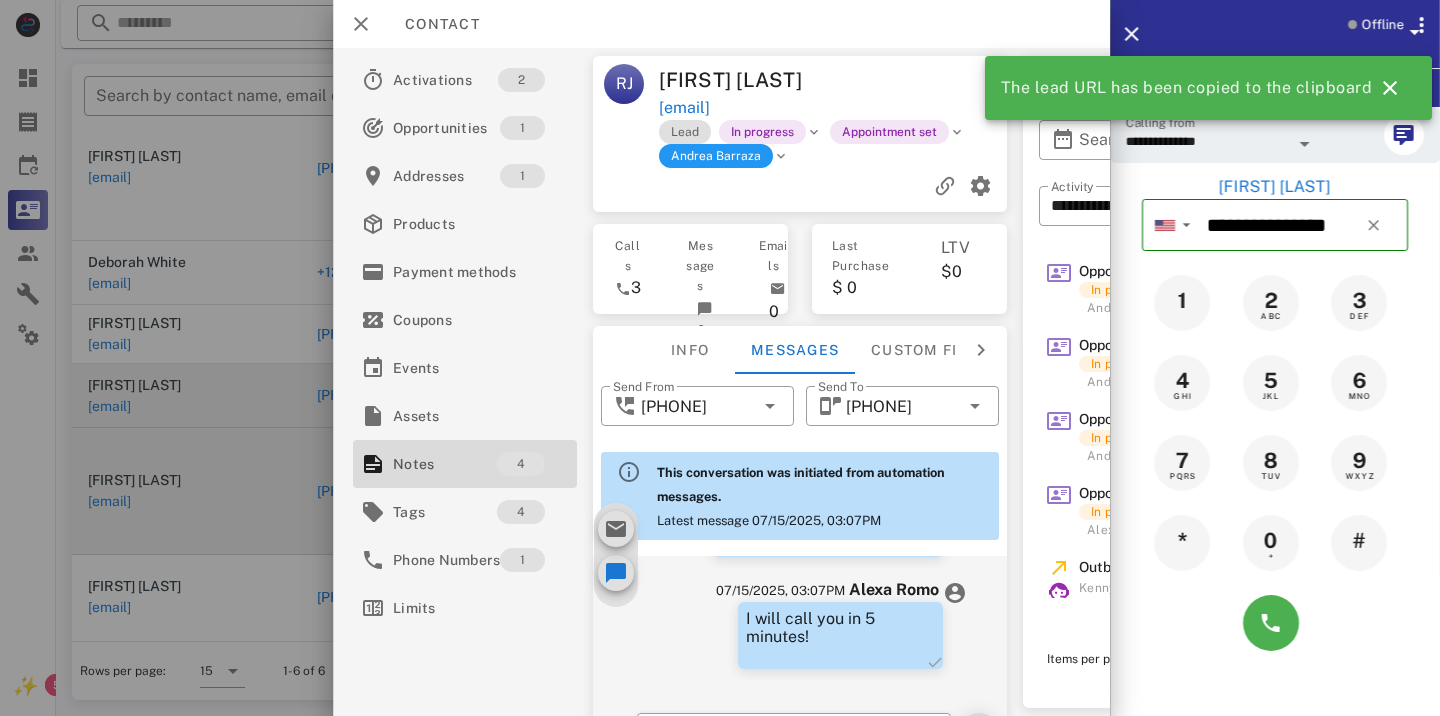 drag, startPoint x: 836, startPoint y: 83, endPoint x: 668, endPoint y: 85, distance: 168.0119 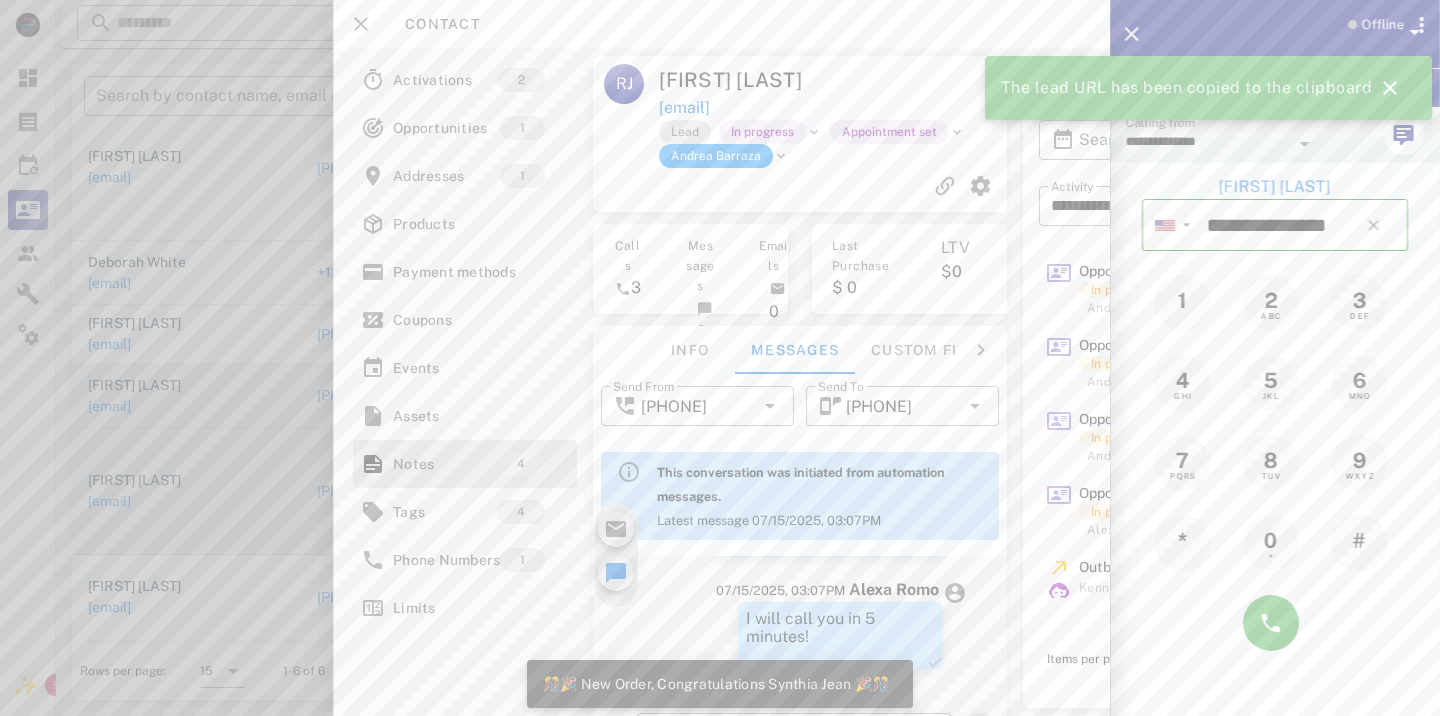 click at bounding box center [923, 80] 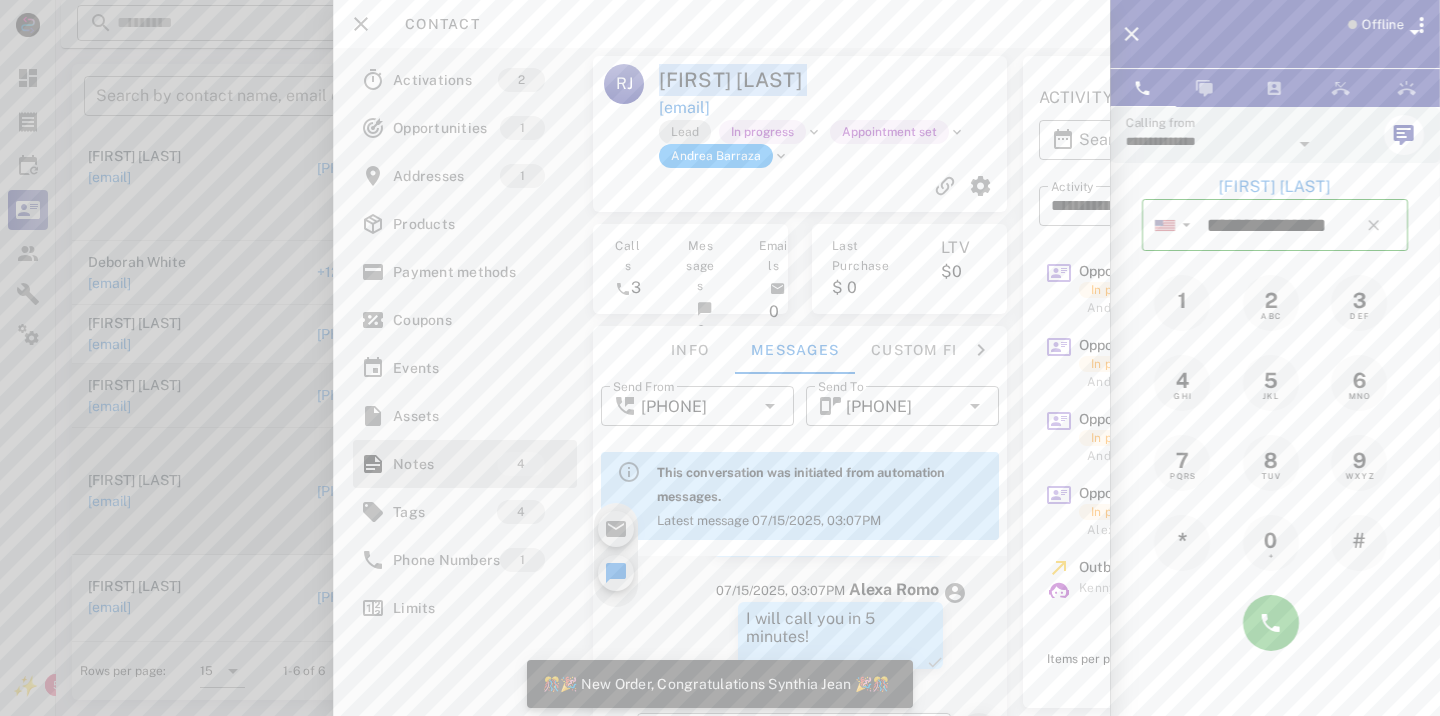 drag, startPoint x: 855, startPoint y: 89, endPoint x: 671, endPoint y: 84, distance: 184.06792 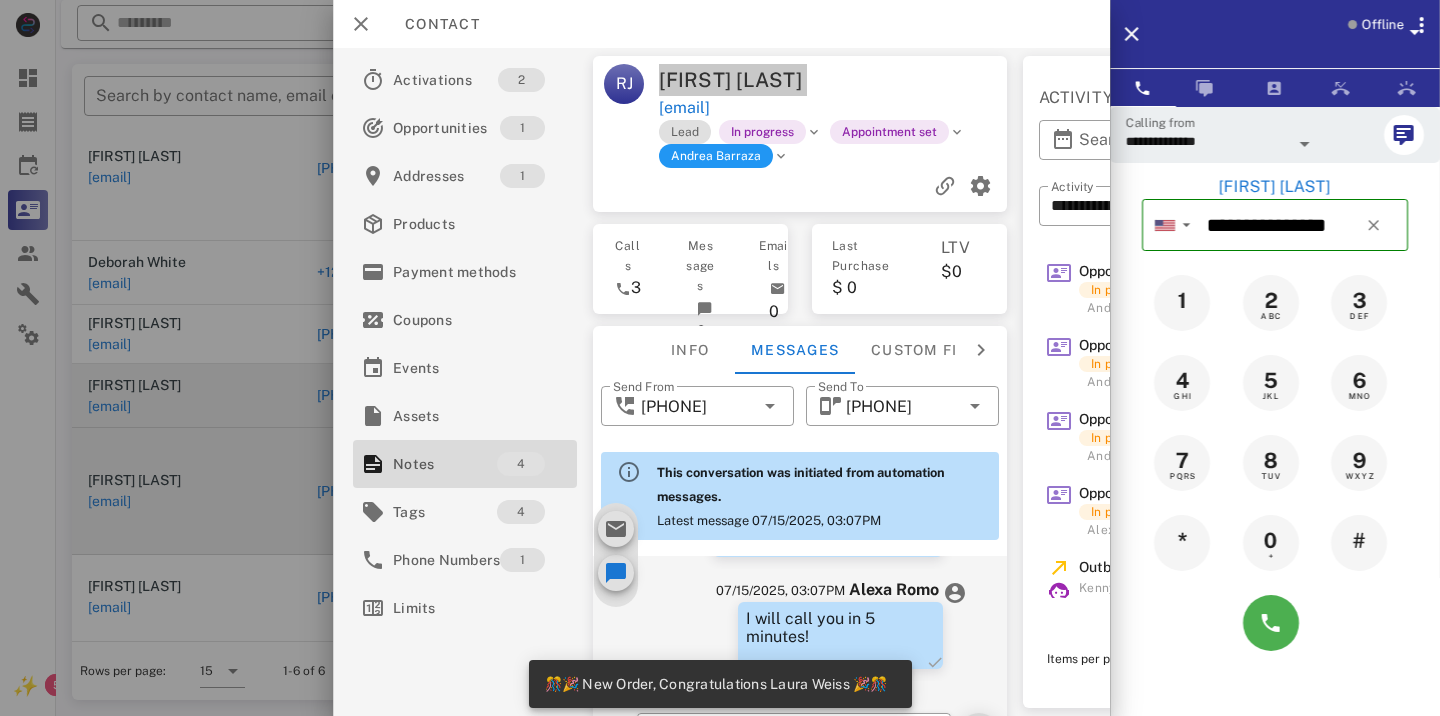 type 